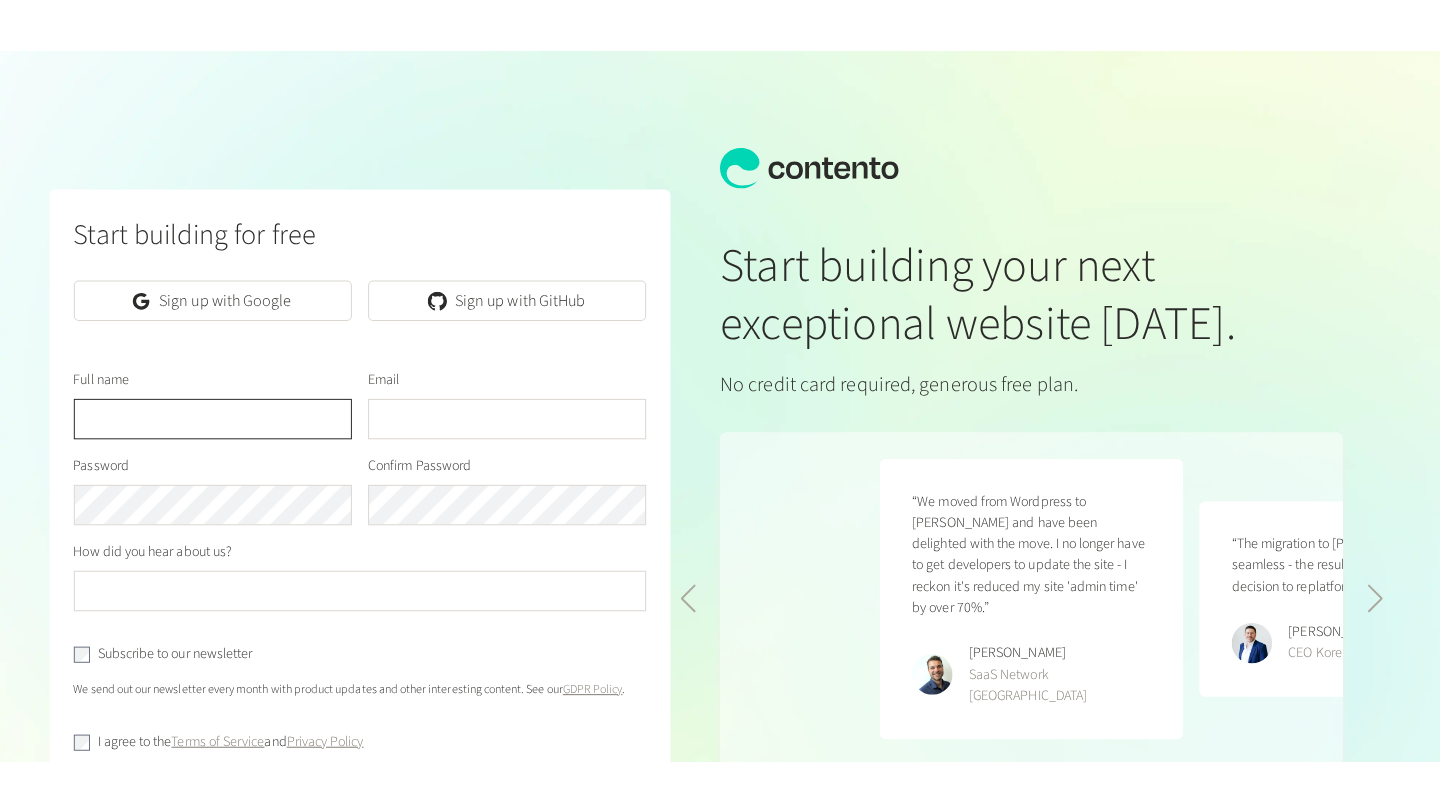 scroll, scrollTop: 0, scrollLeft: 0, axis: both 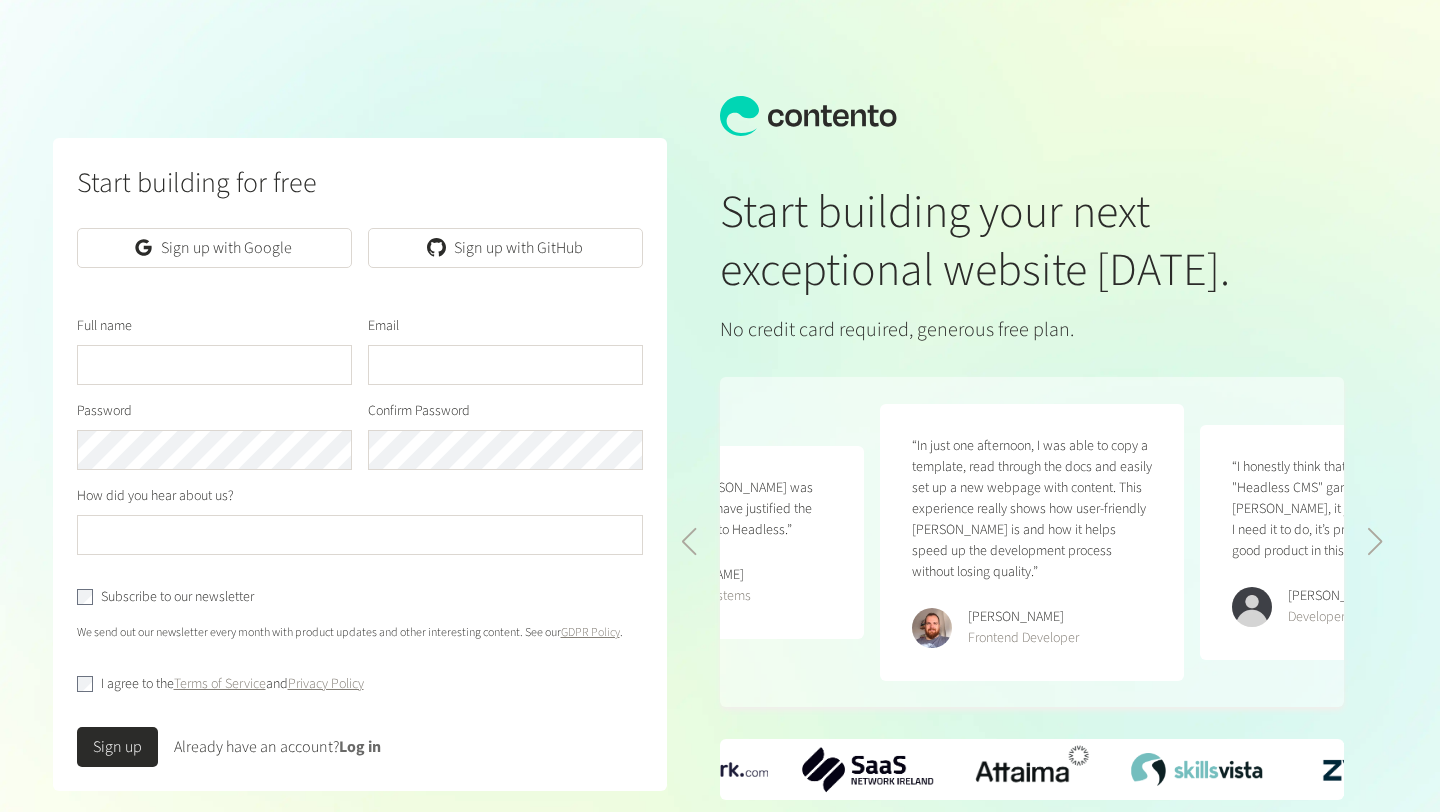 click on "Log in" 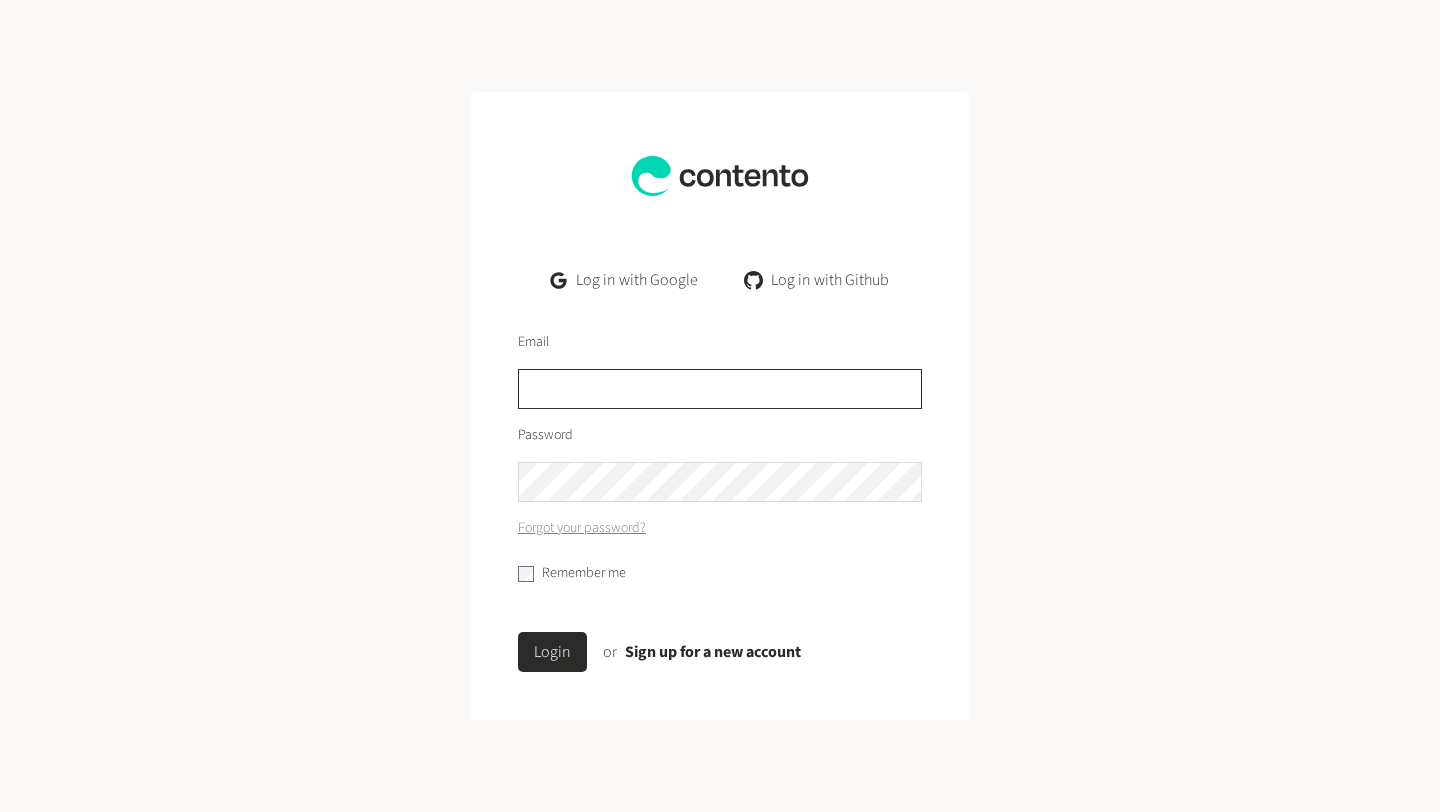 click 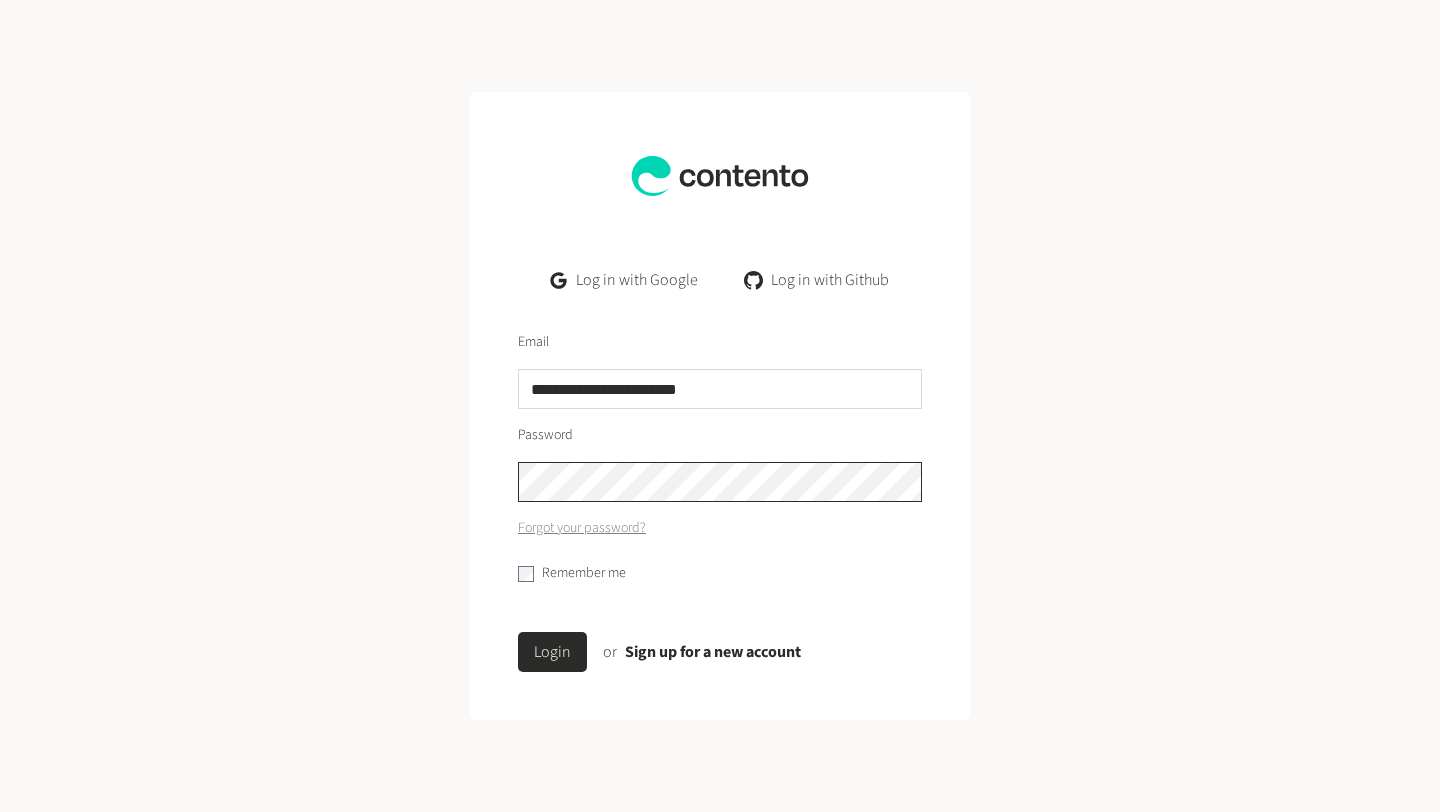 click on "Login" 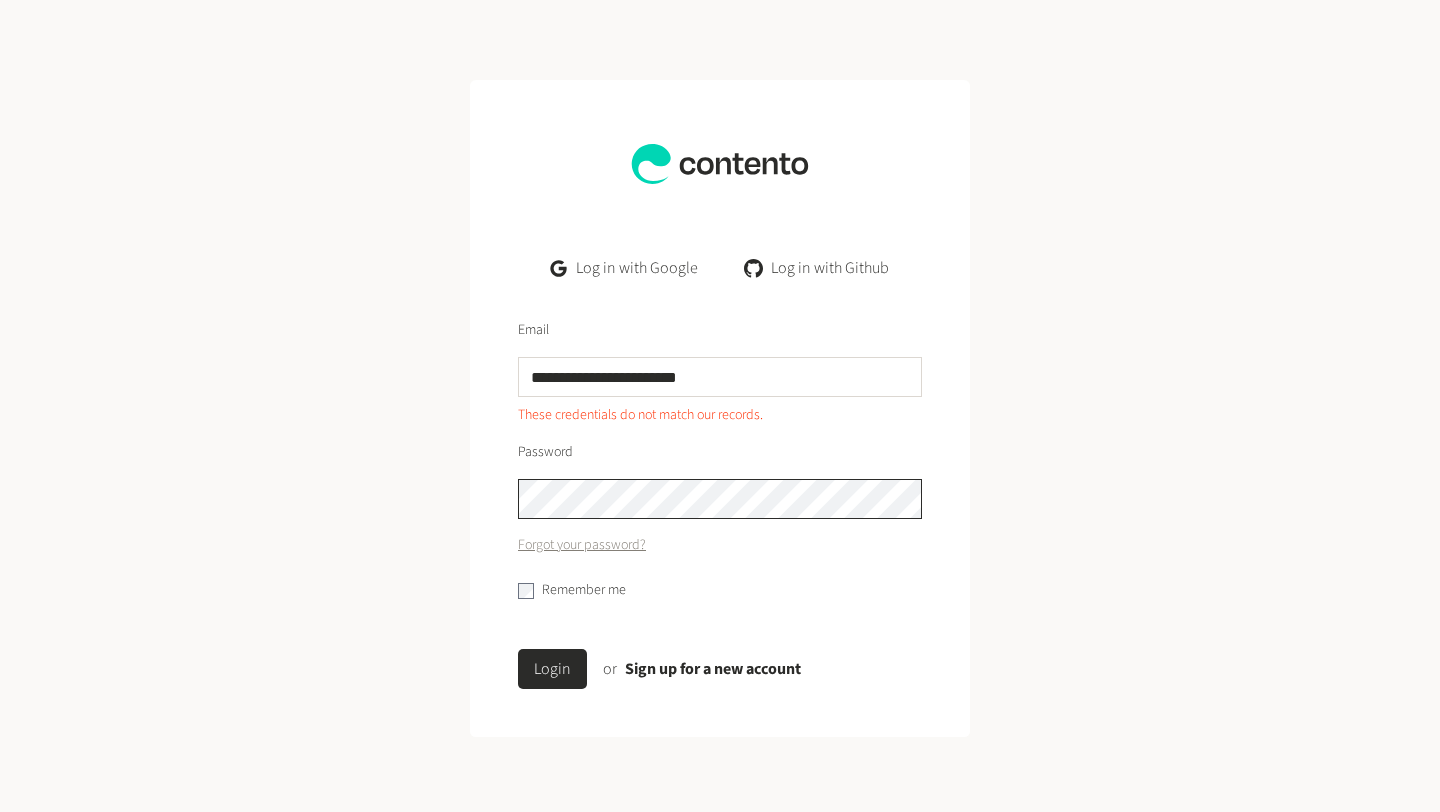 click on "**********" 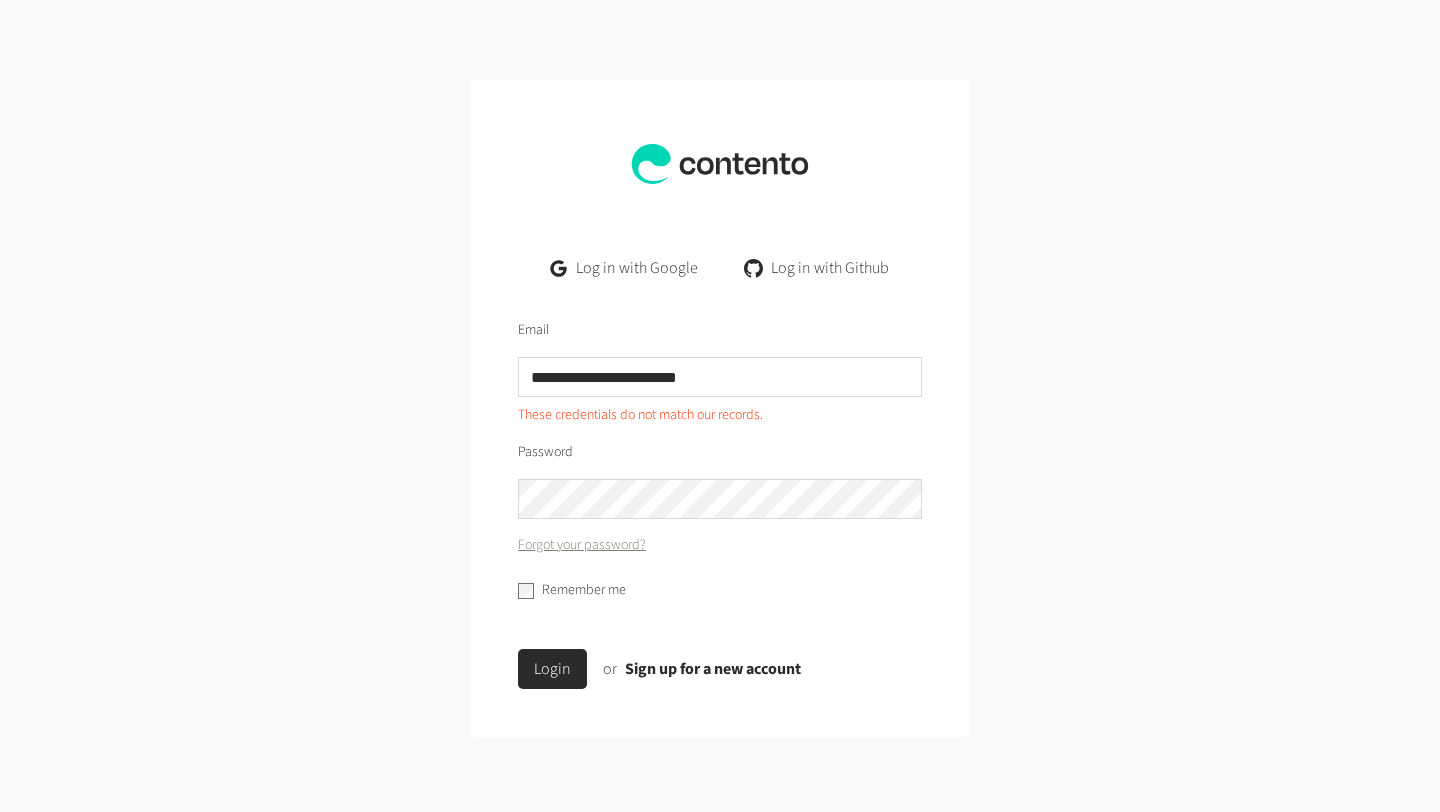 click on "Login" 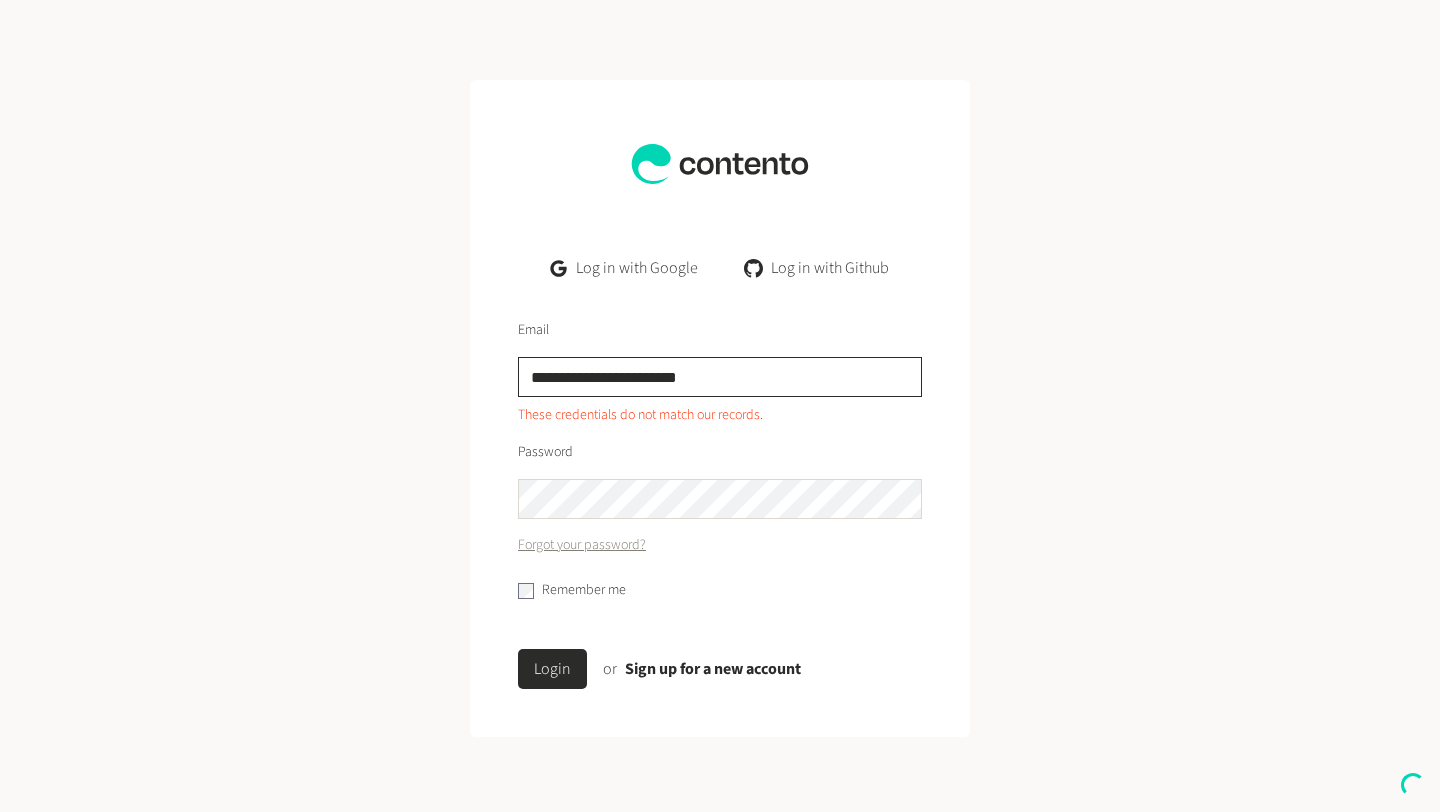 drag, startPoint x: 728, startPoint y: 381, endPoint x: 296, endPoint y: 361, distance: 432.4627 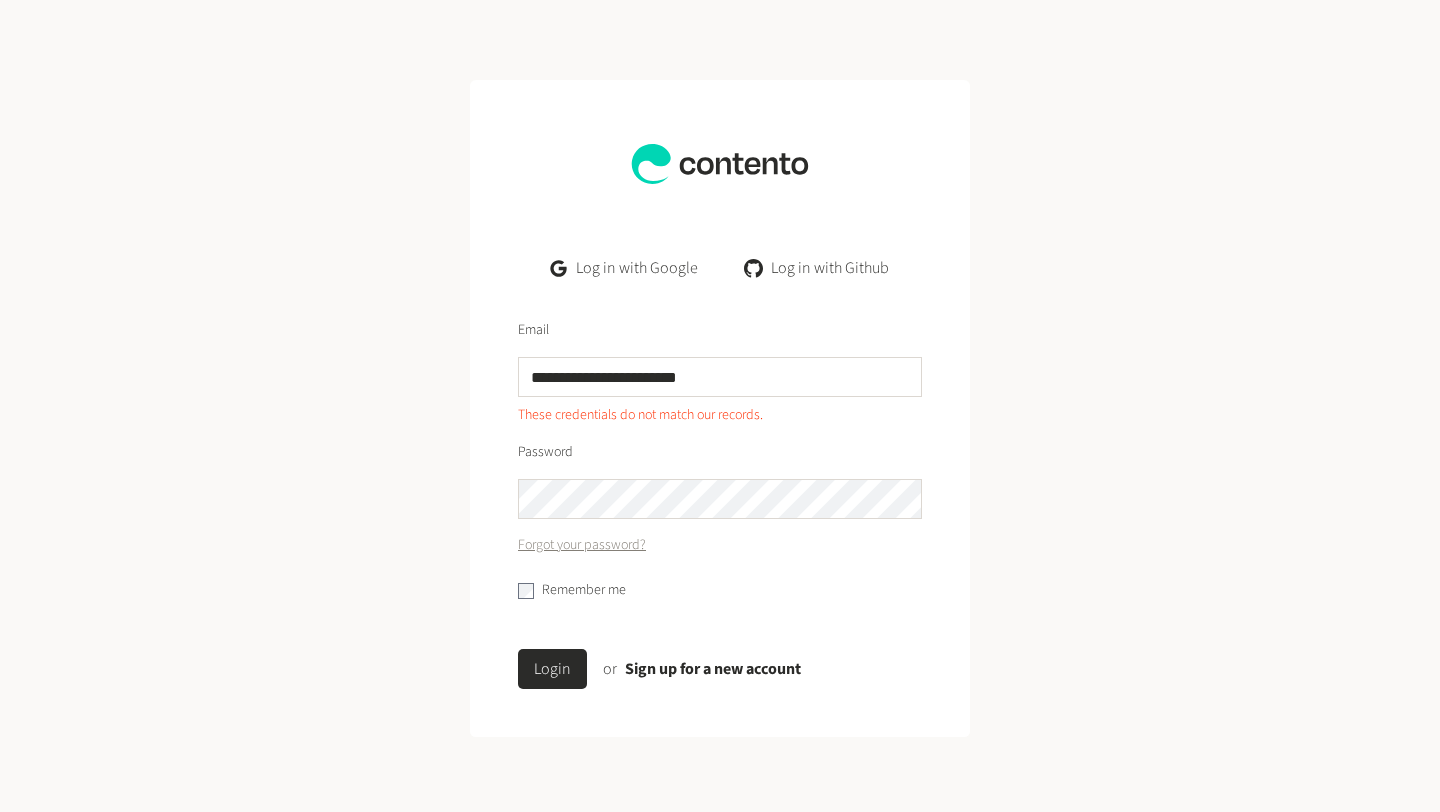 click on "**********" 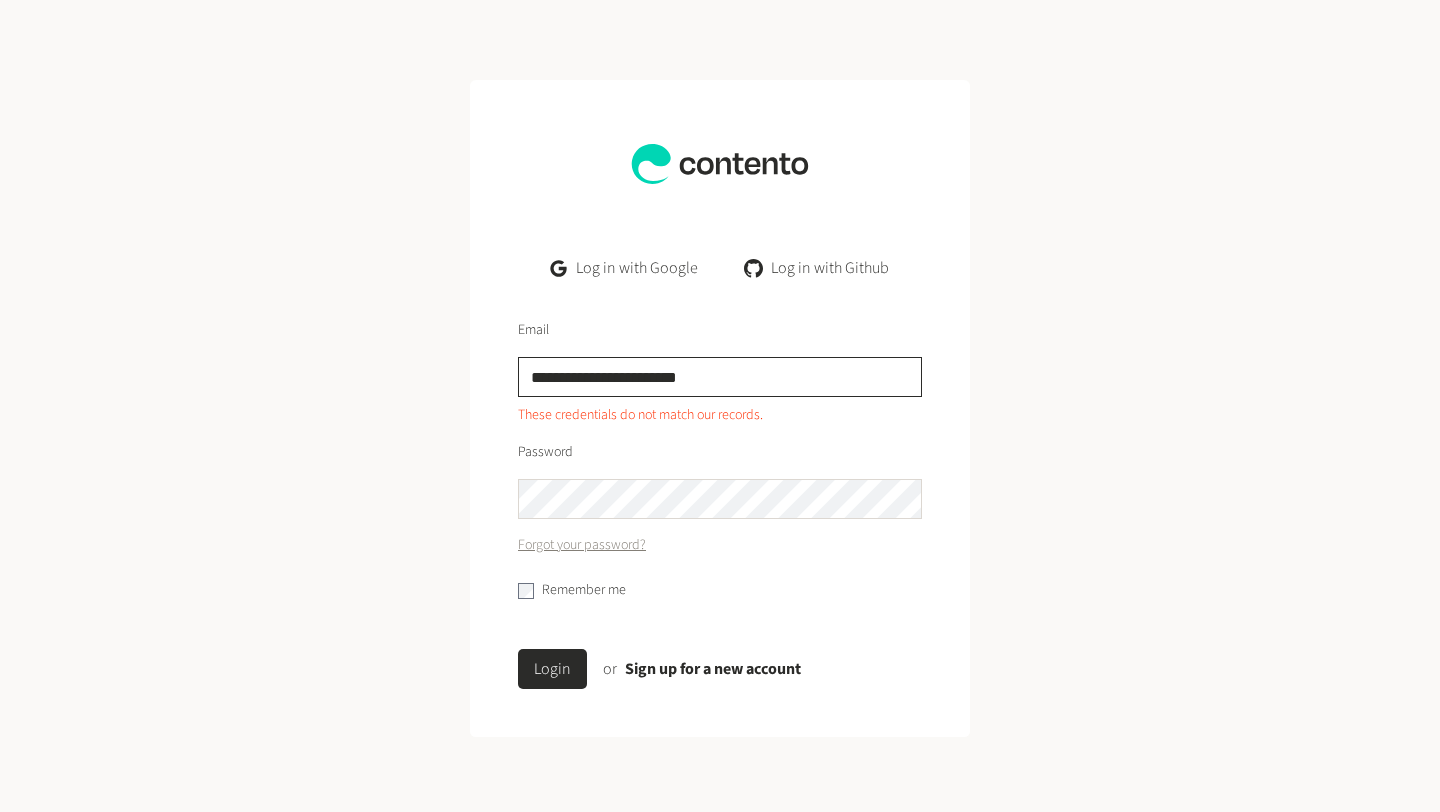 click on "**********" 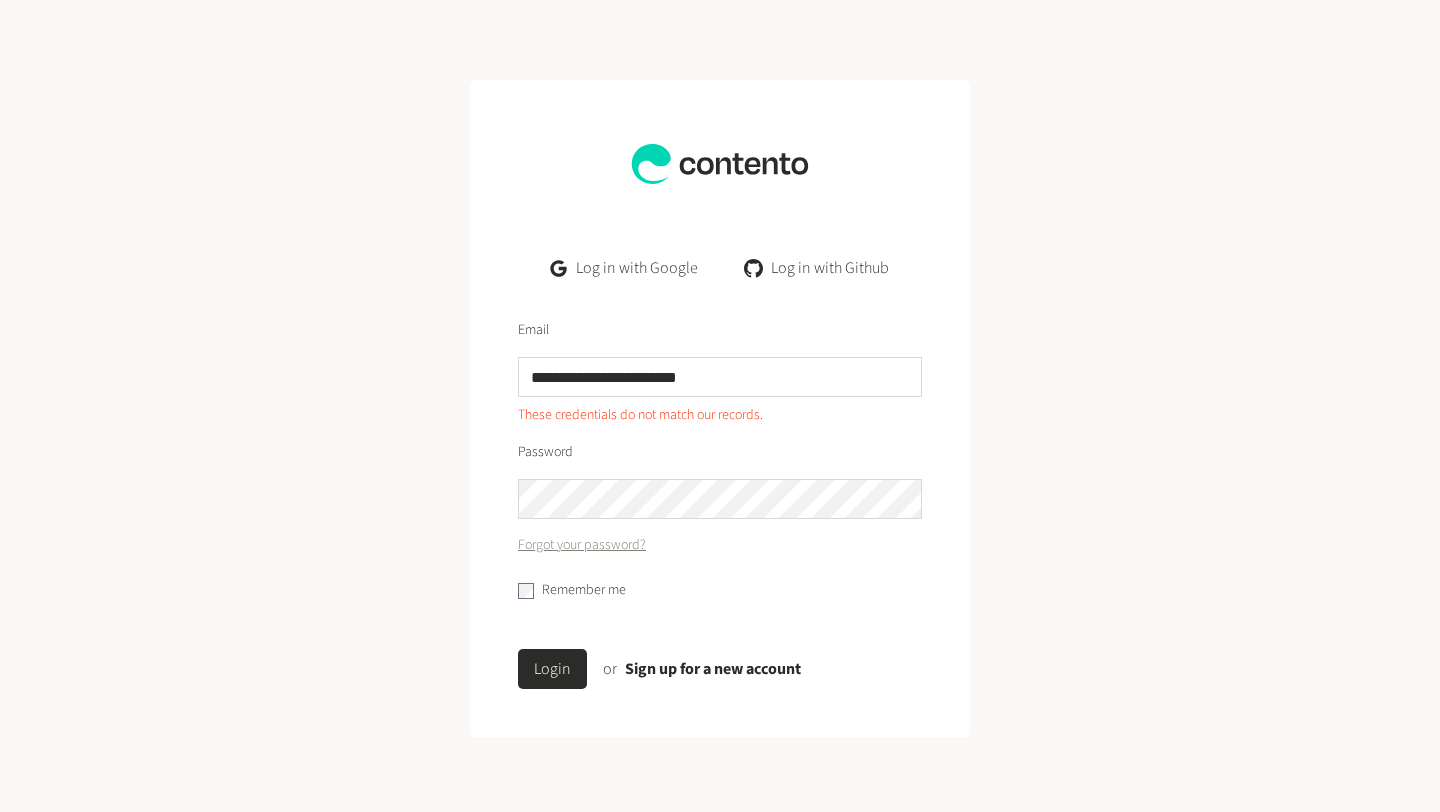 click on "Password" 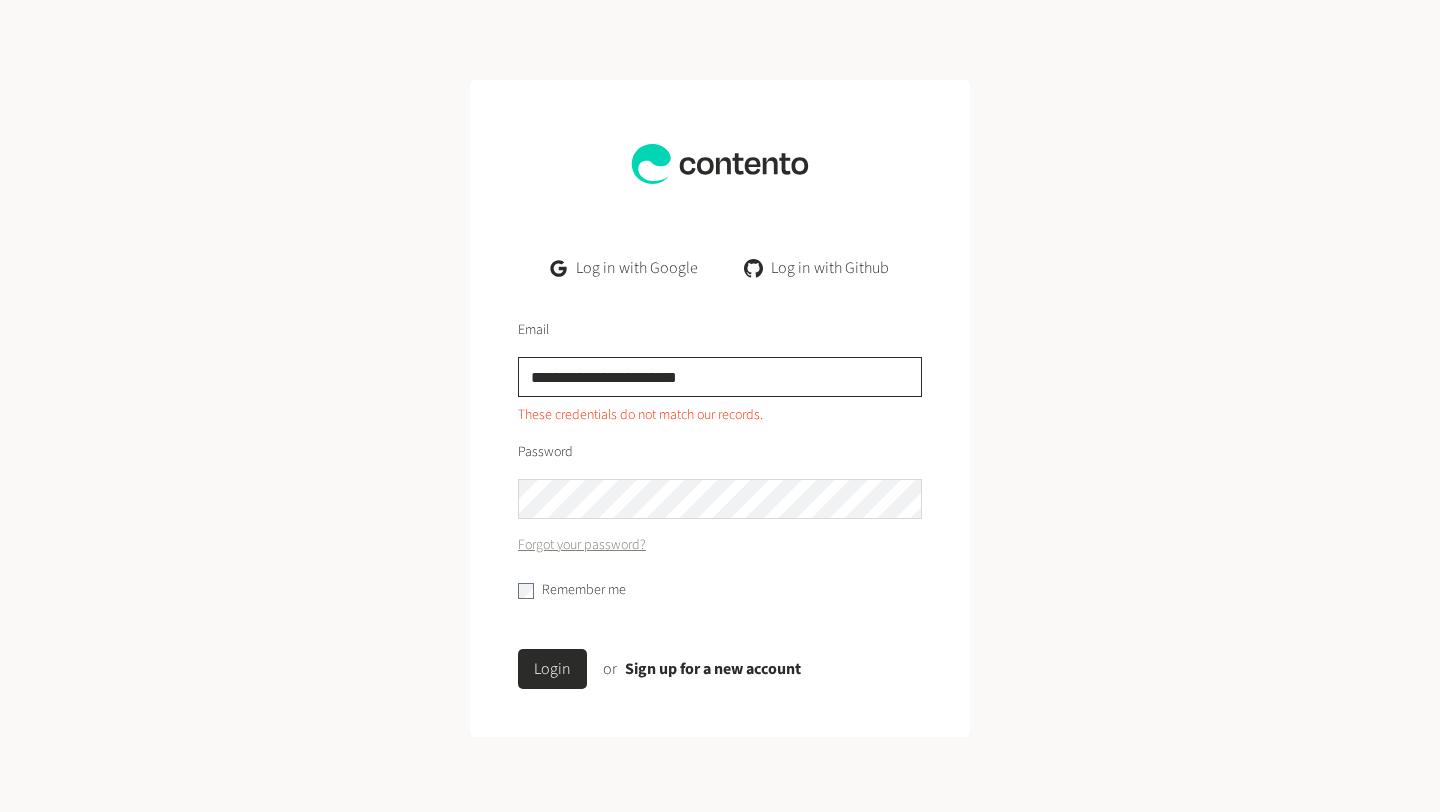 drag, startPoint x: 742, startPoint y: 388, endPoint x: 390, endPoint y: 354, distance: 353.63824 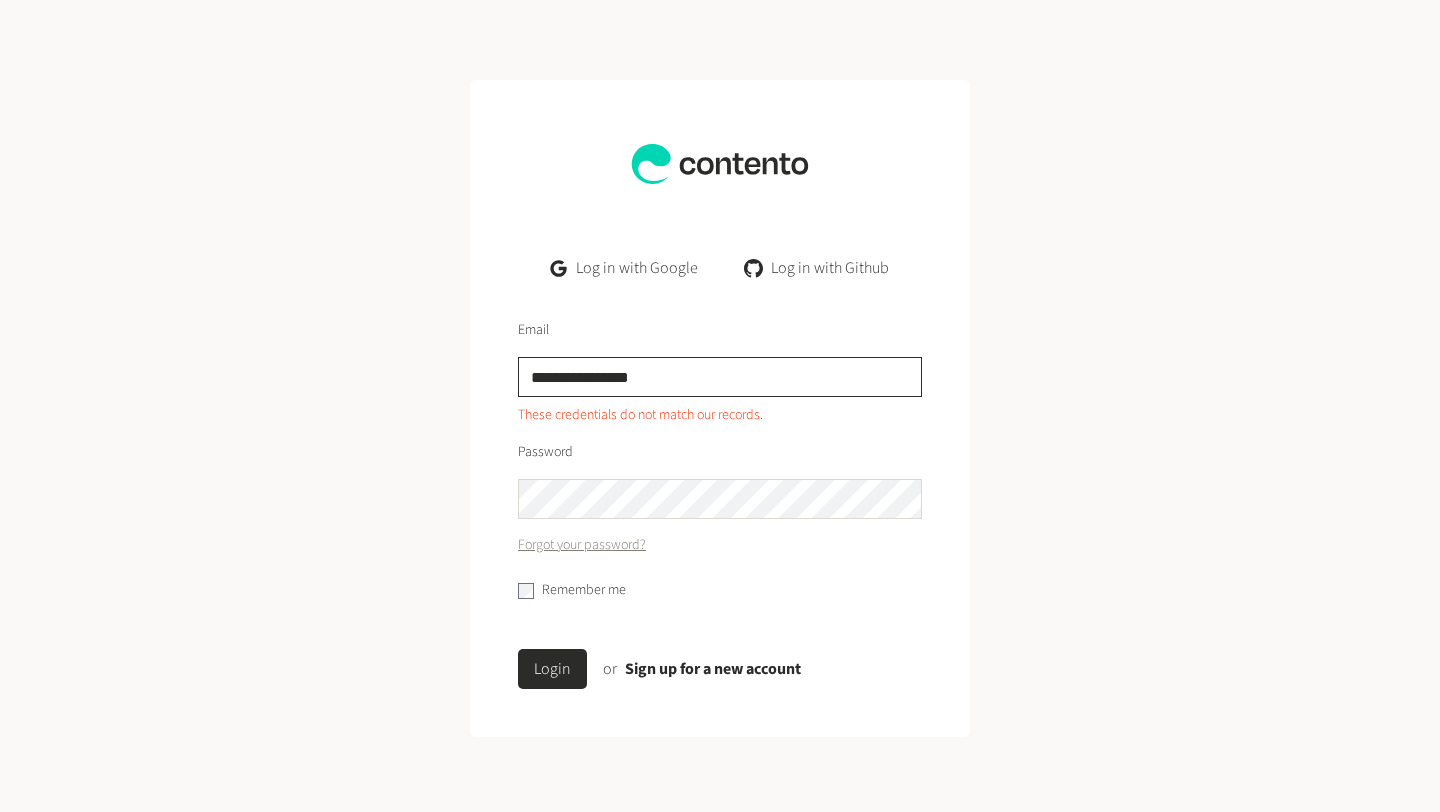 type on "**********" 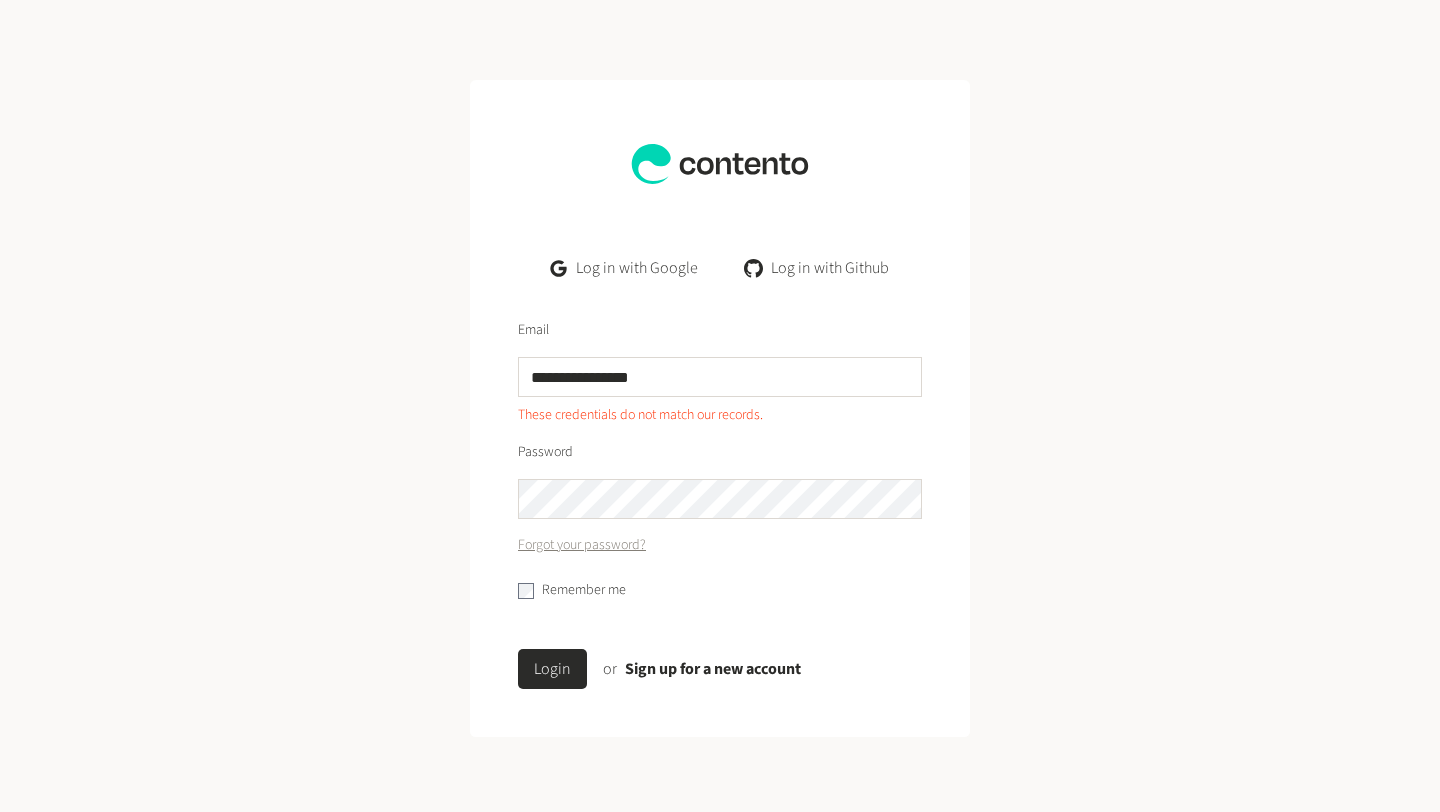click on "Login" 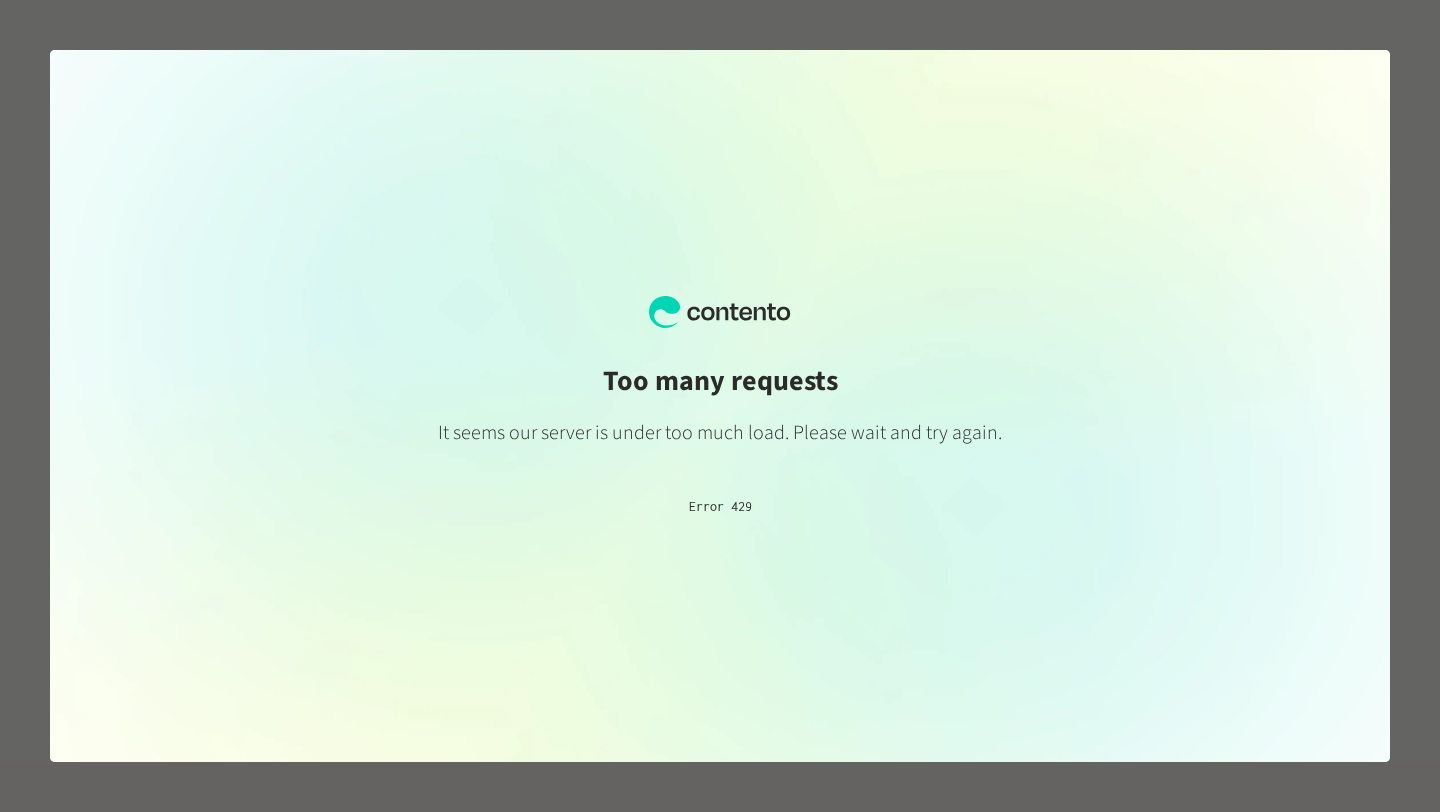 scroll, scrollTop: 0, scrollLeft: 0, axis: both 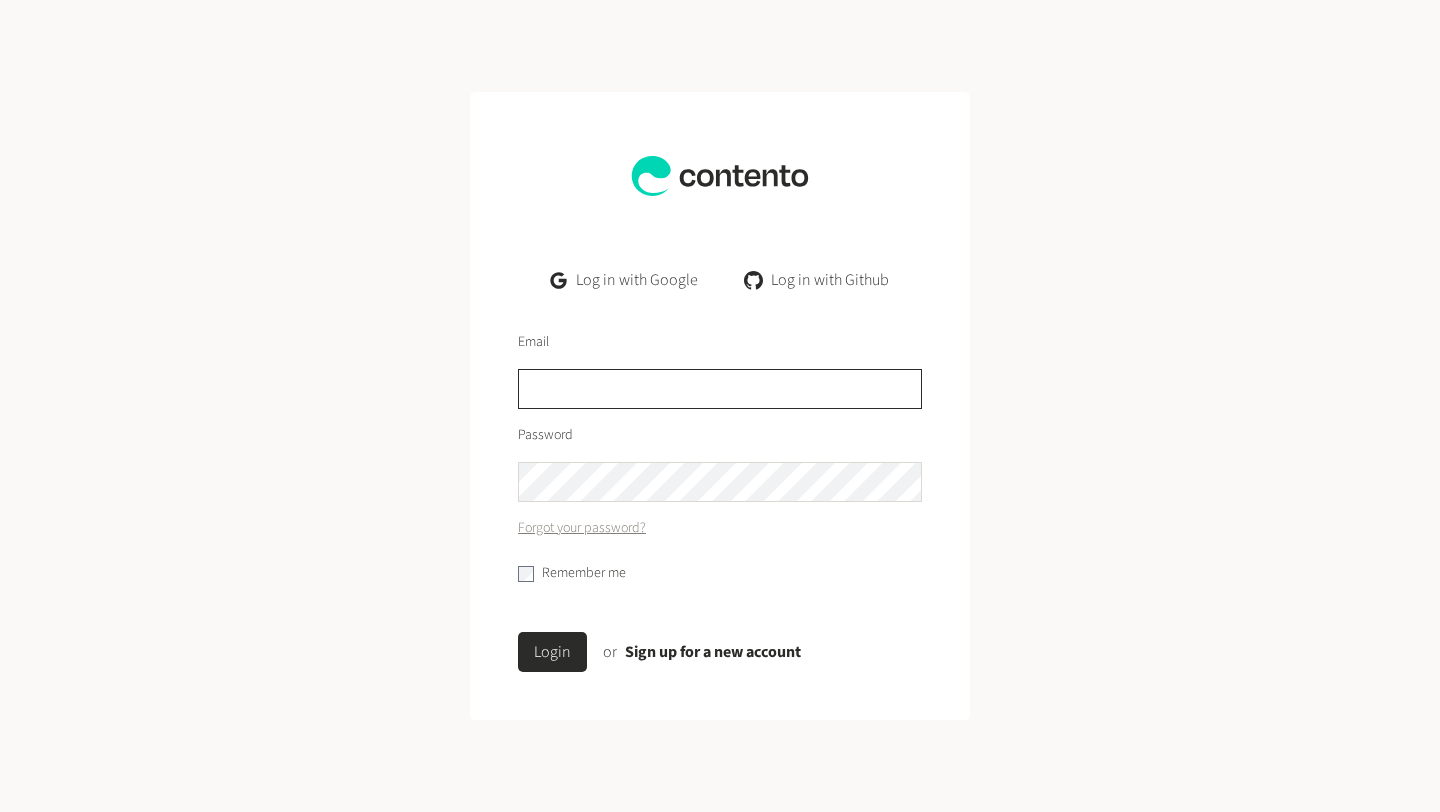 click 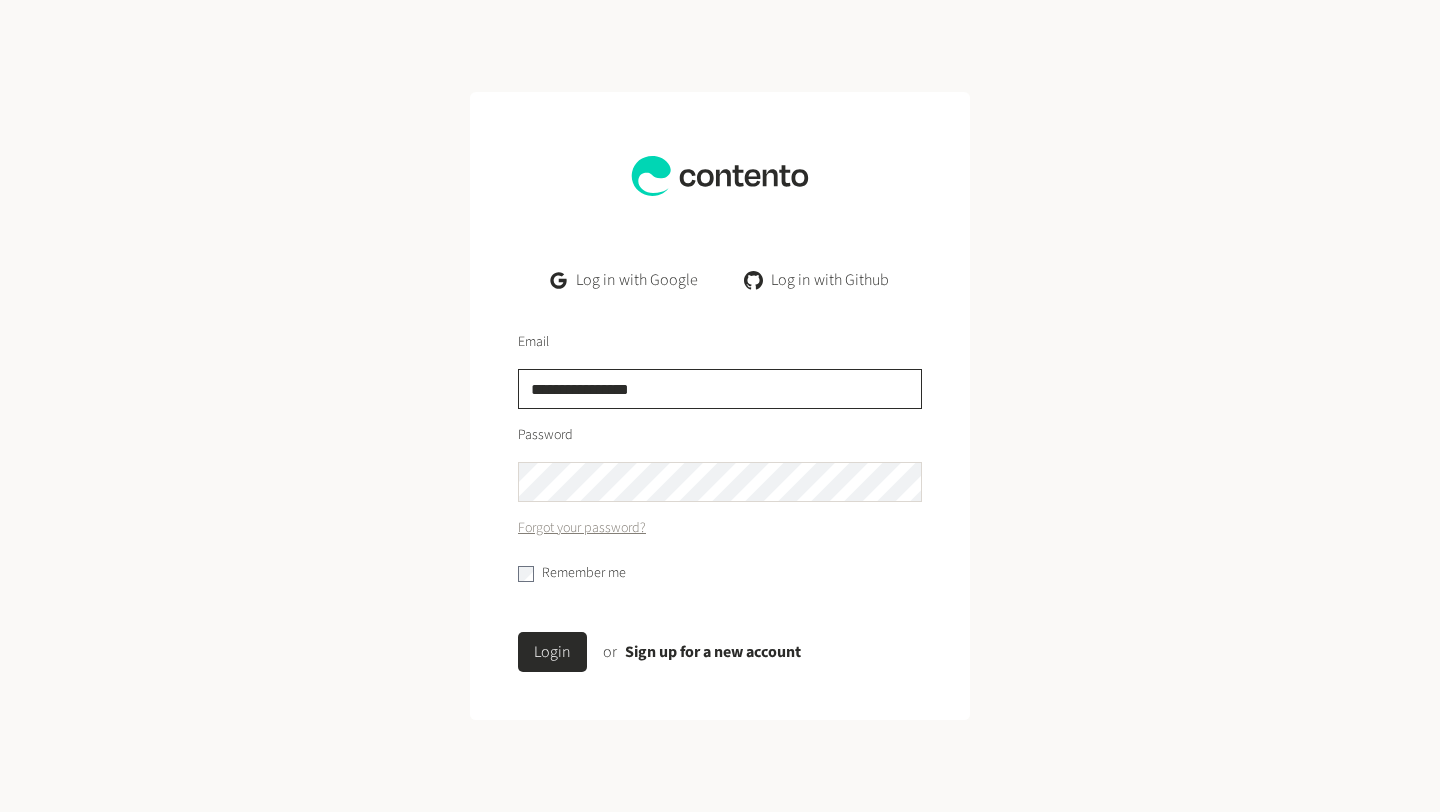 type on "**********" 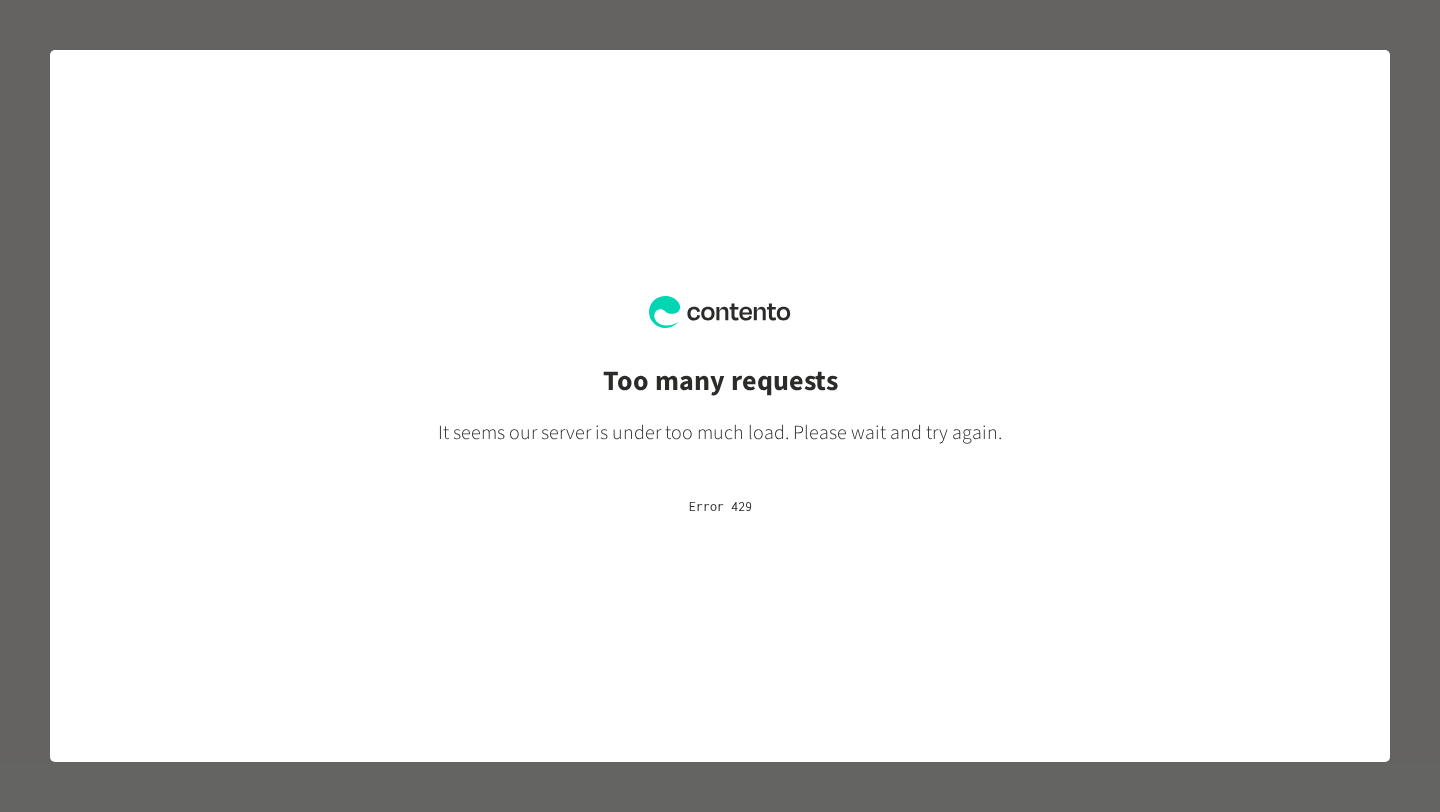 scroll, scrollTop: 0, scrollLeft: 0, axis: both 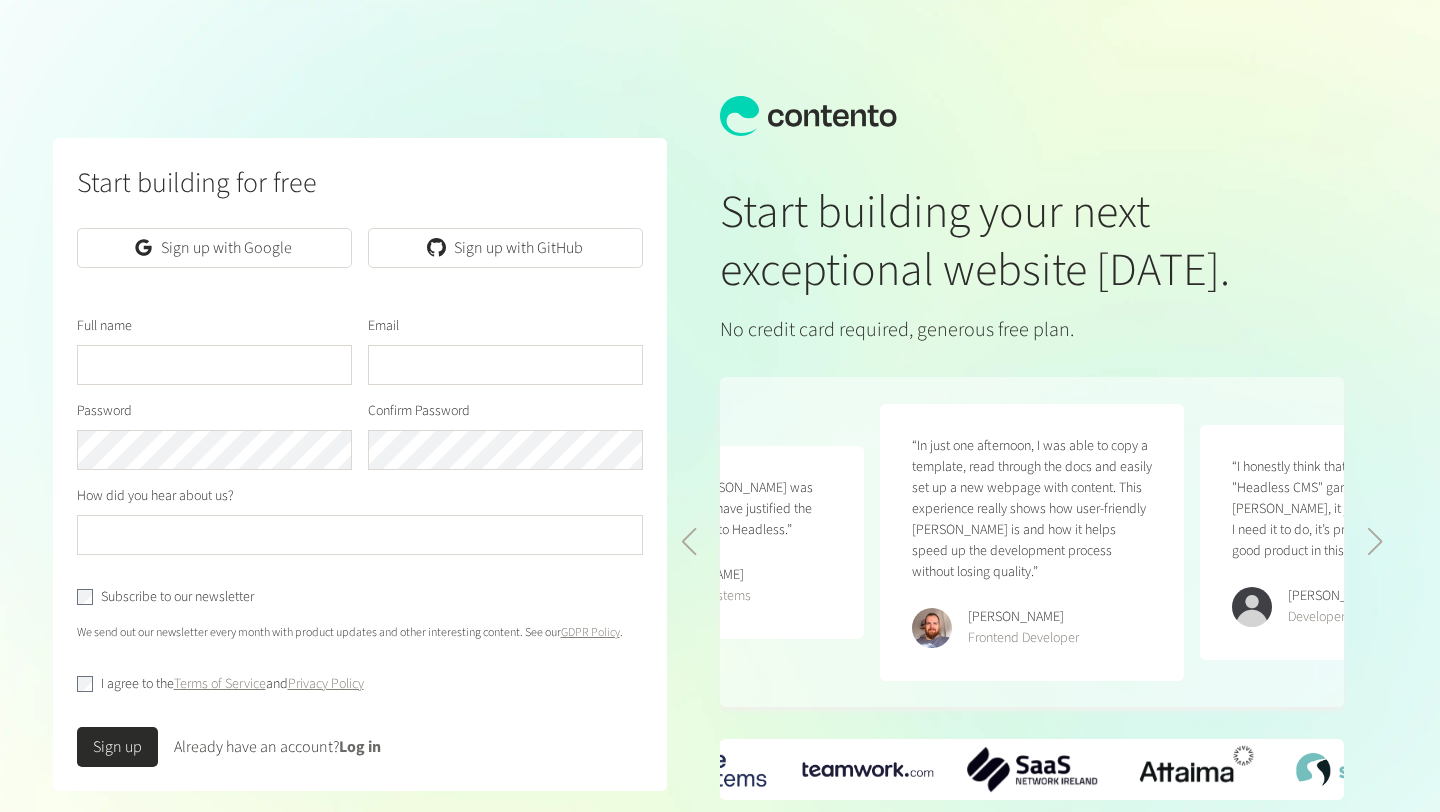 click on "Log in" 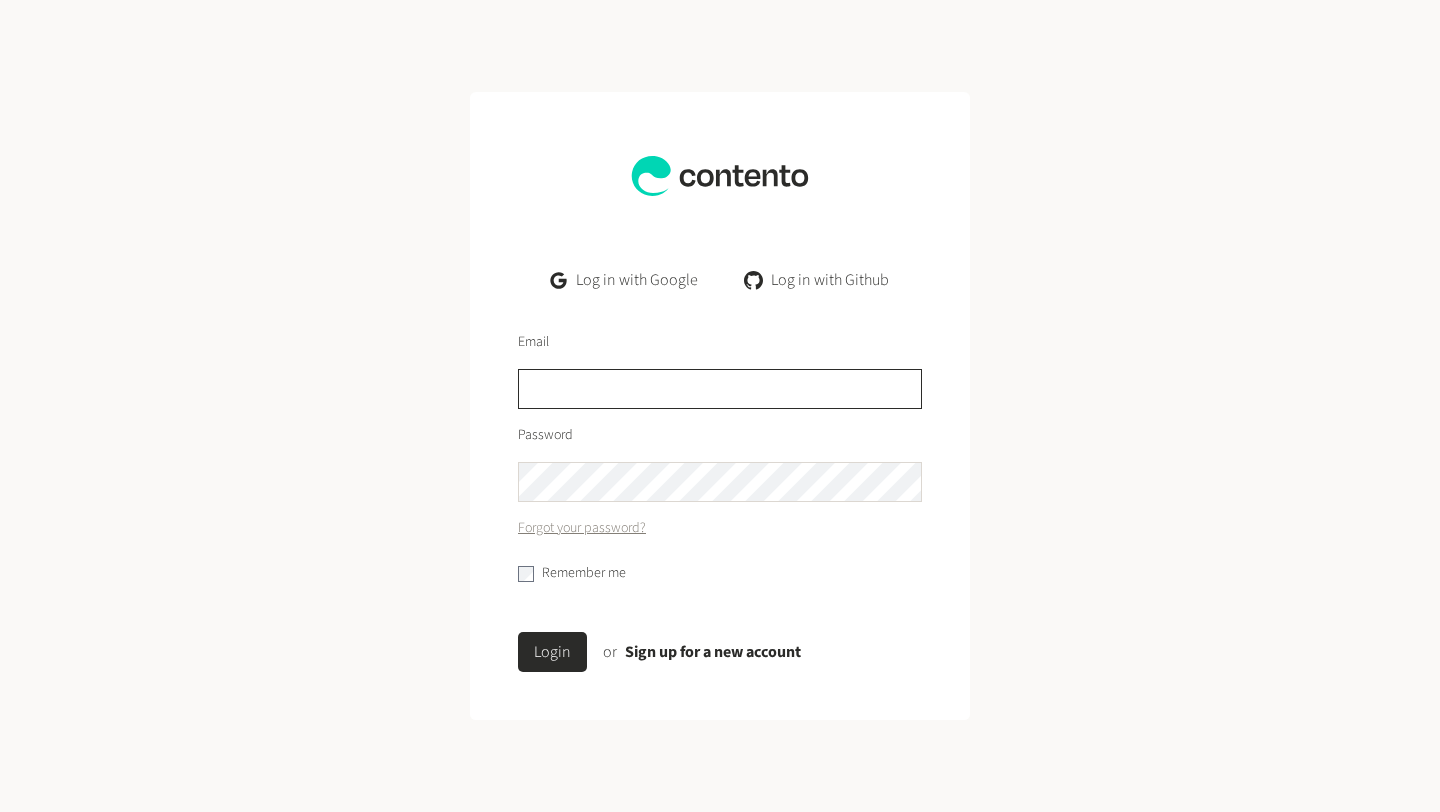 click 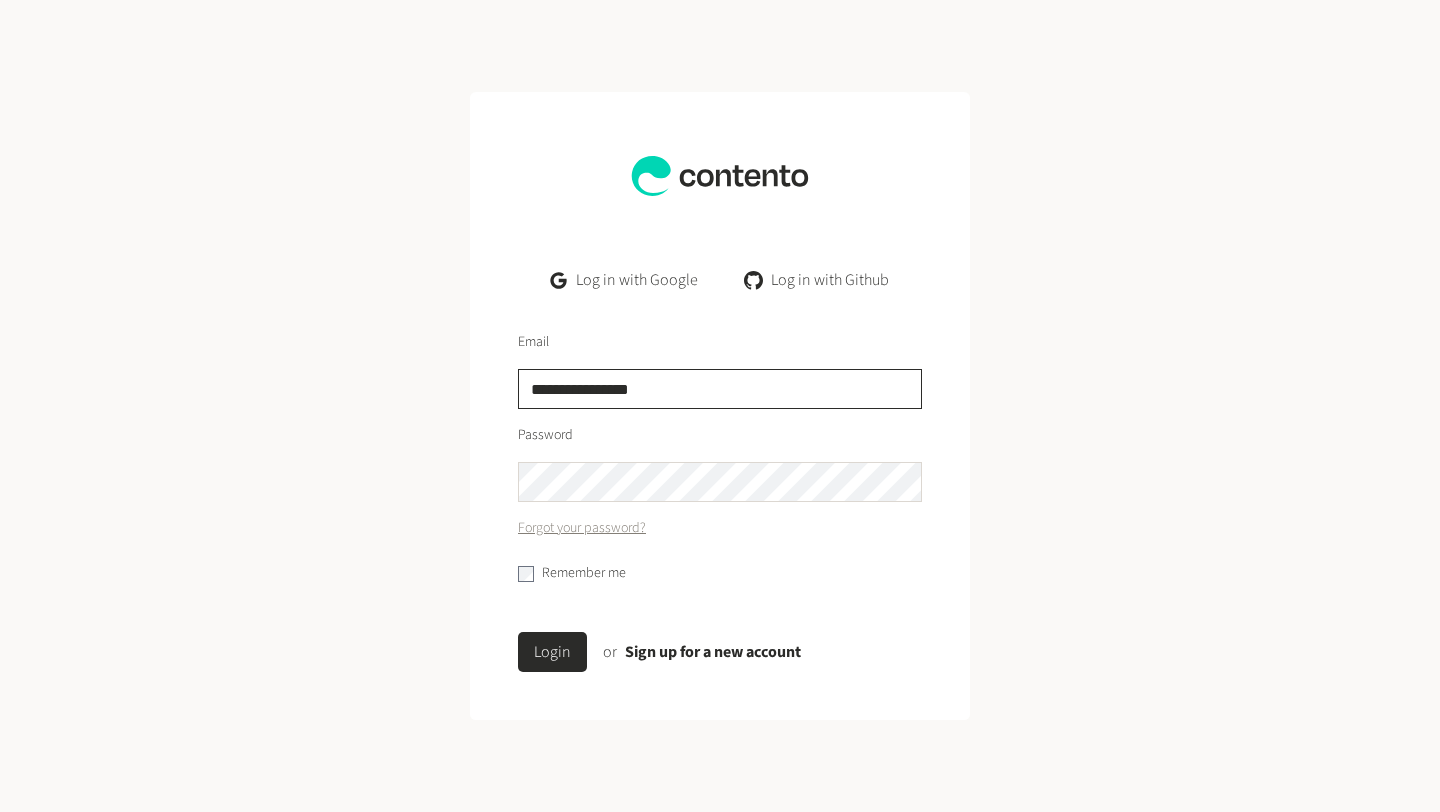 type on "**********" 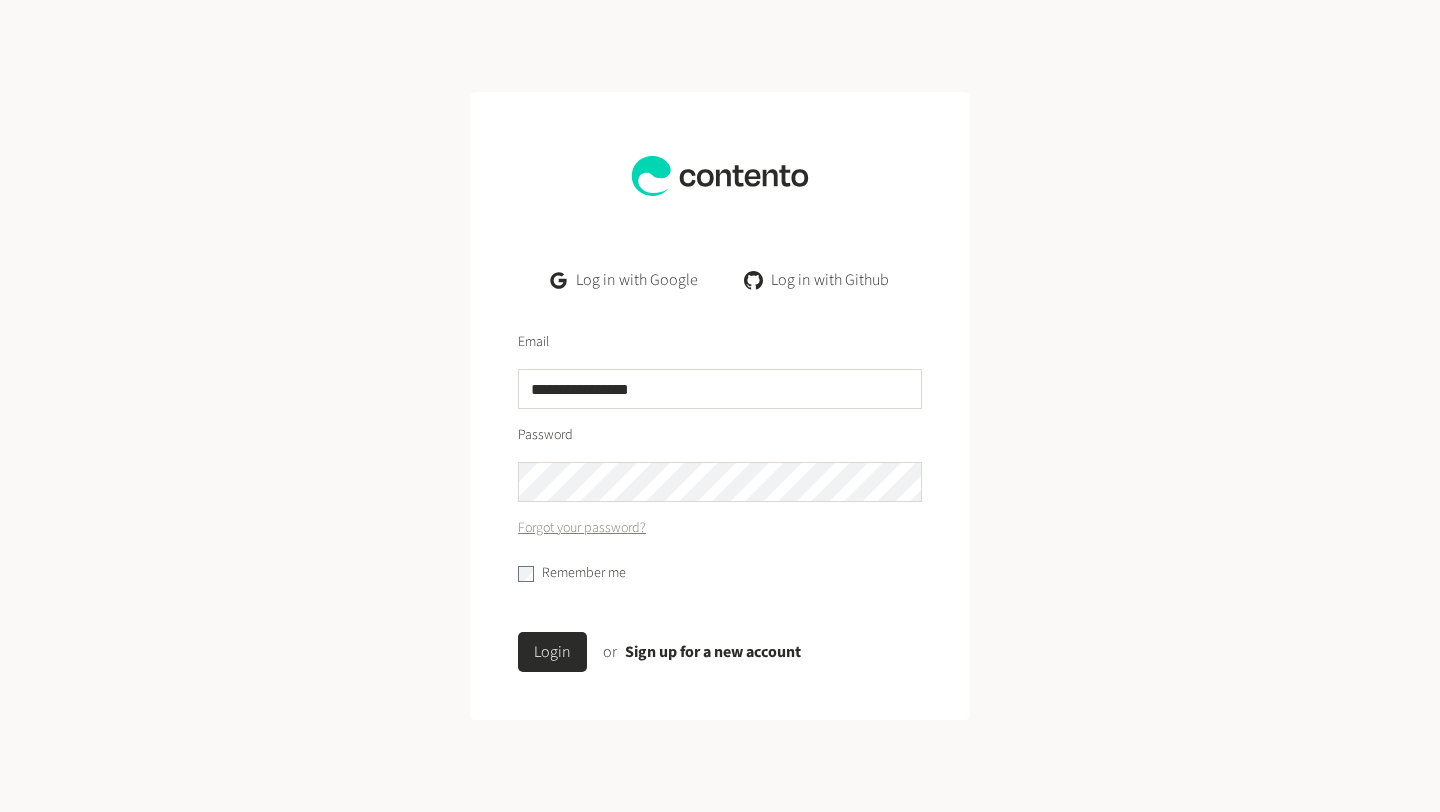 click on "Password" 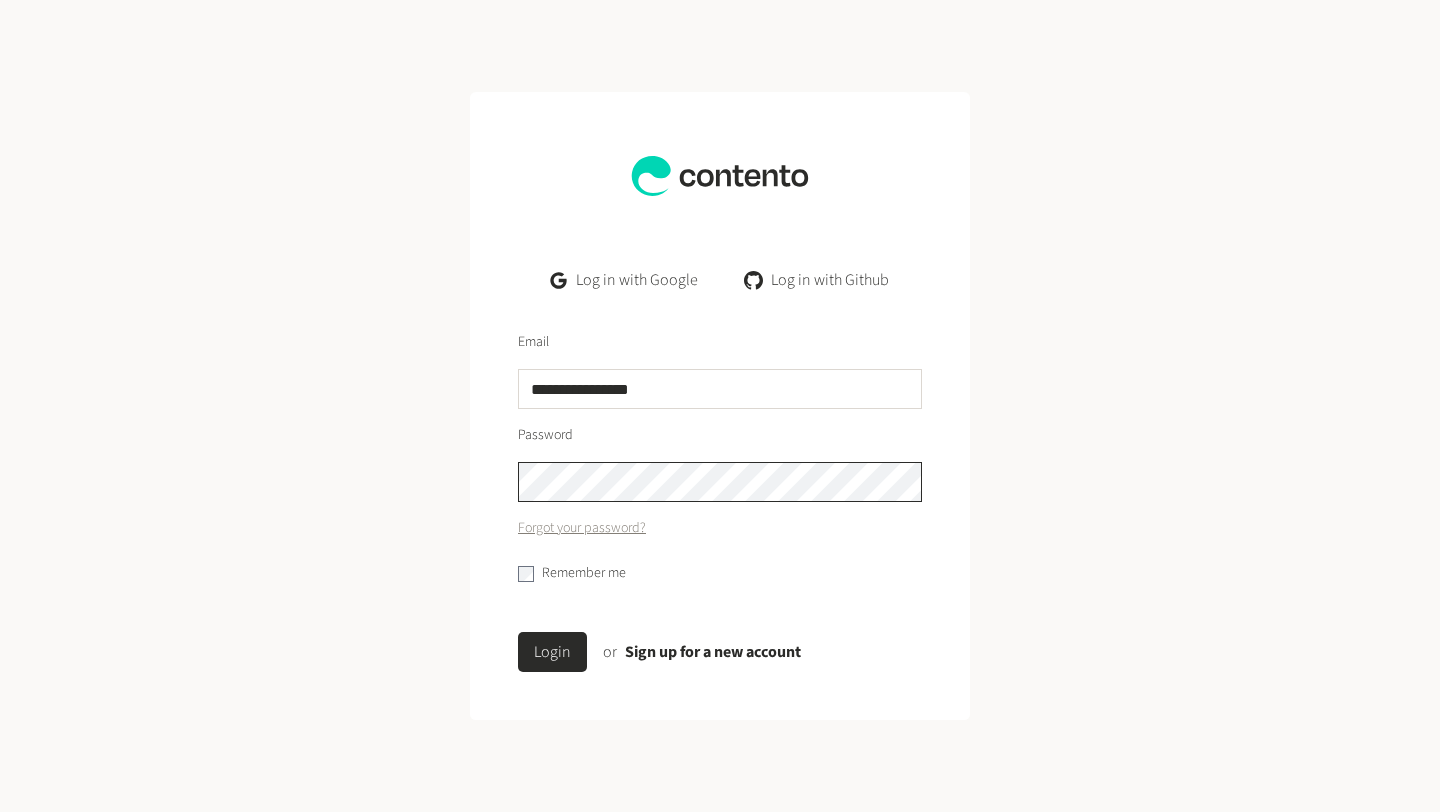 click on "Login" 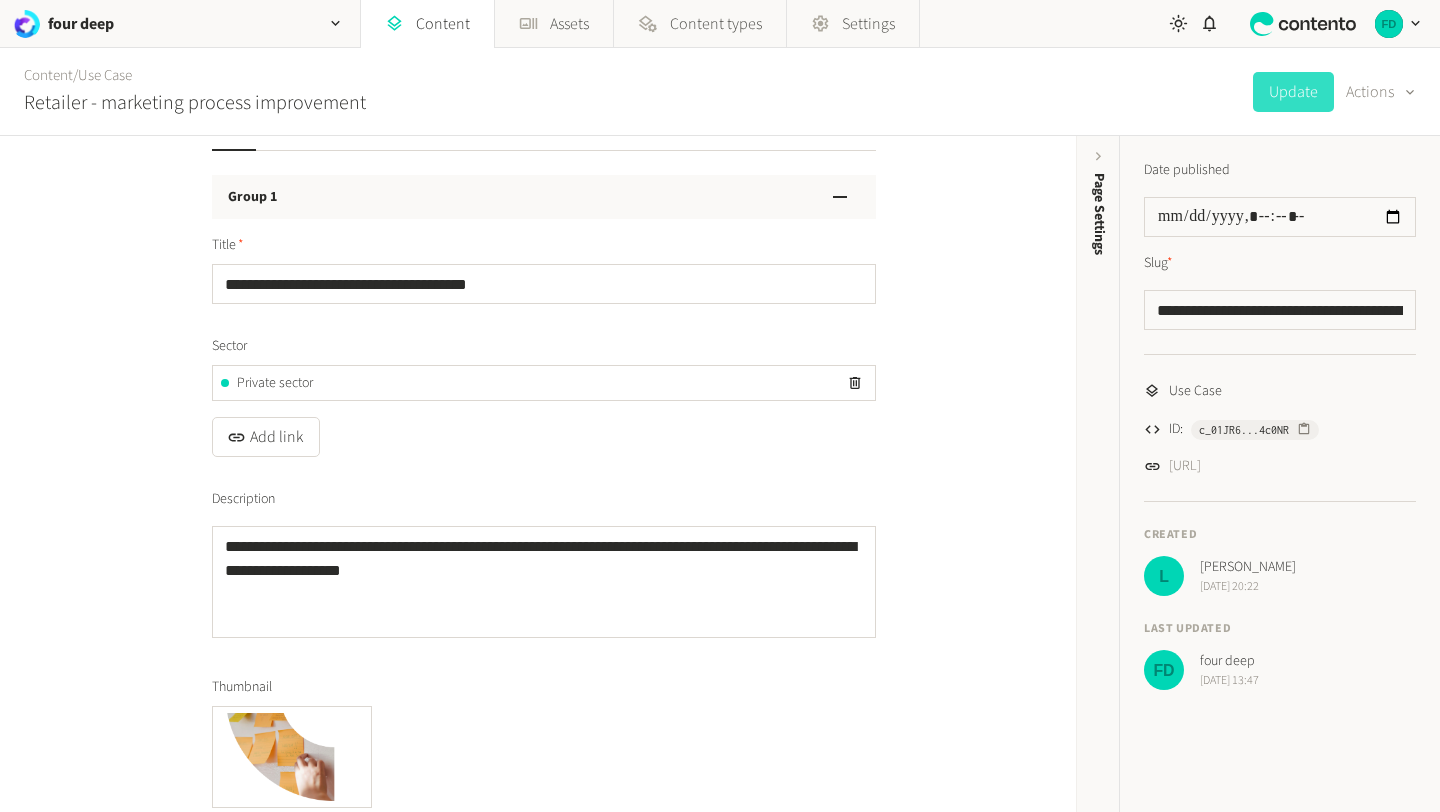 scroll, scrollTop: 0, scrollLeft: 0, axis: both 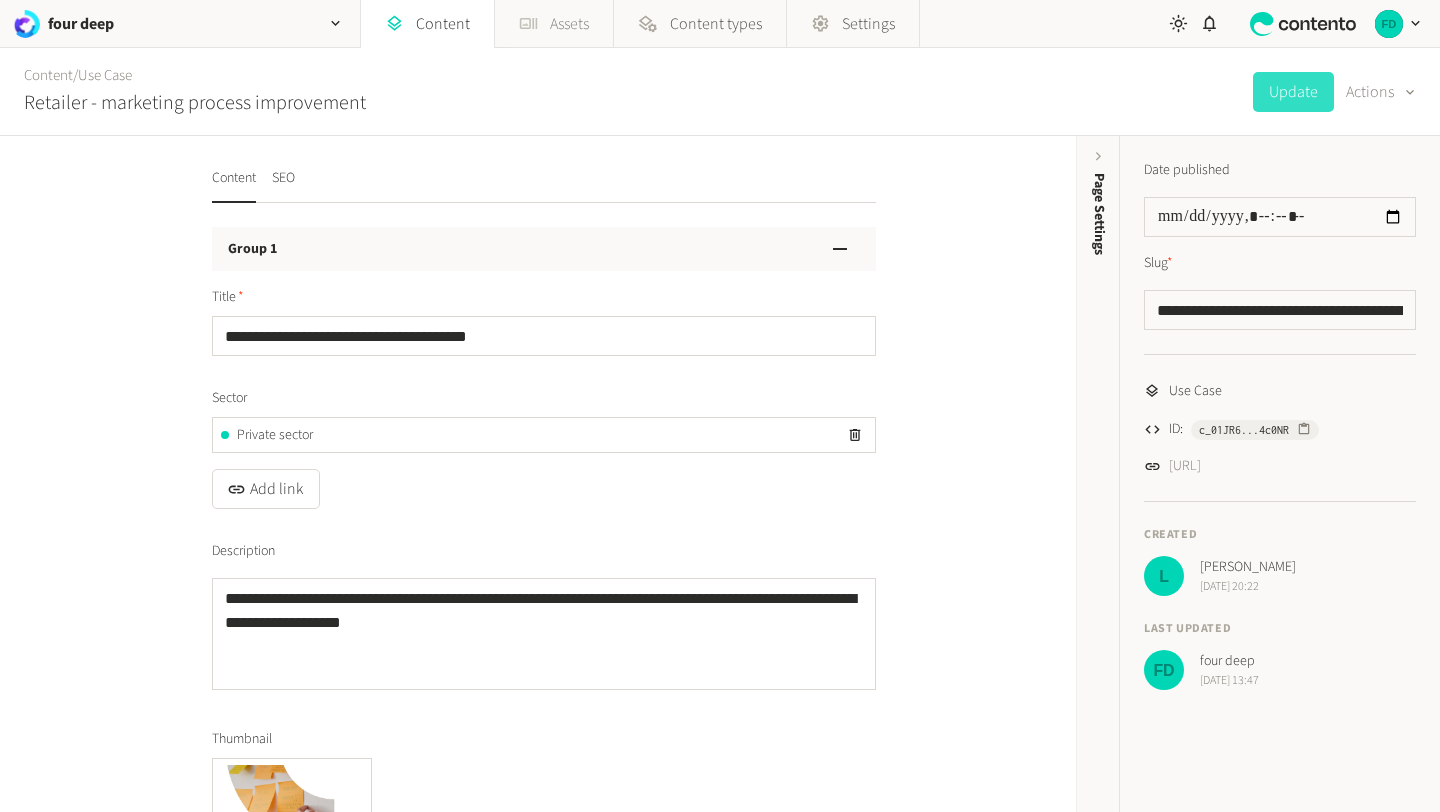 click on "Assets" 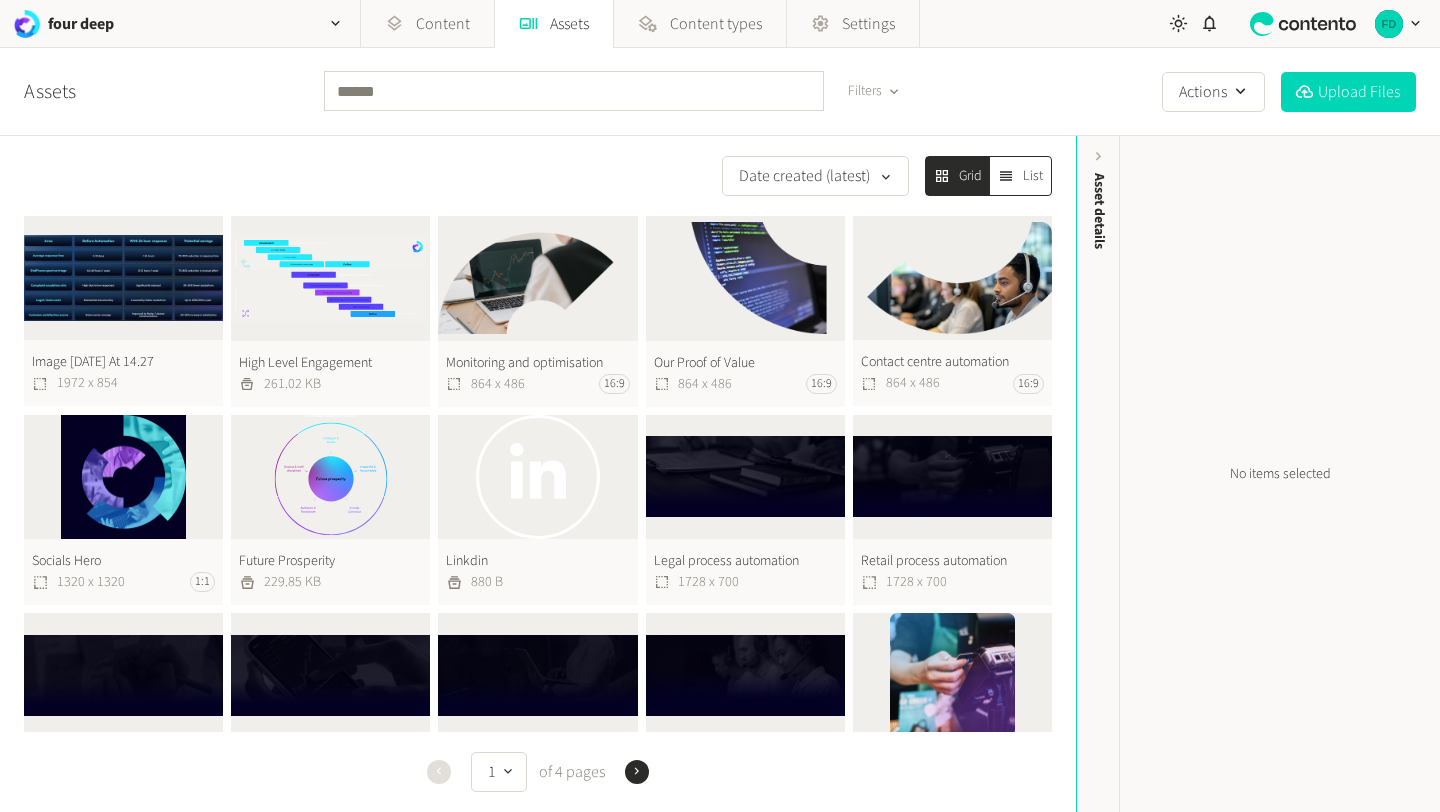 click on "Filters" 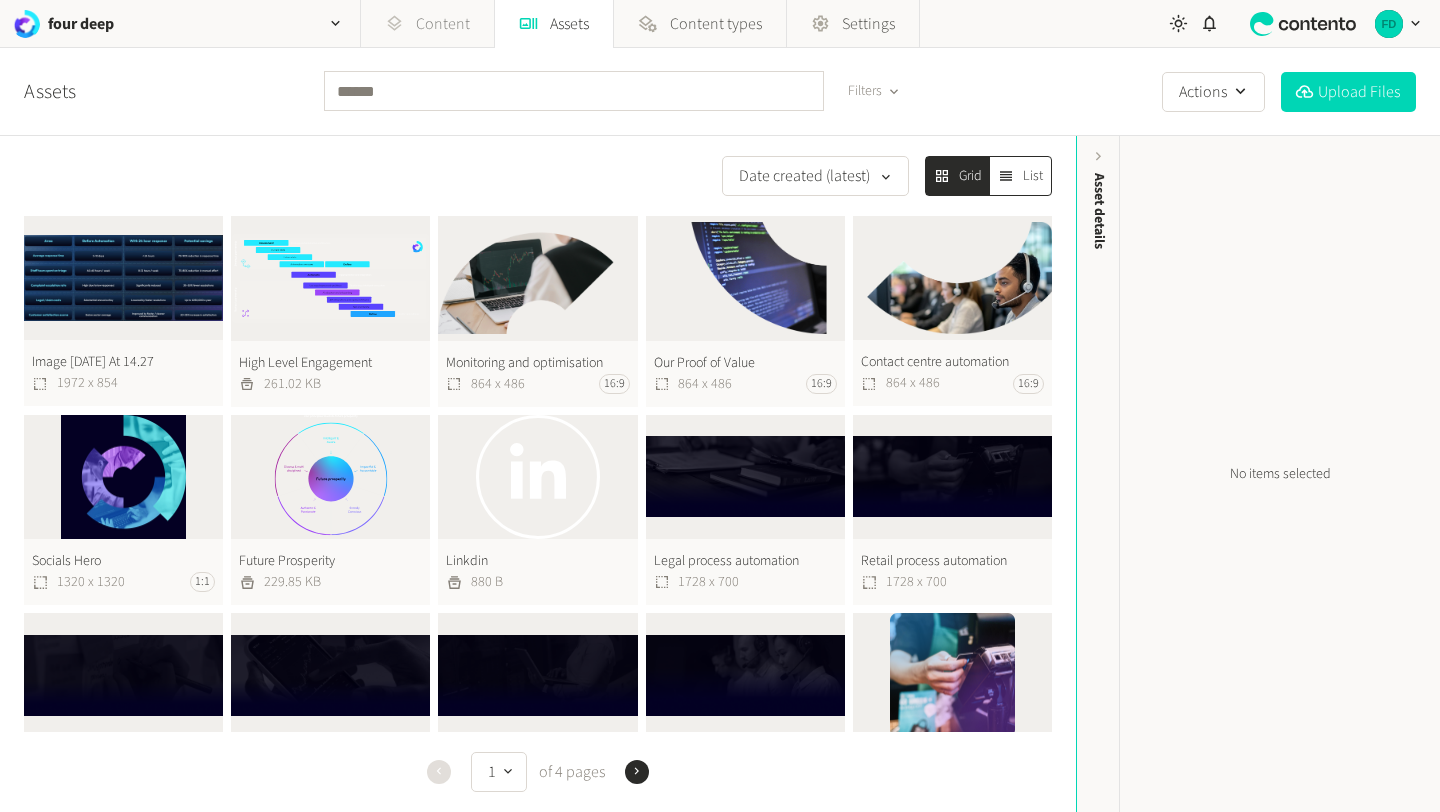 click on "Content" 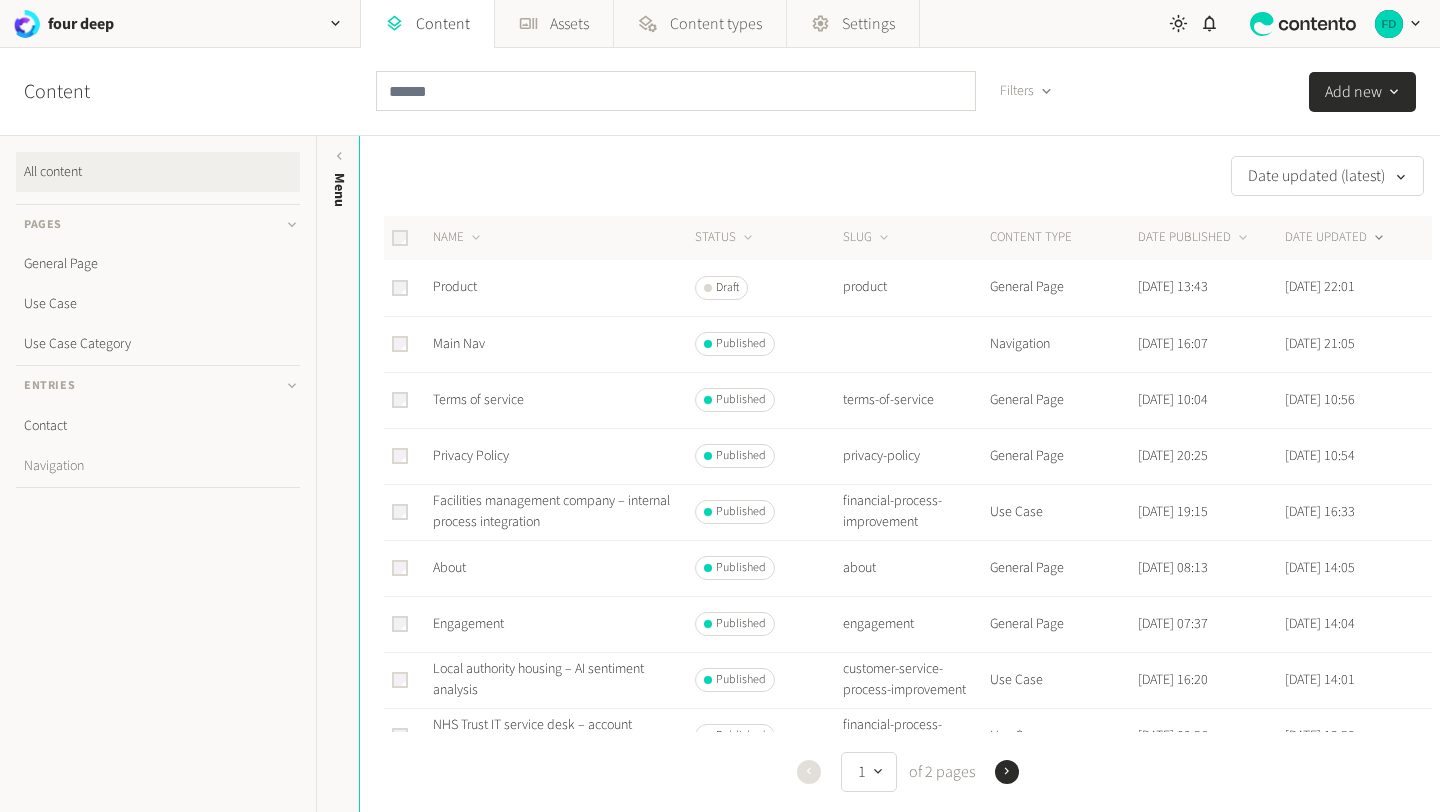click on "Navigation" 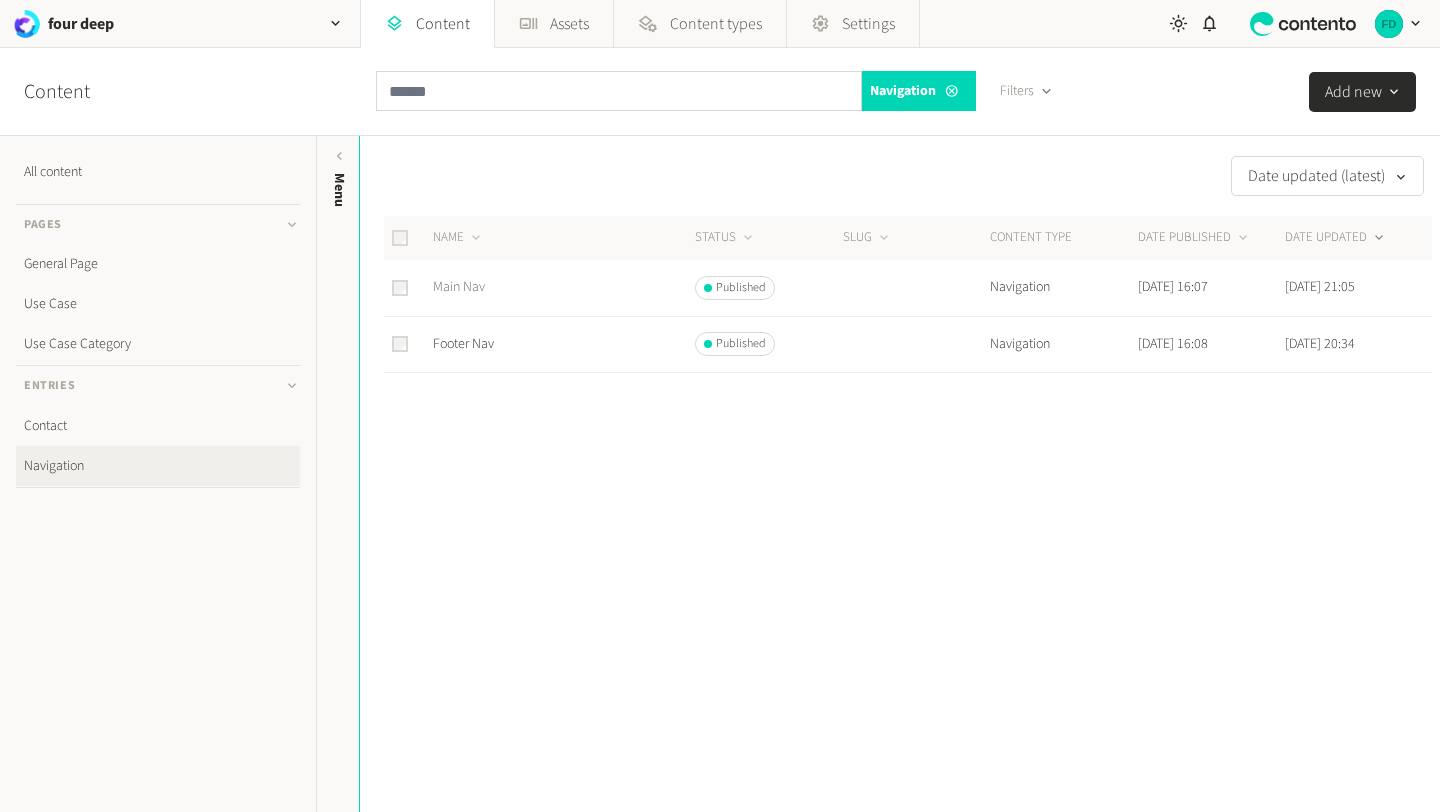 click on "Main Nav" 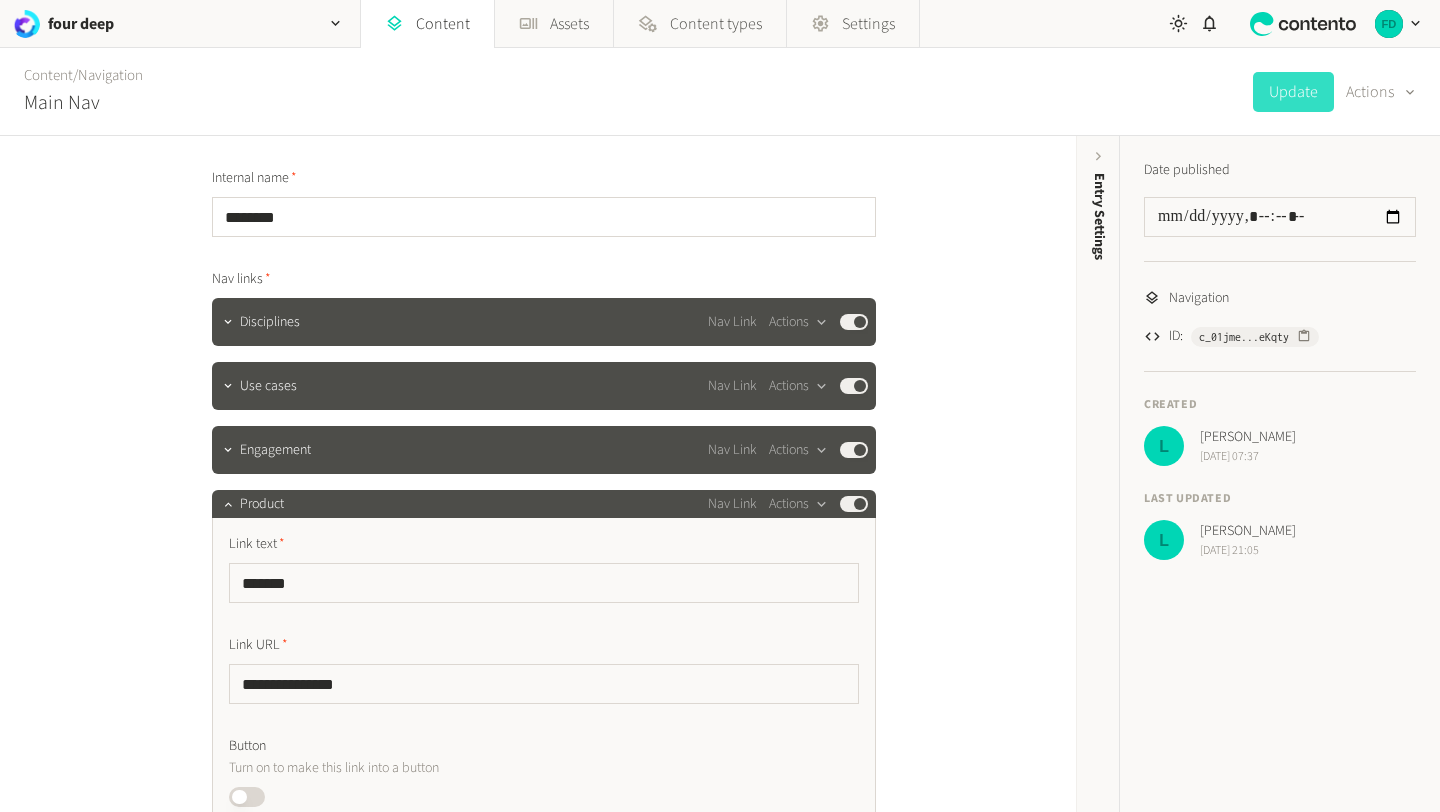 click on "Nav links" 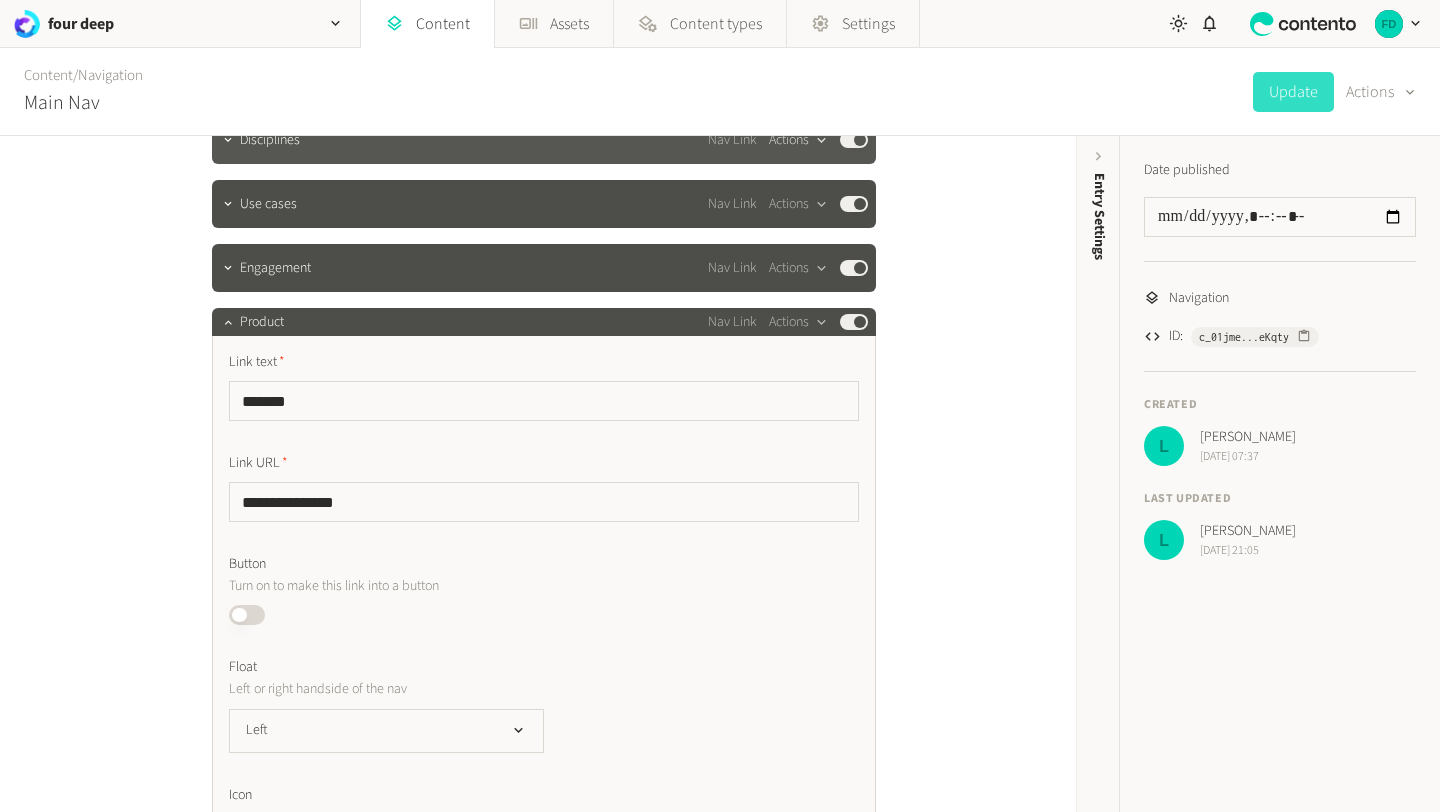 scroll, scrollTop: 184, scrollLeft: 0, axis: vertical 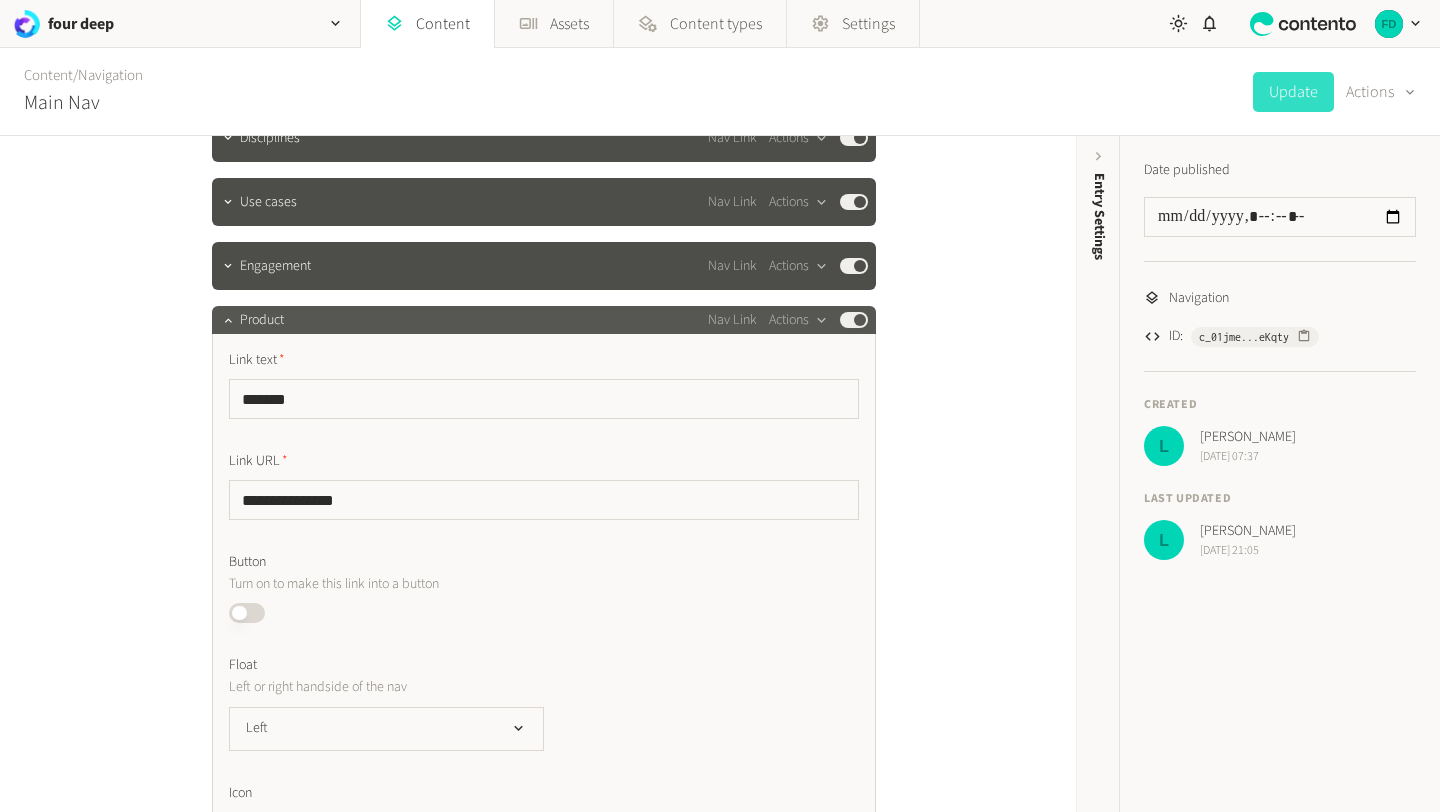 click on "Published" 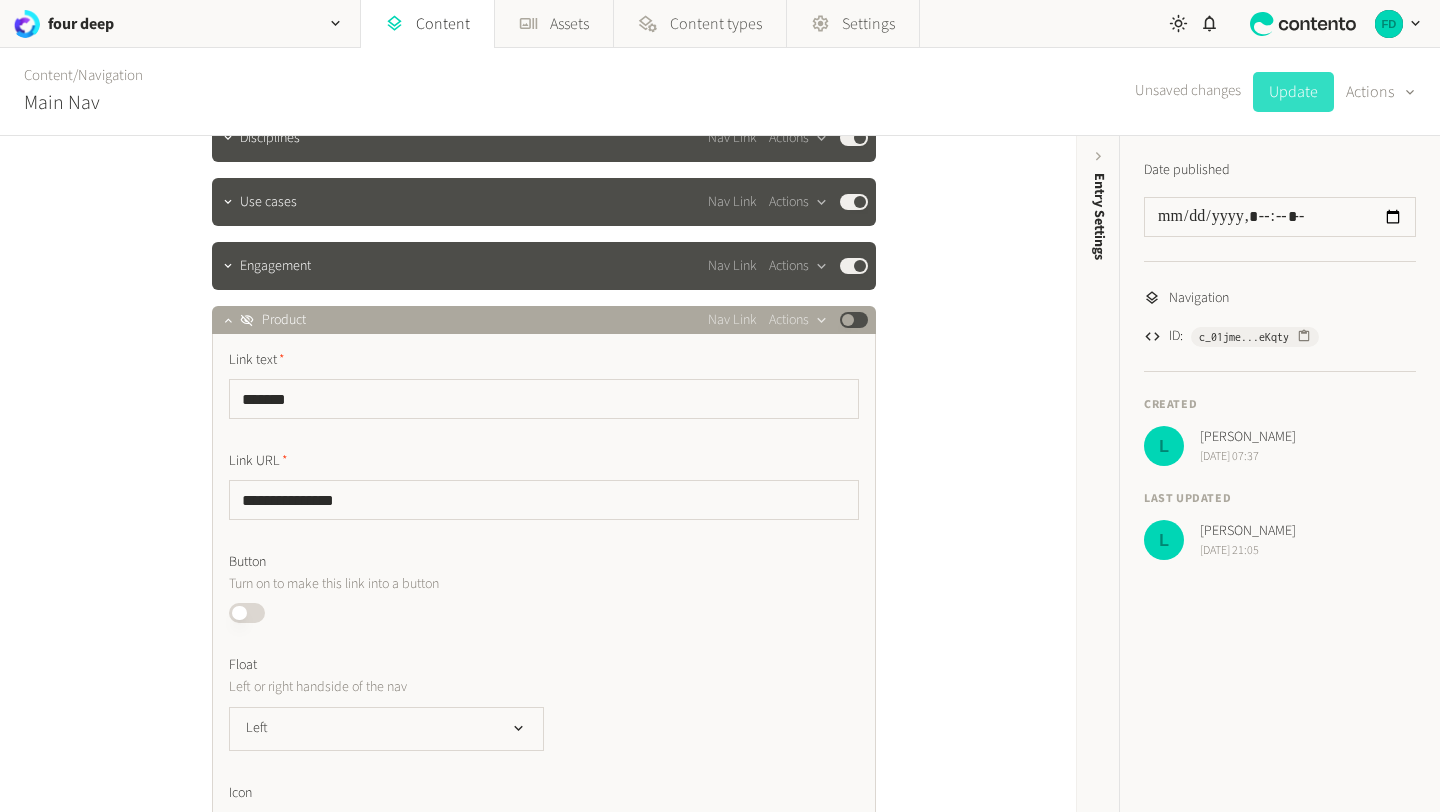 click on "Update" 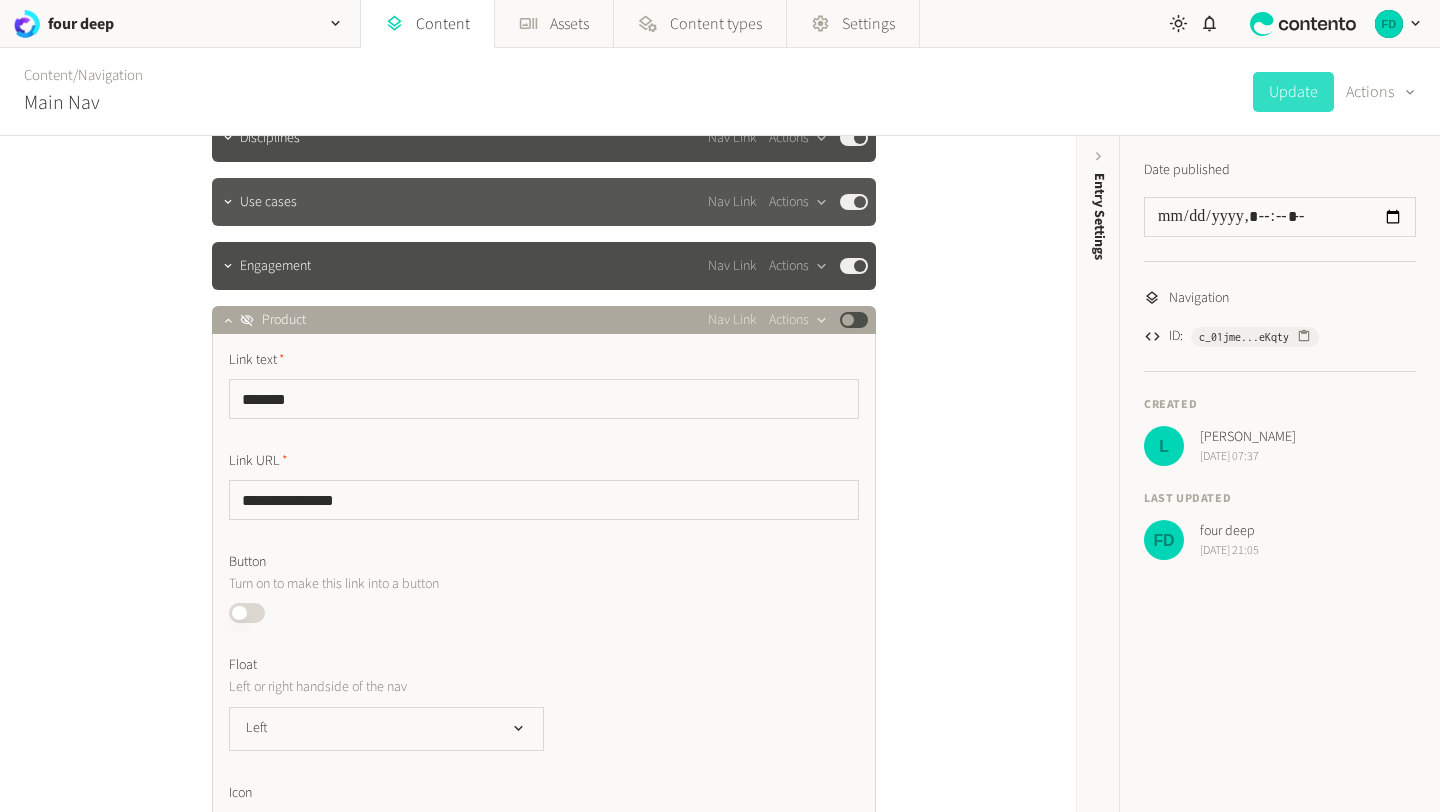 scroll, scrollTop: 0, scrollLeft: 0, axis: both 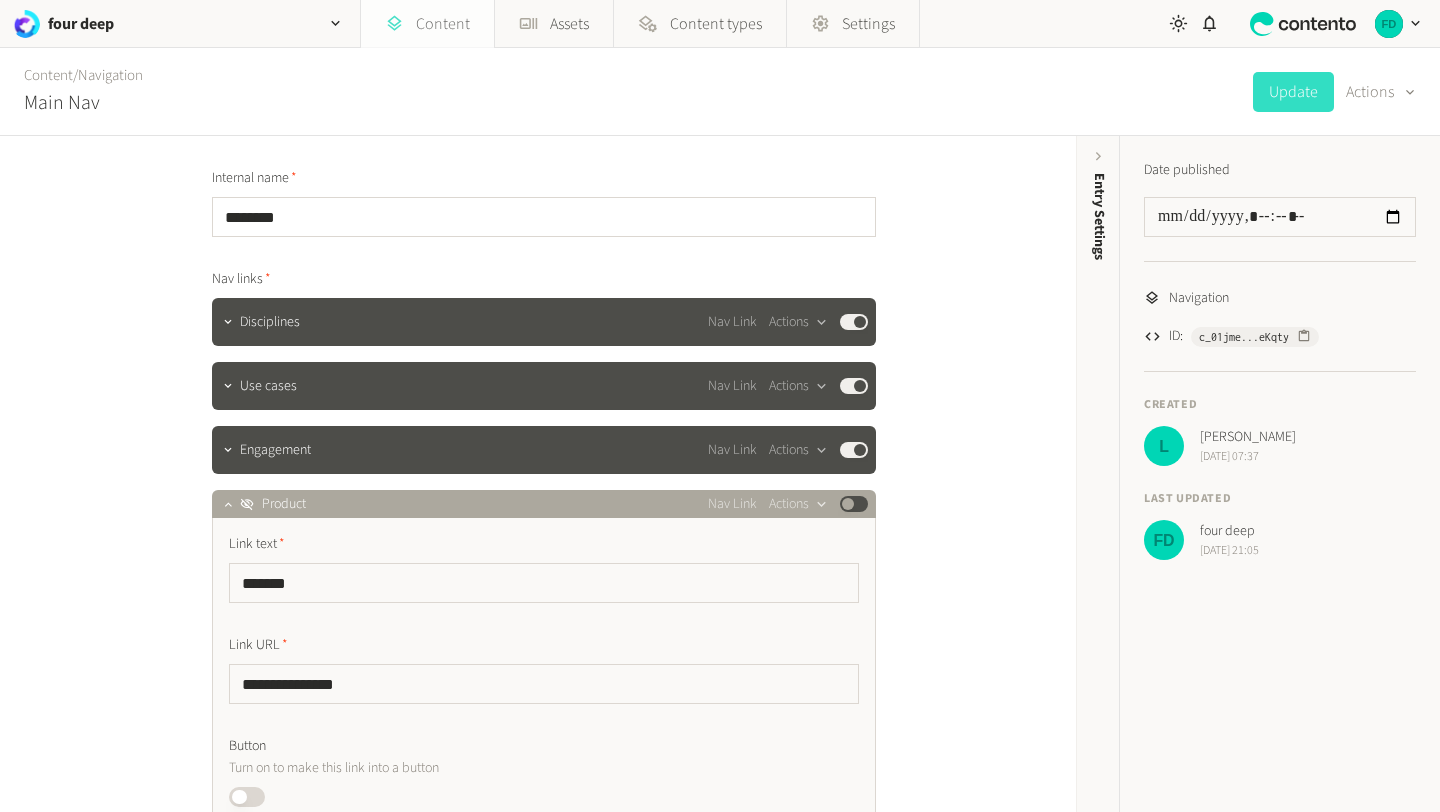 click on "Content" 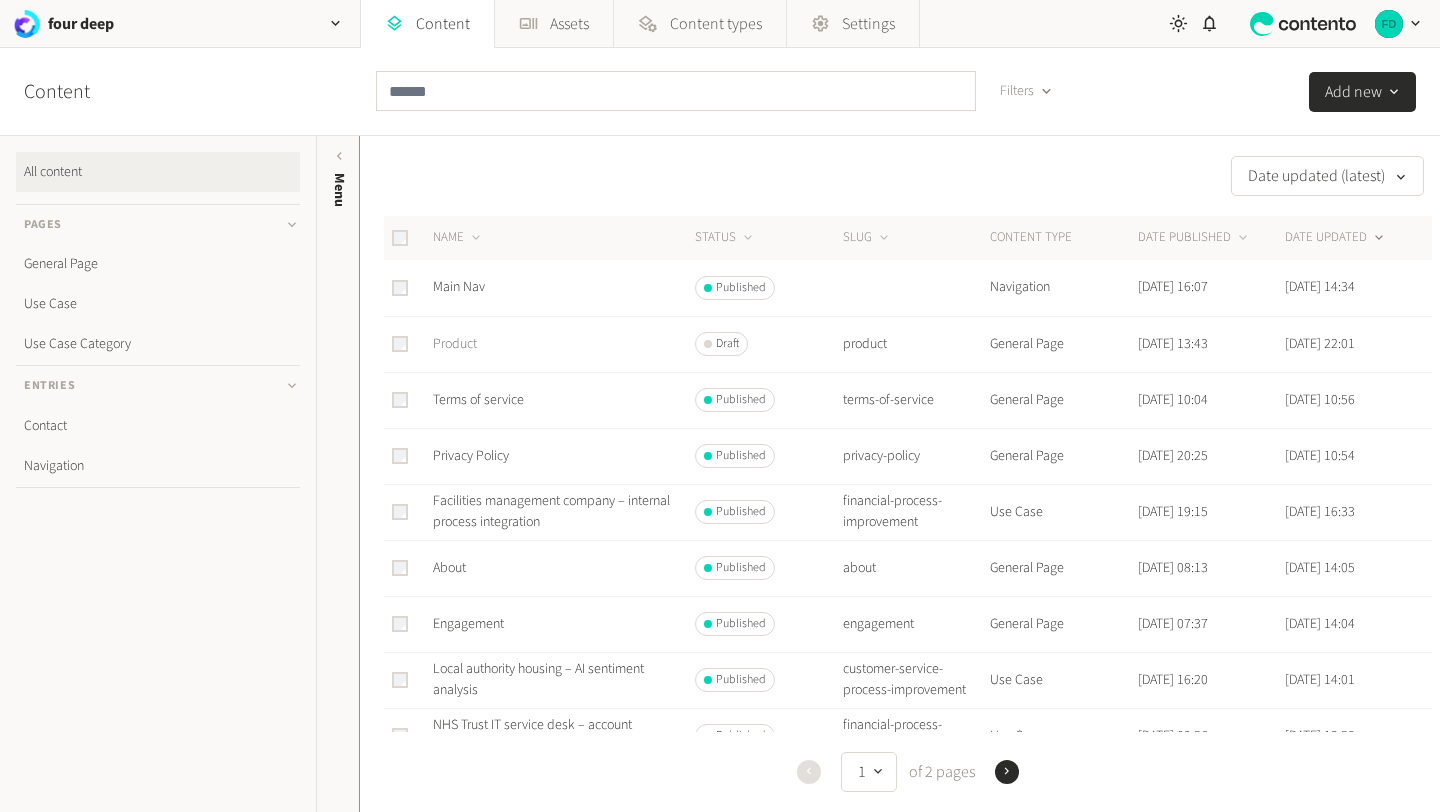click on "Product" 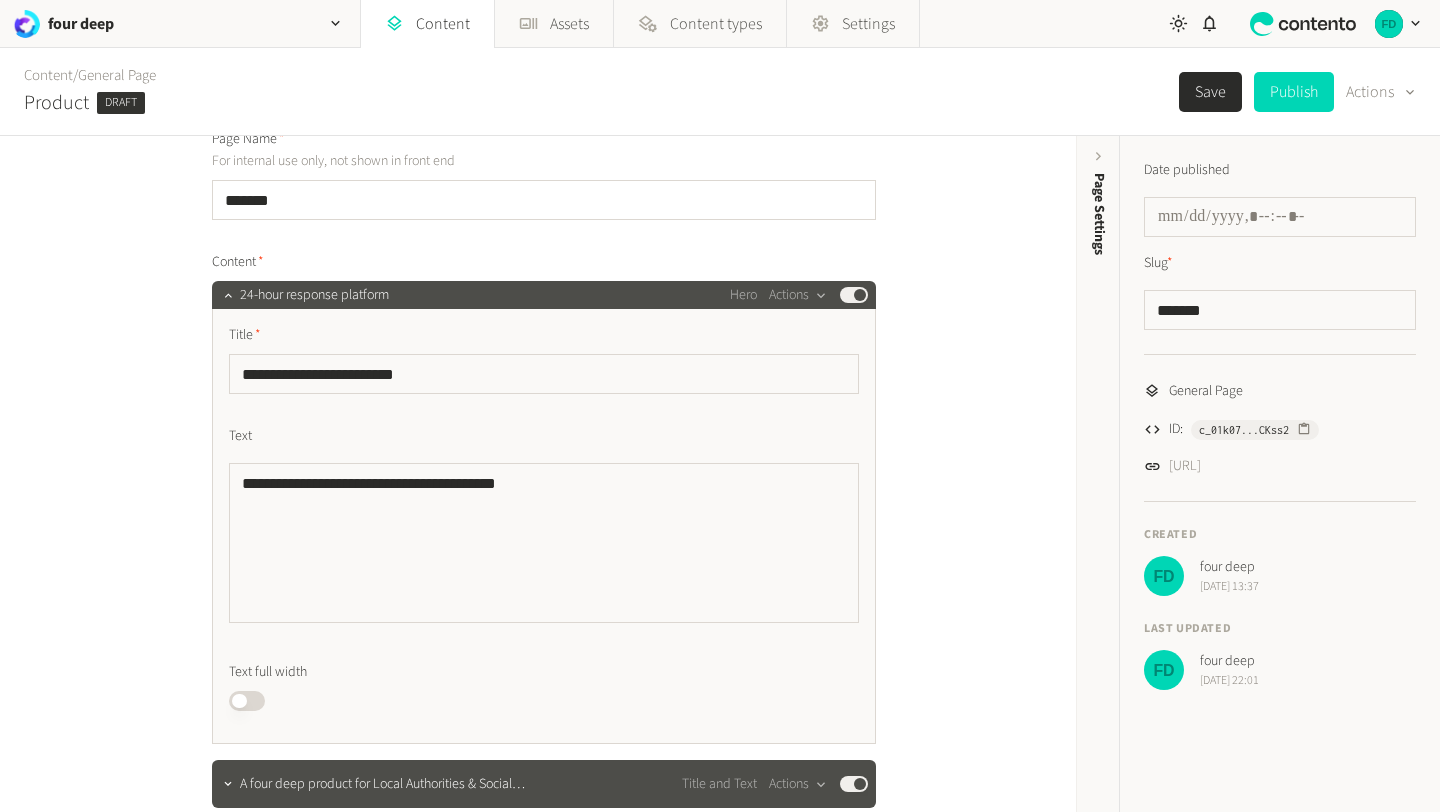 scroll, scrollTop: 146, scrollLeft: 0, axis: vertical 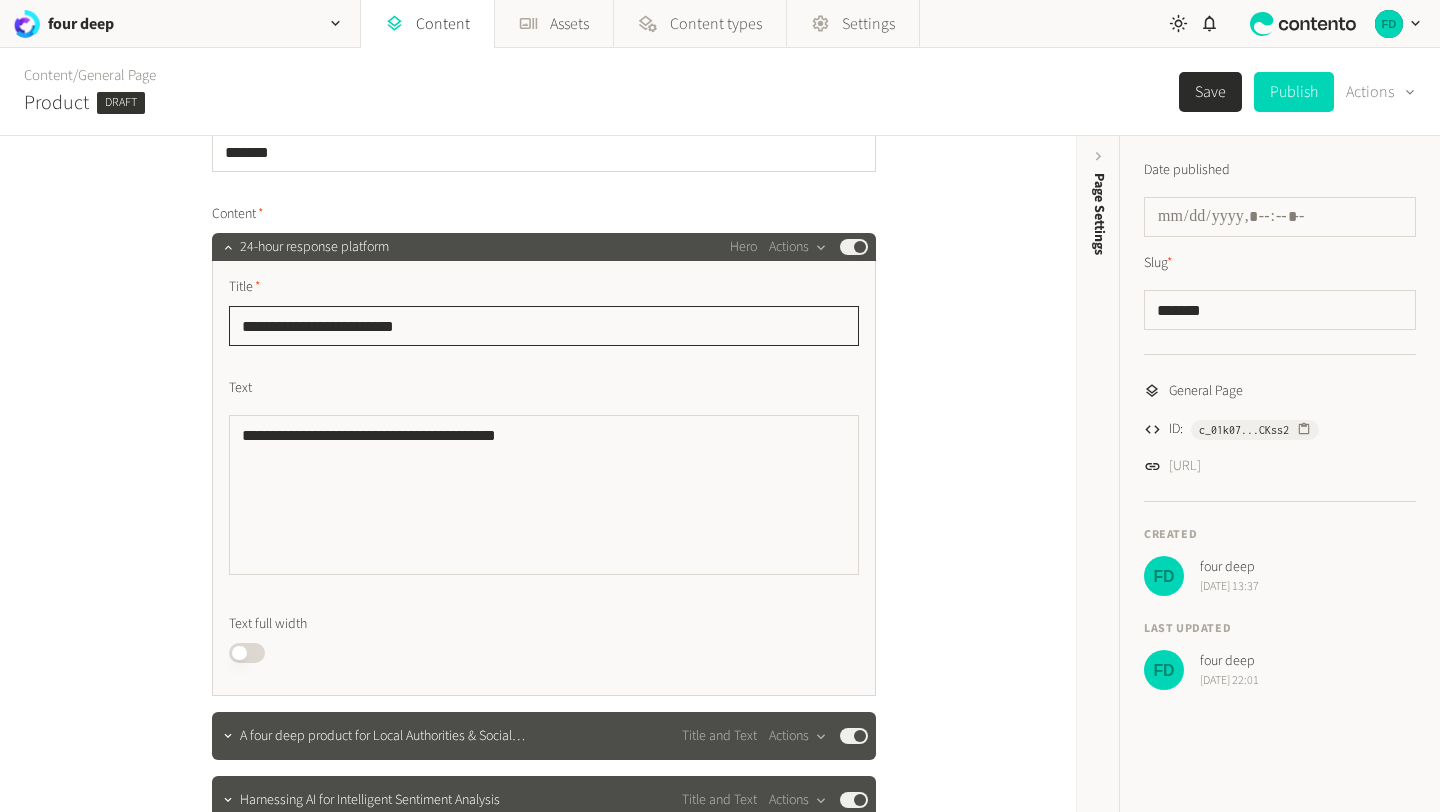 drag, startPoint x: 446, startPoint y: 329, endPoint x: 174, endPoint y: 320, distance: 272.14886 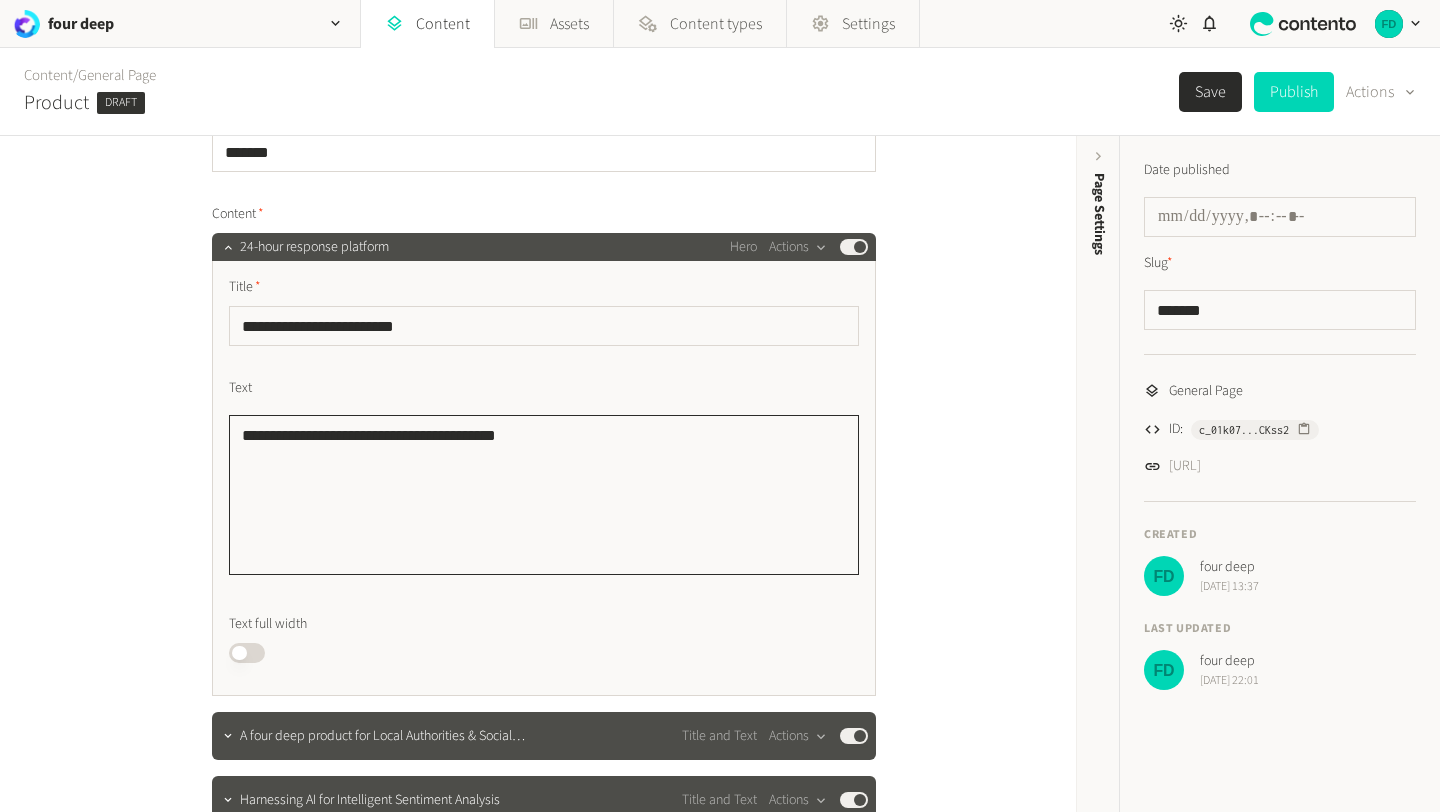 drag, startPoint x: 574, startPoint y: 429, endPoint x: 223, endPoint y: 430, distance: 351.00143 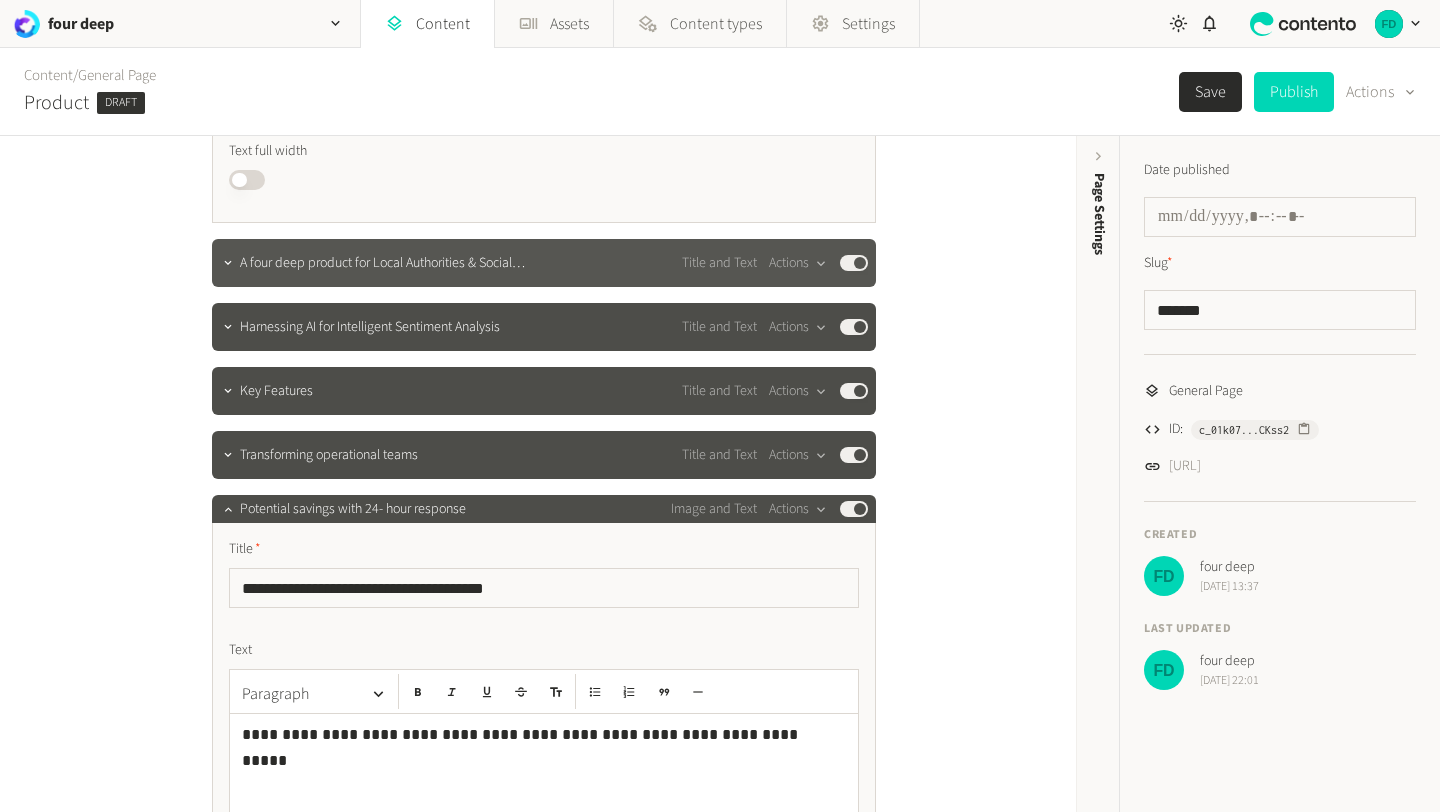 click on "A four deep product for Local Authorities & Social Housing P…" 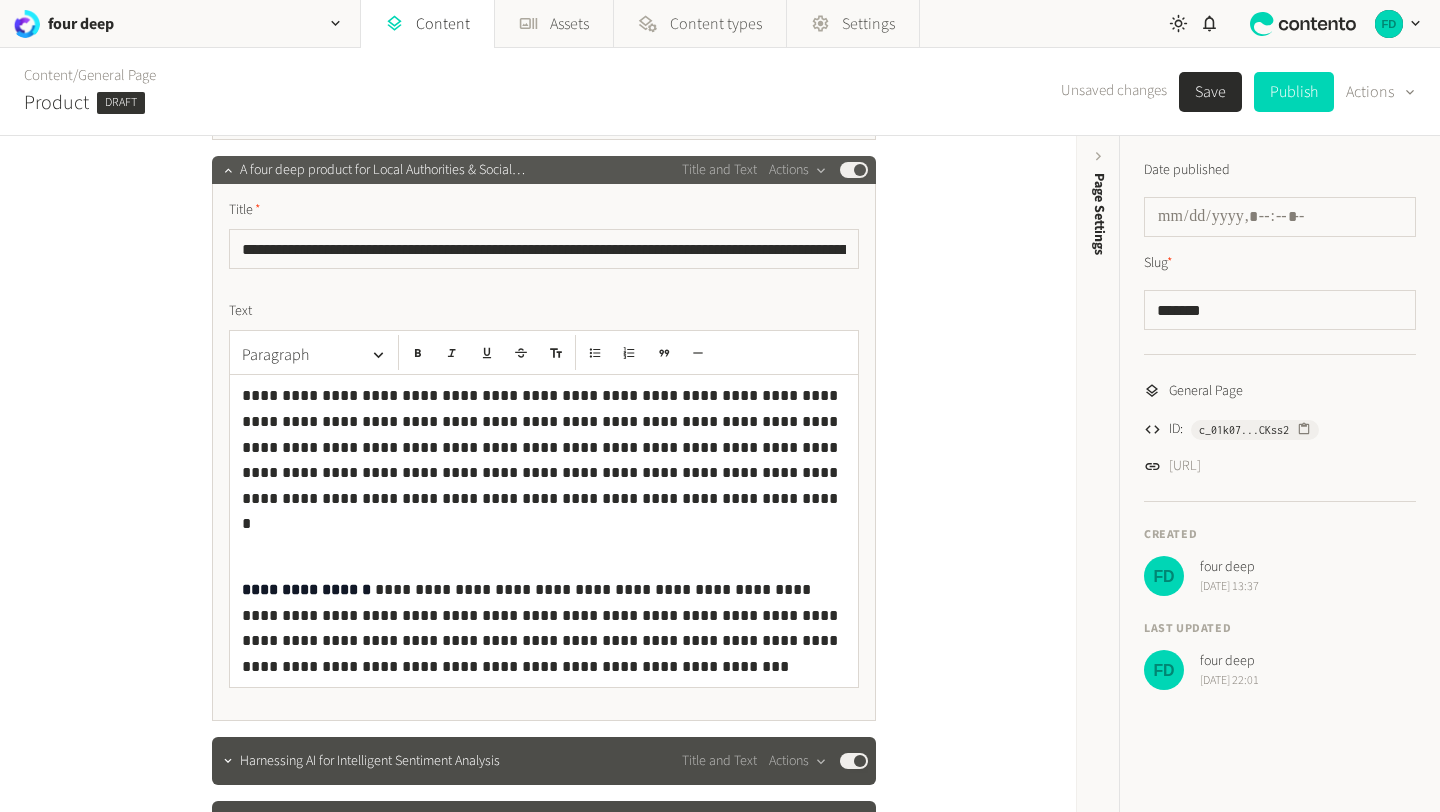 scroll, scrollTop: 710, scrollLeft: 0, axis: vertical 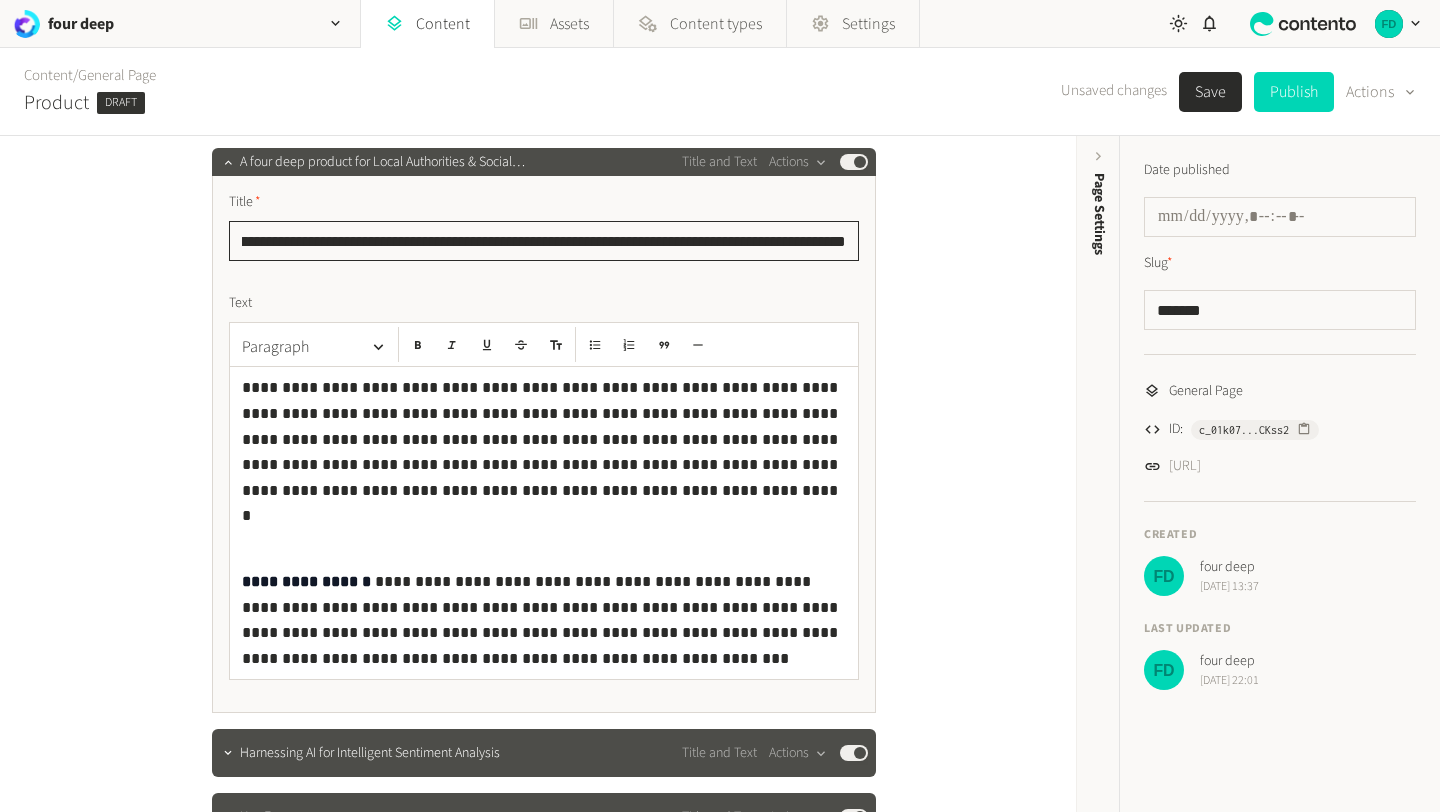 drag, startPoint x: 236, startPoint y: 241, endPoint x: 892, endPoint y: 229, distance: 656.10974 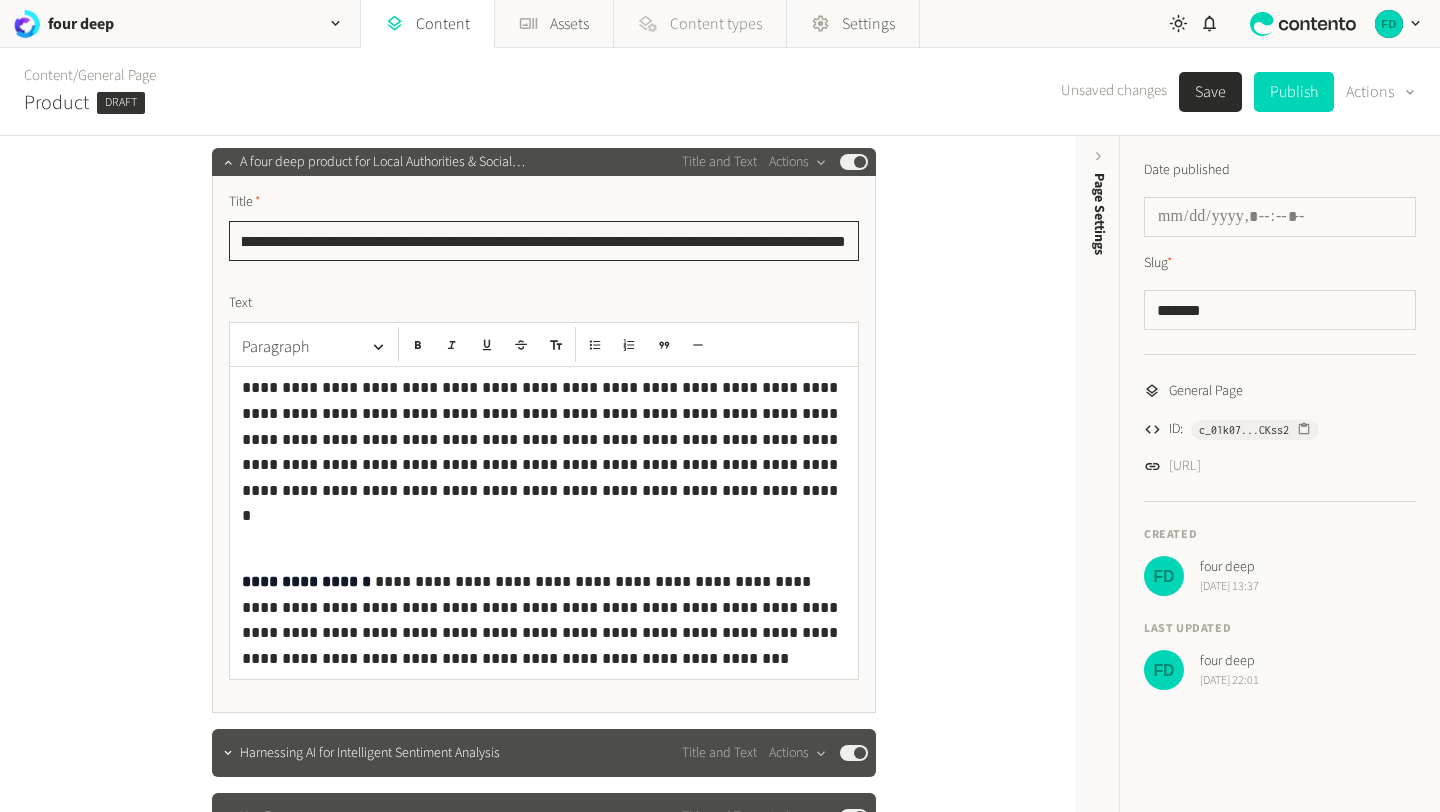 scroll, scrollTop: 0, scrollLeft: 0, axis: both 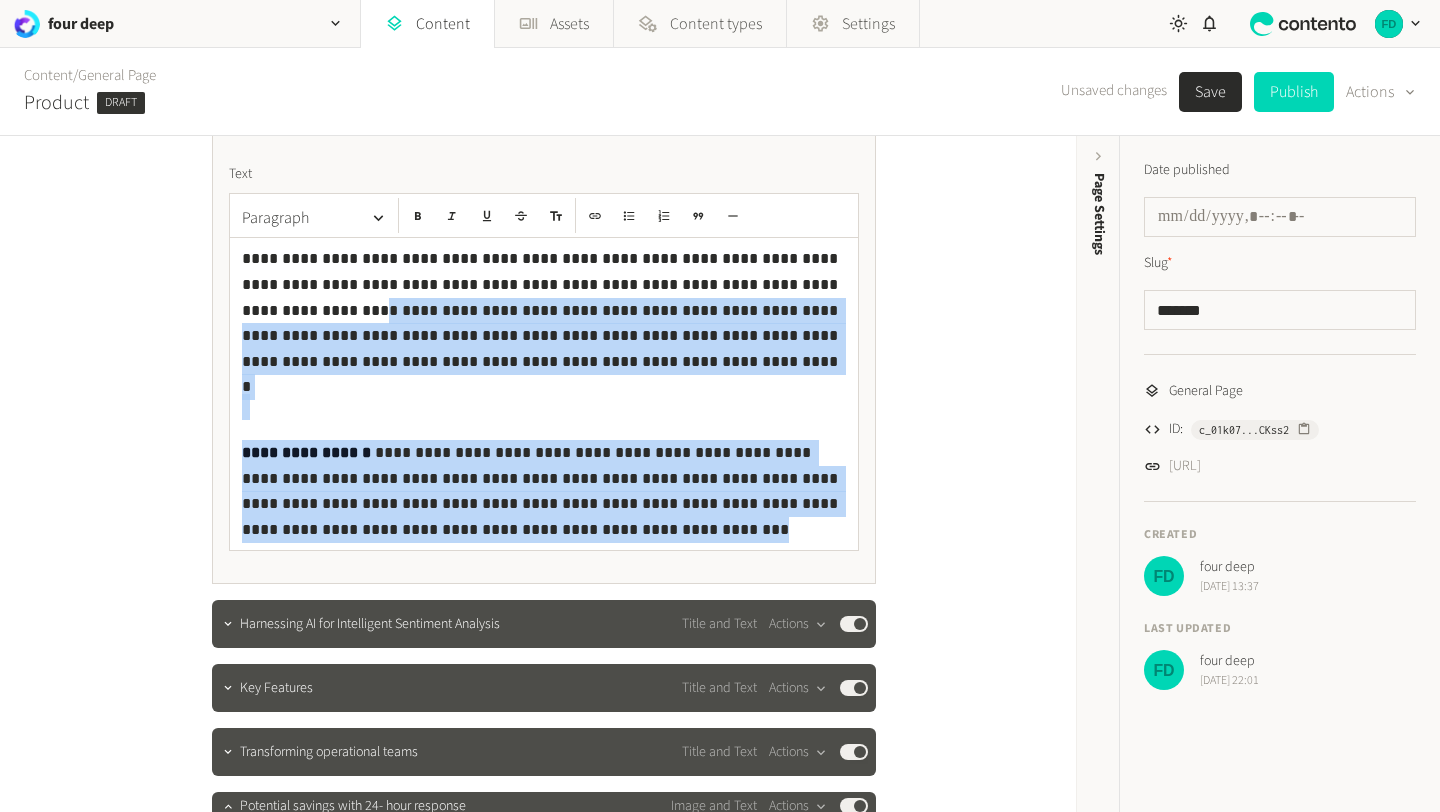 drag, startPoint x: 504, startPoint y: 527, endPoint x: 235, endPoint y: 303, distance: 350.05286 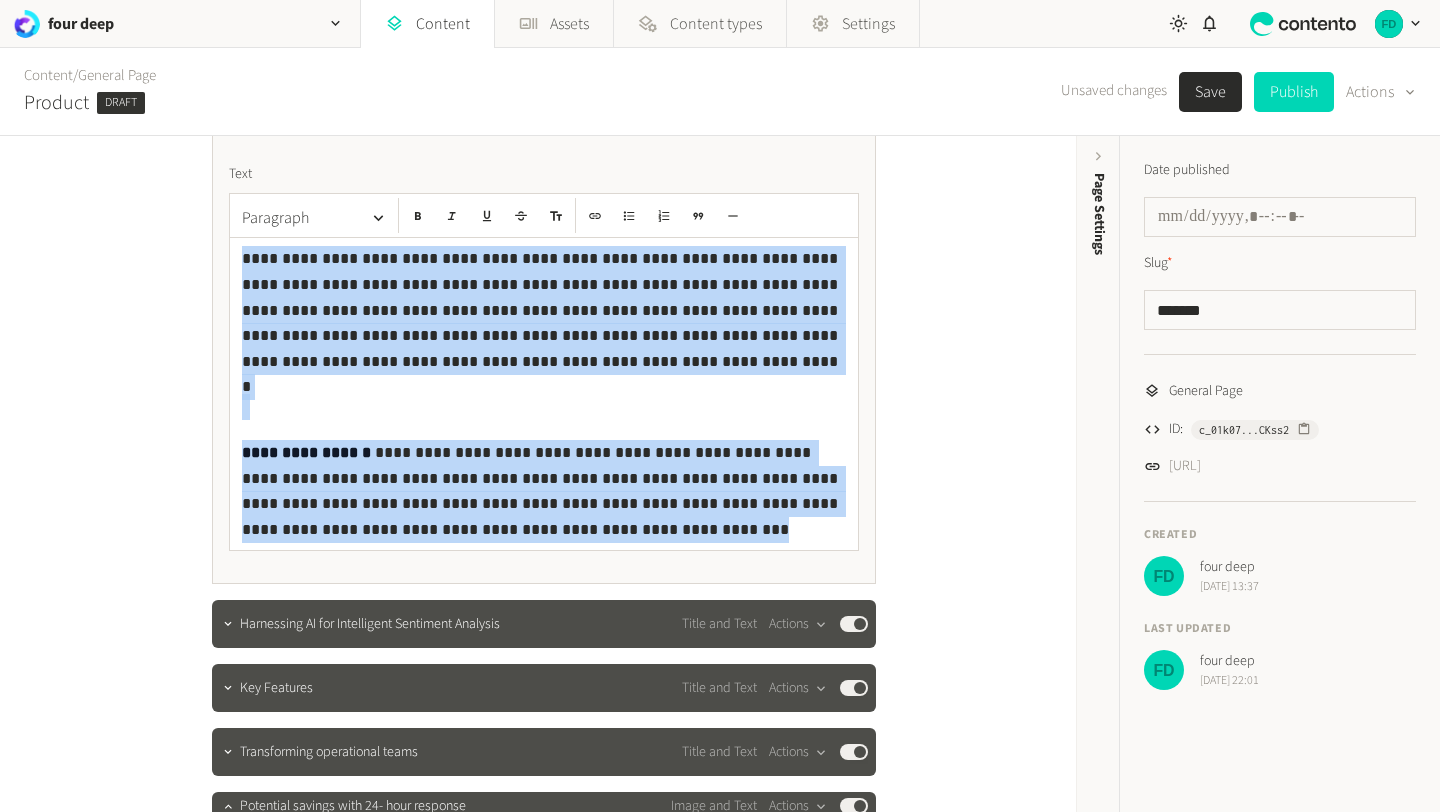 drag, startPoint x: 504, startPoint y: 534, endPoint x: 210, endPoint y: 220, distance: 430.15347 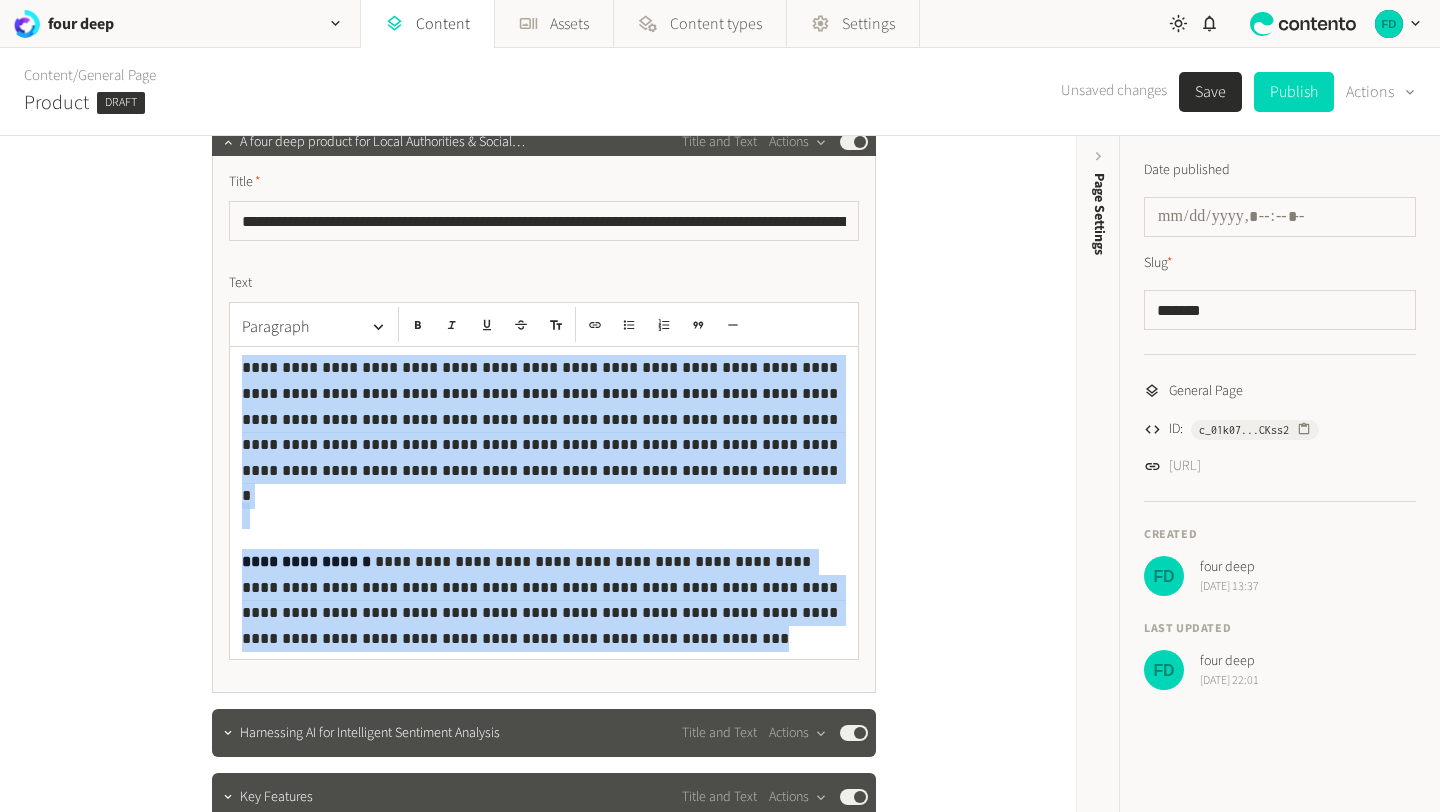 scroll, scrollTop: 687, scrollLeft: 0, axis: vertical 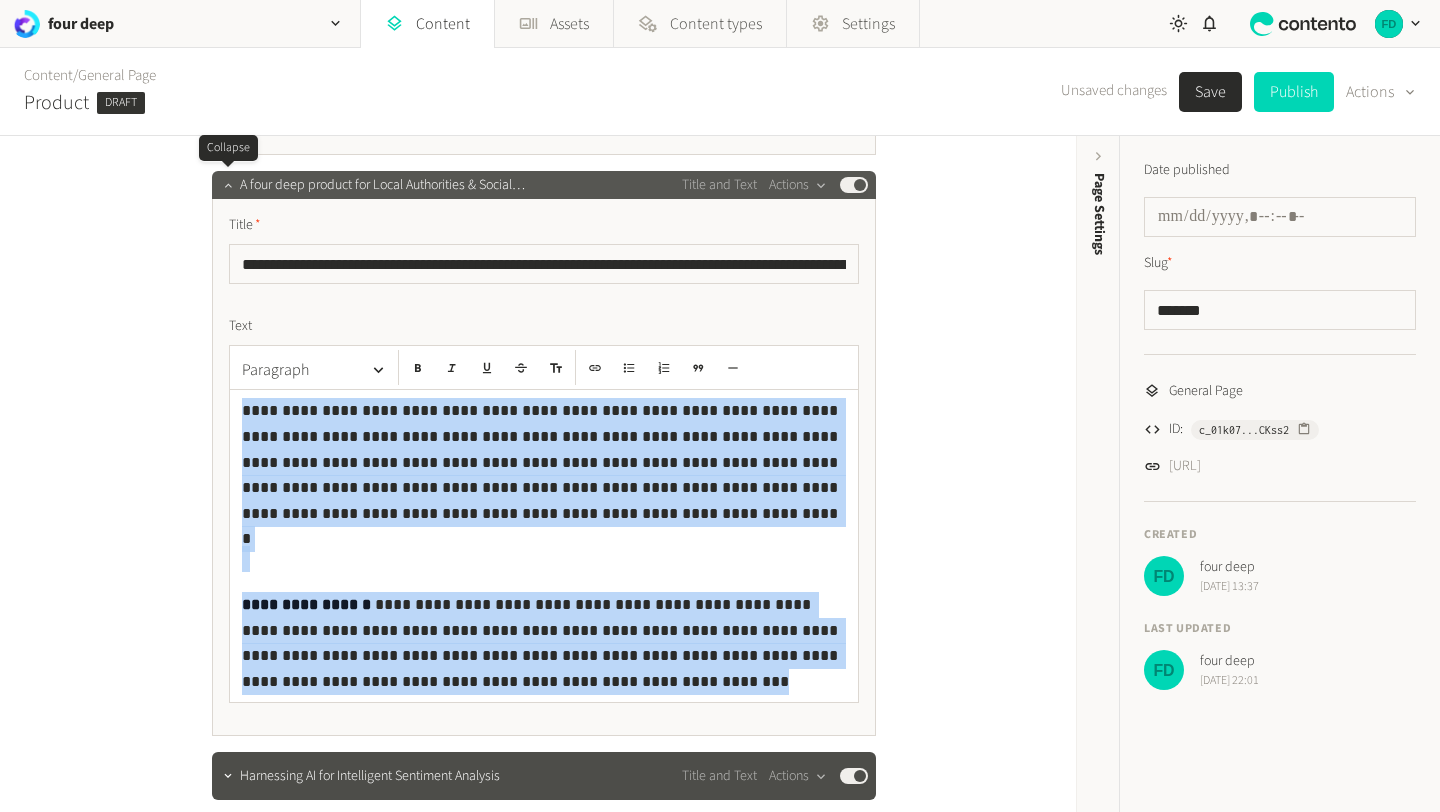click 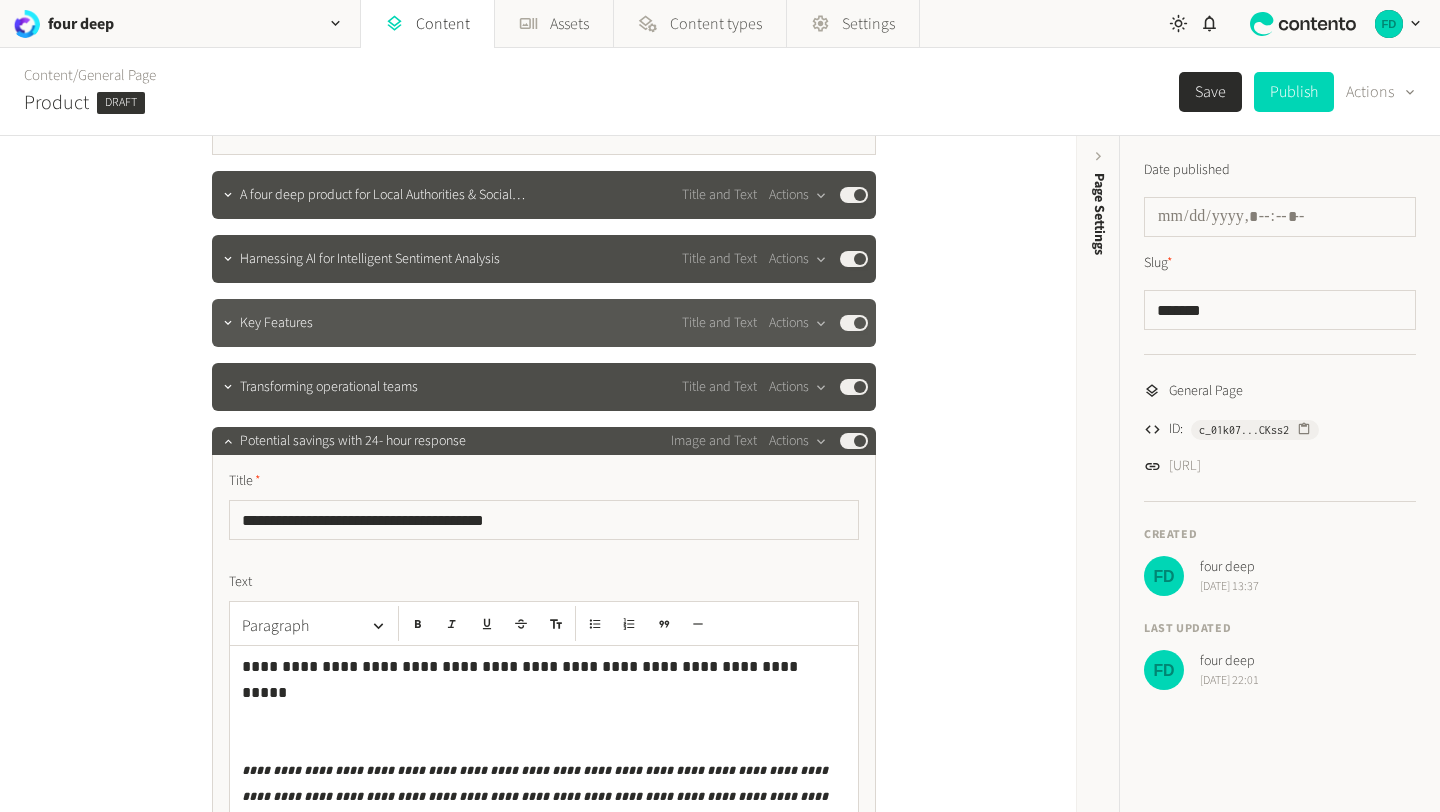scroll, scrollTop: 697, scrollLeft: 0, axis: vertical 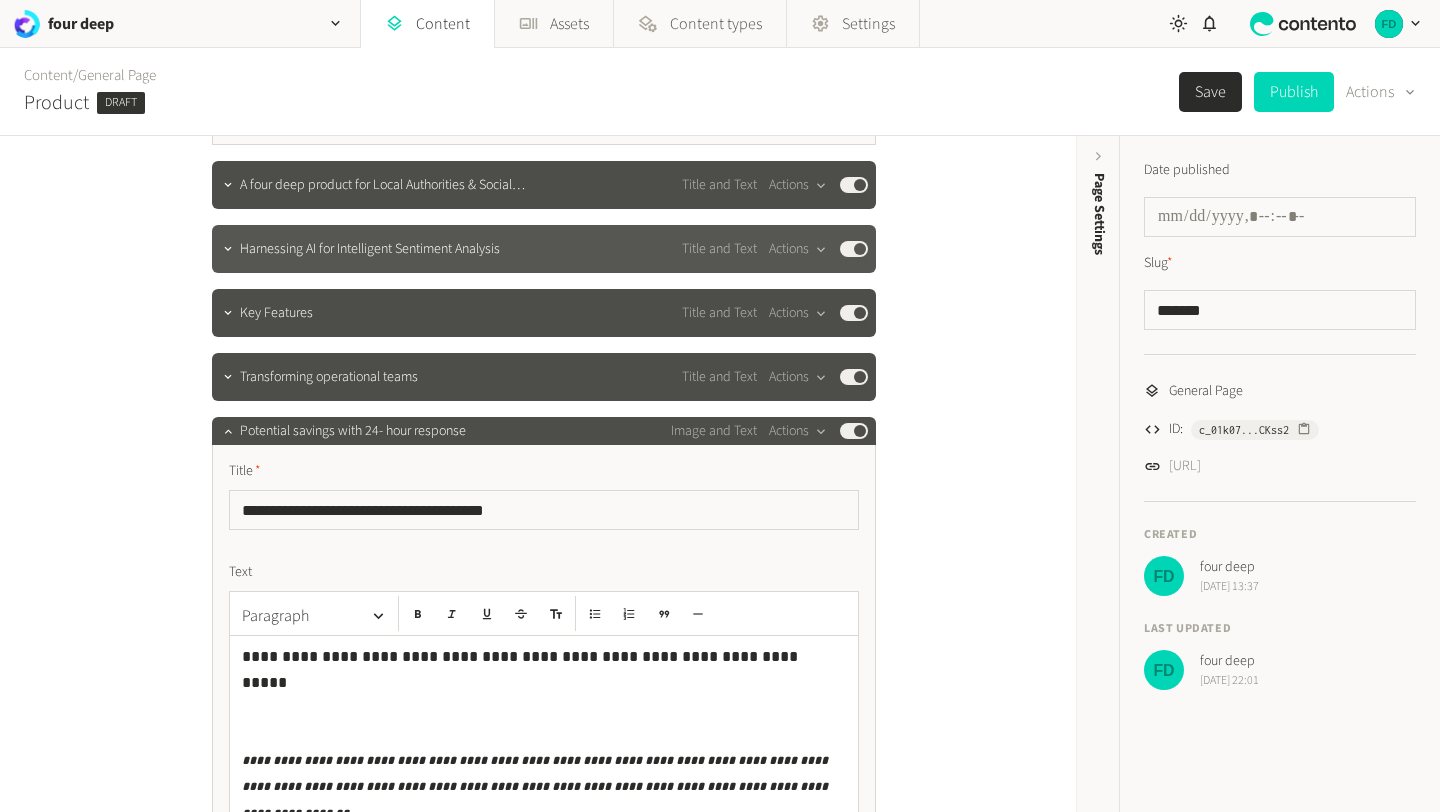 click on "Harnessing AI for Intelligent Sentiment Analysis Title and Text  Actions  Published" 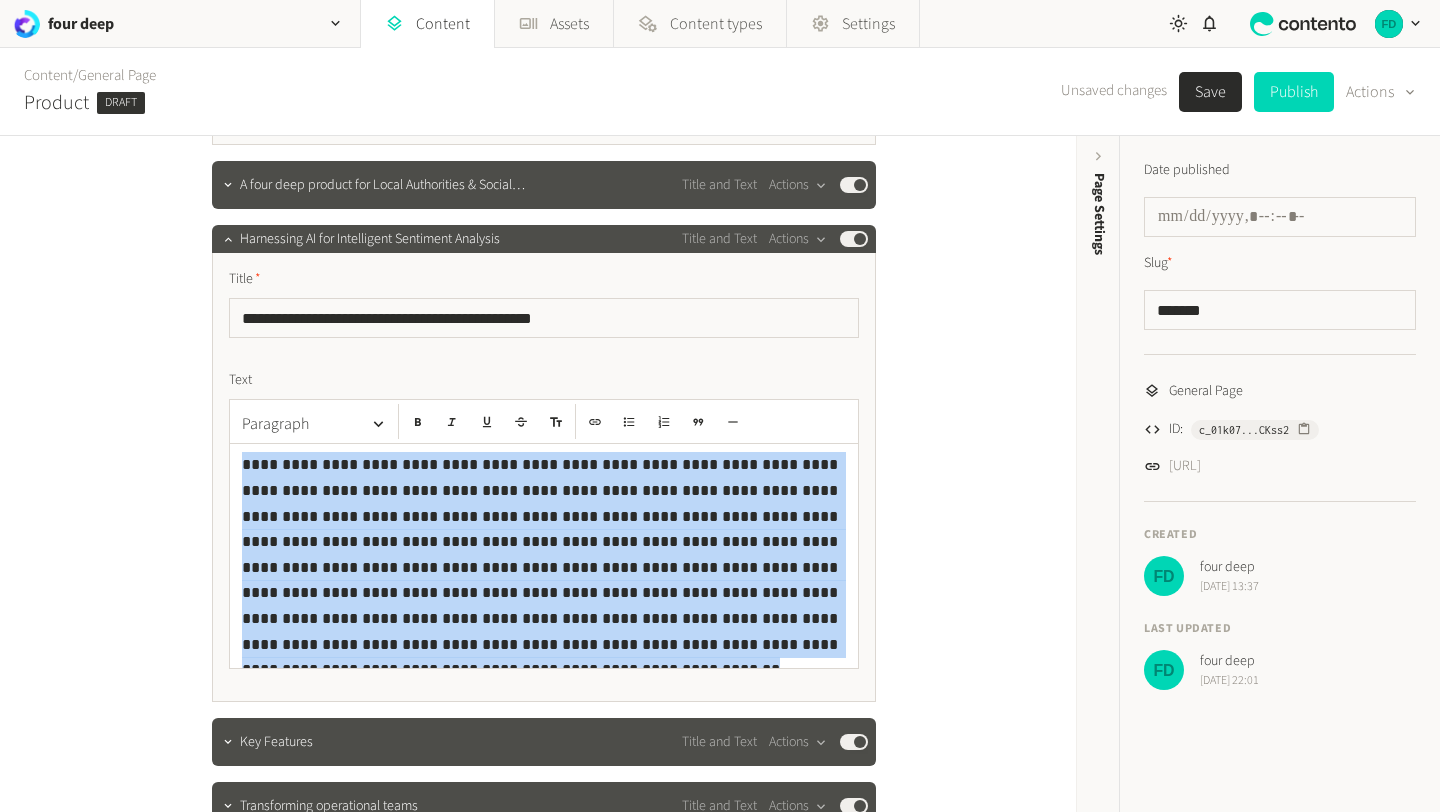 drag, startPoint x: 576, startPoint y: 641, endPoint x: 203, endPoint y: 416, distance: 435.60764 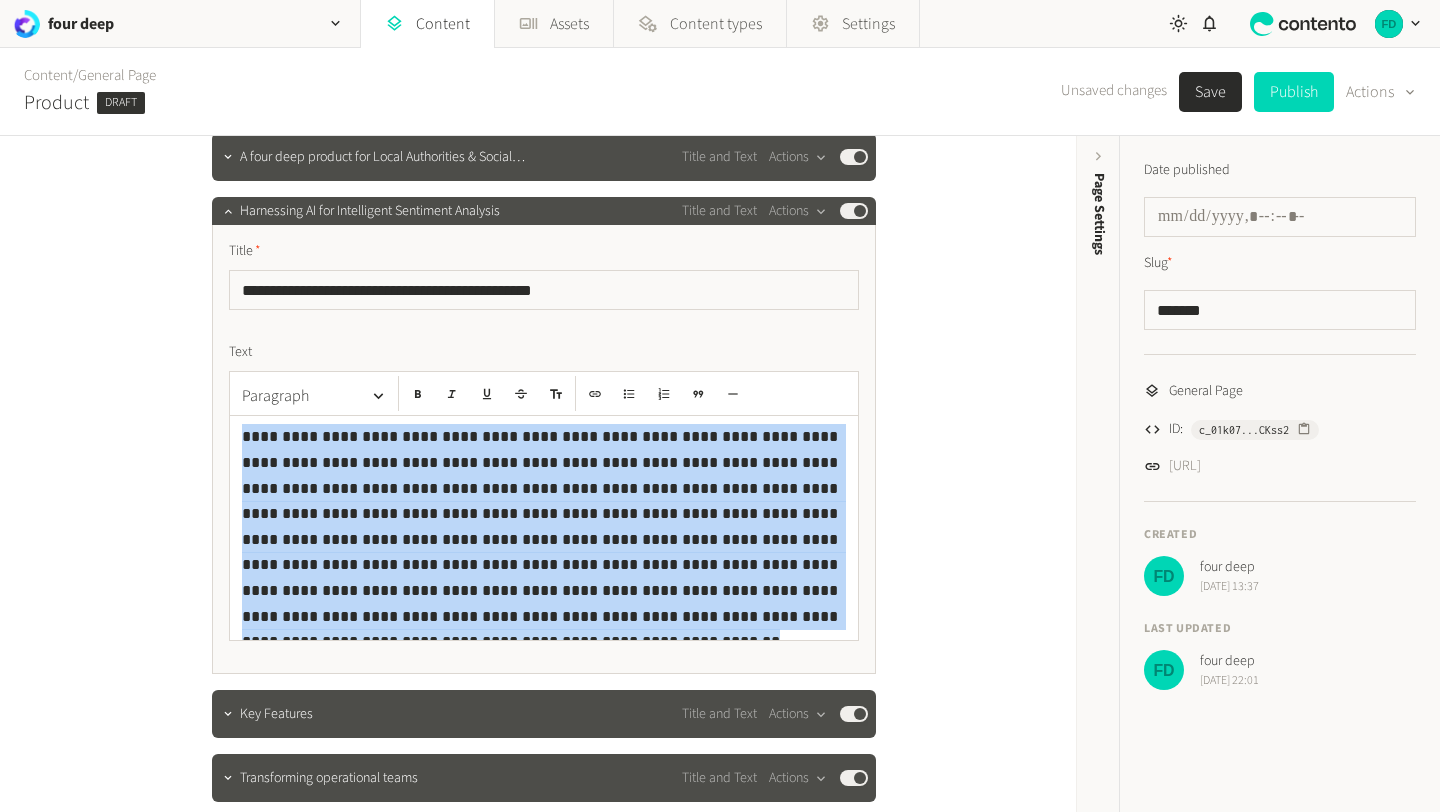 scroll, scrollTop: 730, scrollLeft: 0, axis: vertical 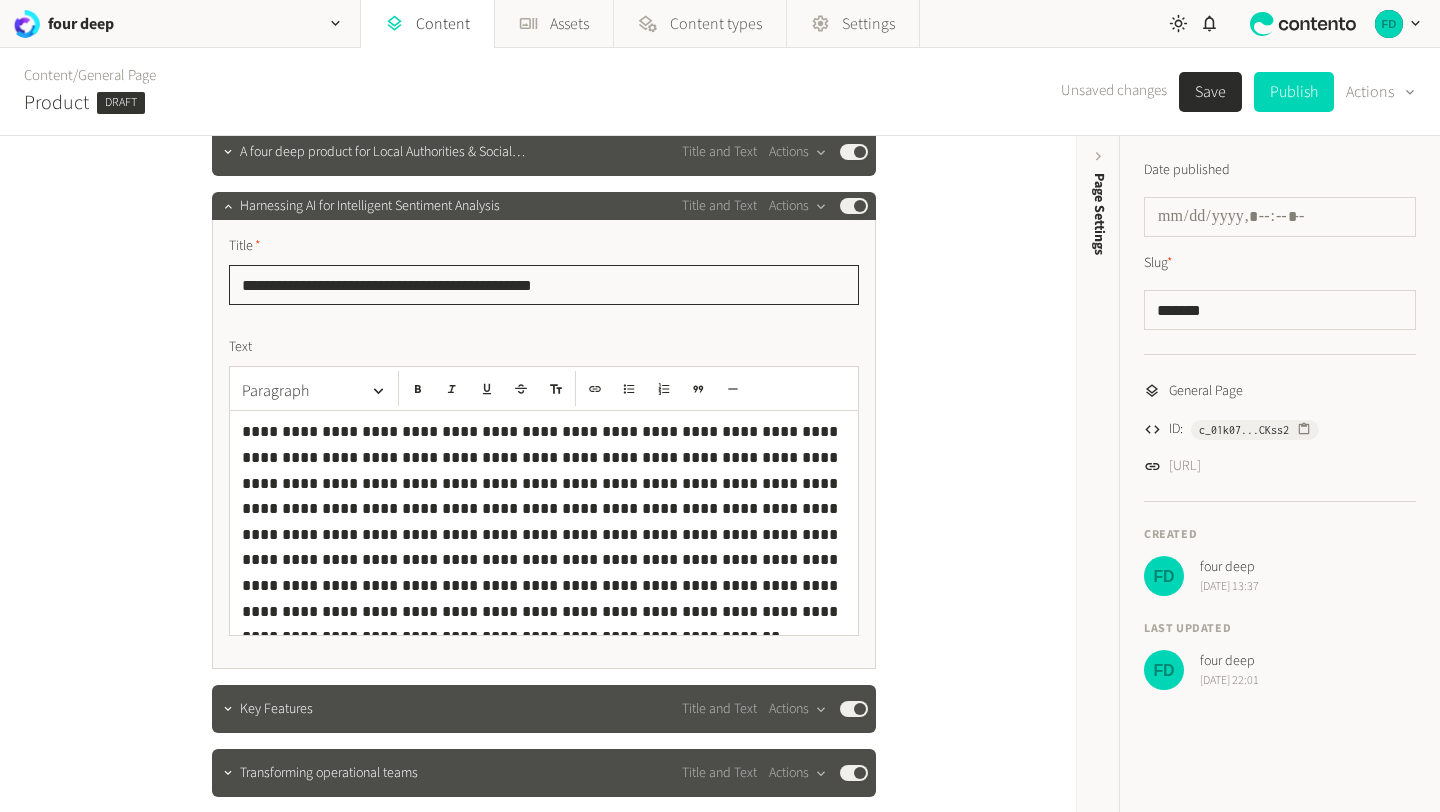 click on "**********" 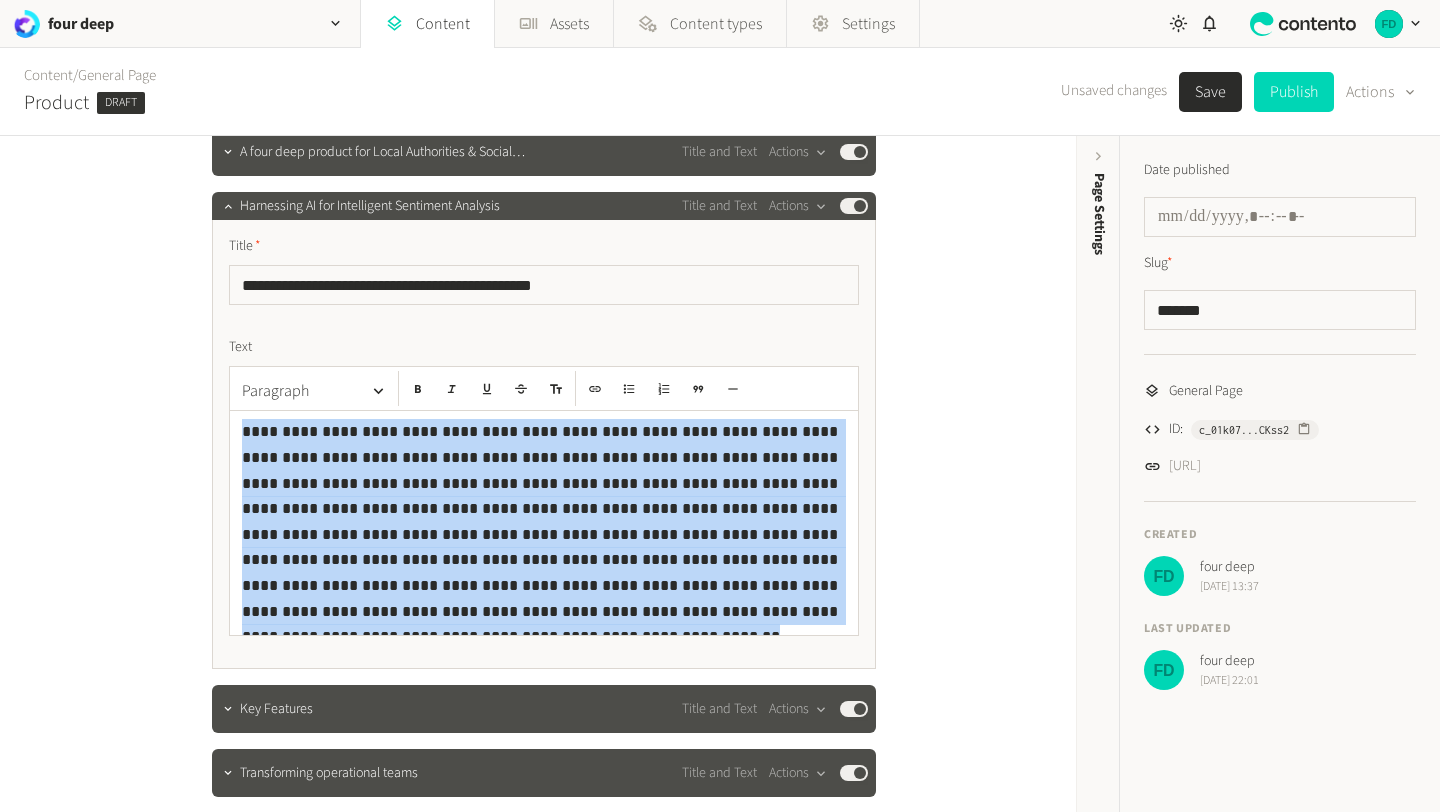 drag, startPoint x: 571, startPoint y: 613, endPoint x: 184, endPoint y: 419, distance: 432.90298 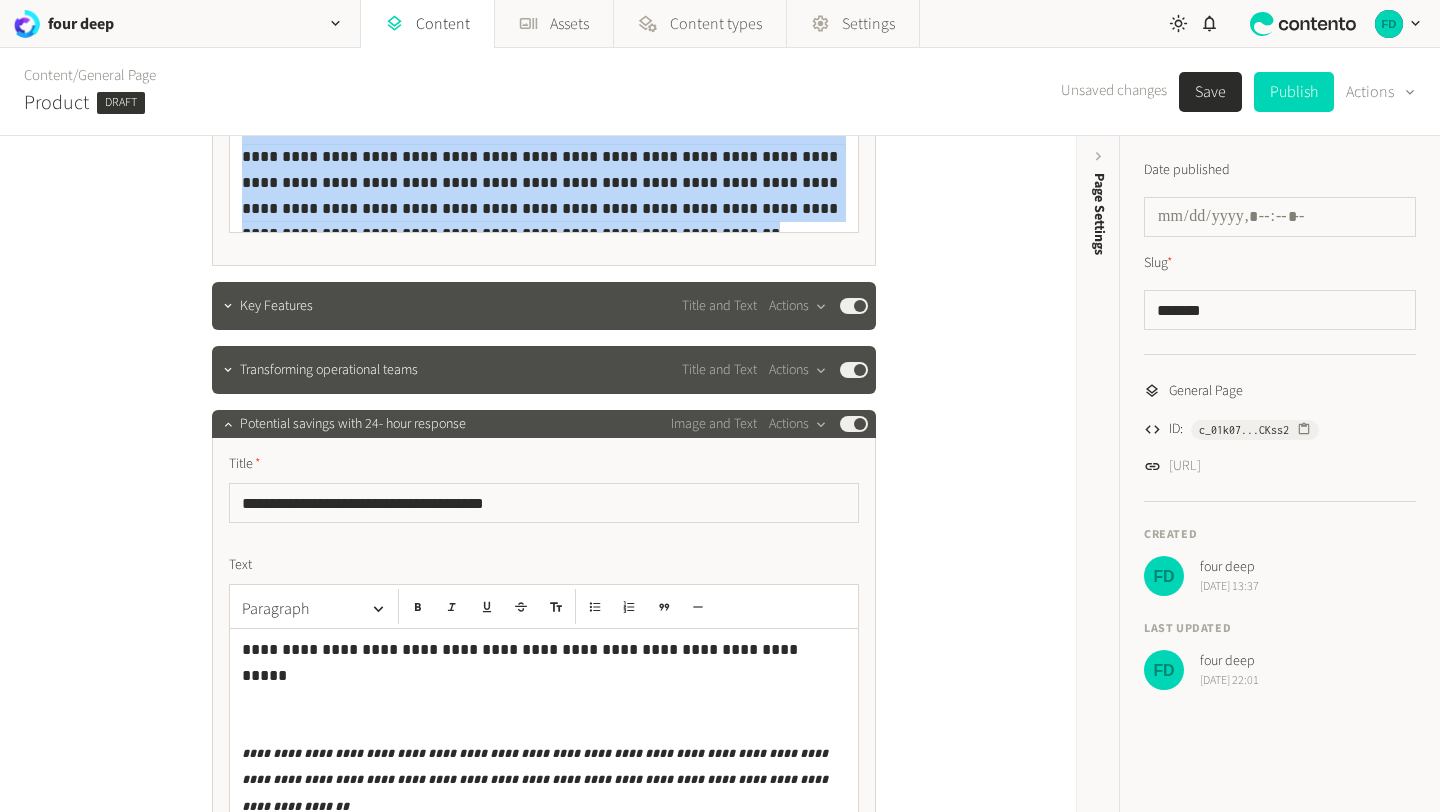 scroll, scrollTop: 1146, scrollLeft: 0, axis: vertical 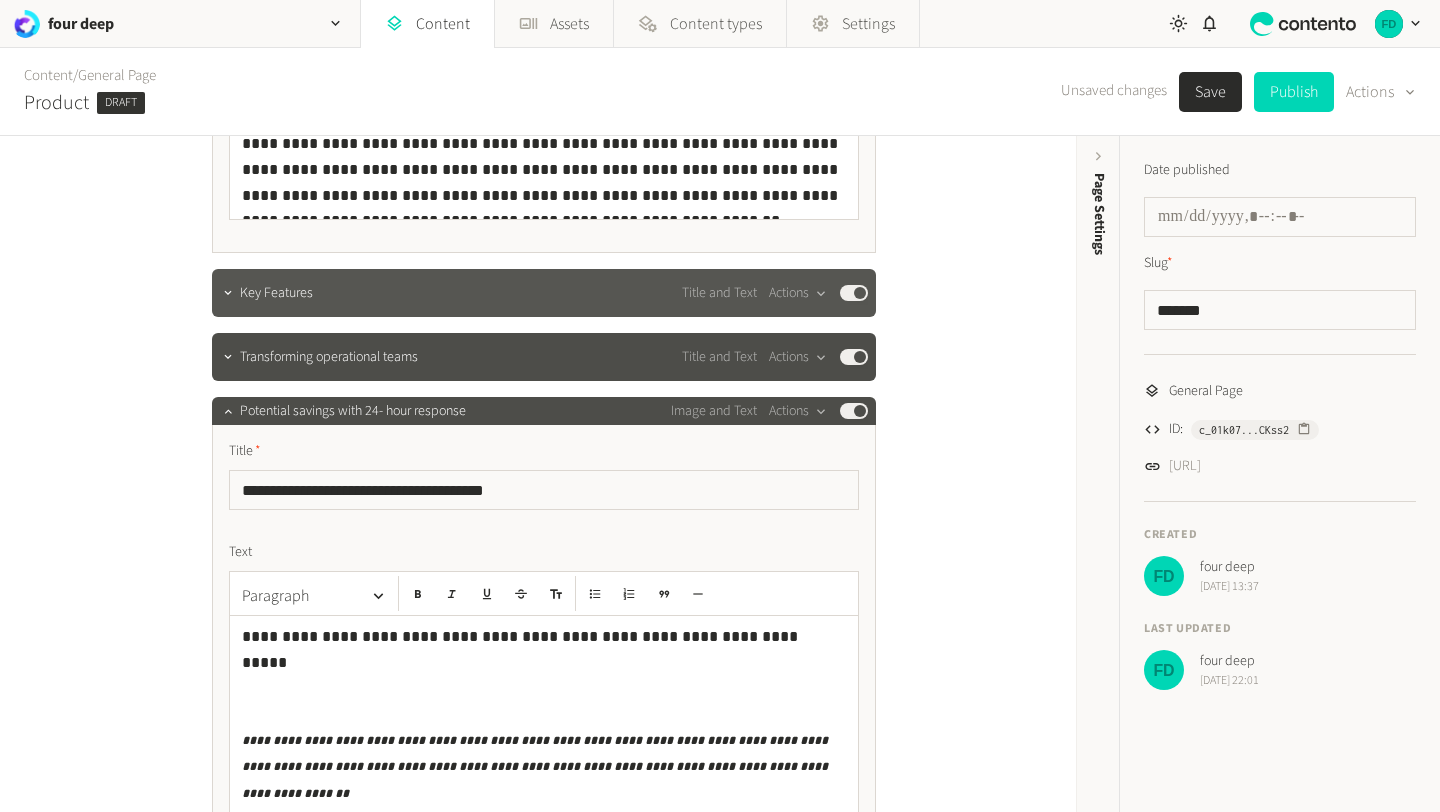click on "Key Features" 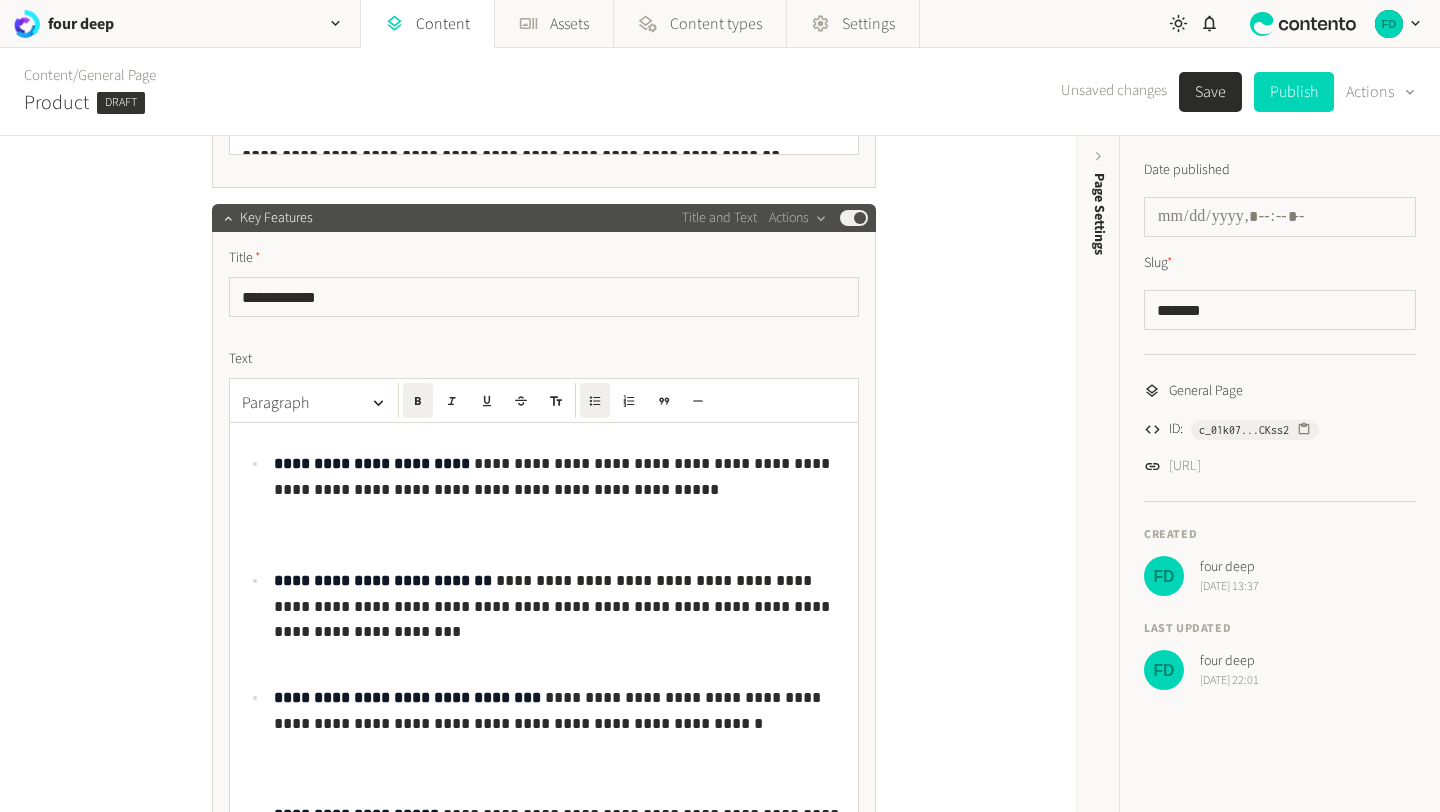 scroll, scrollTop: 1227, scrollLeft: 0, axis: vertical 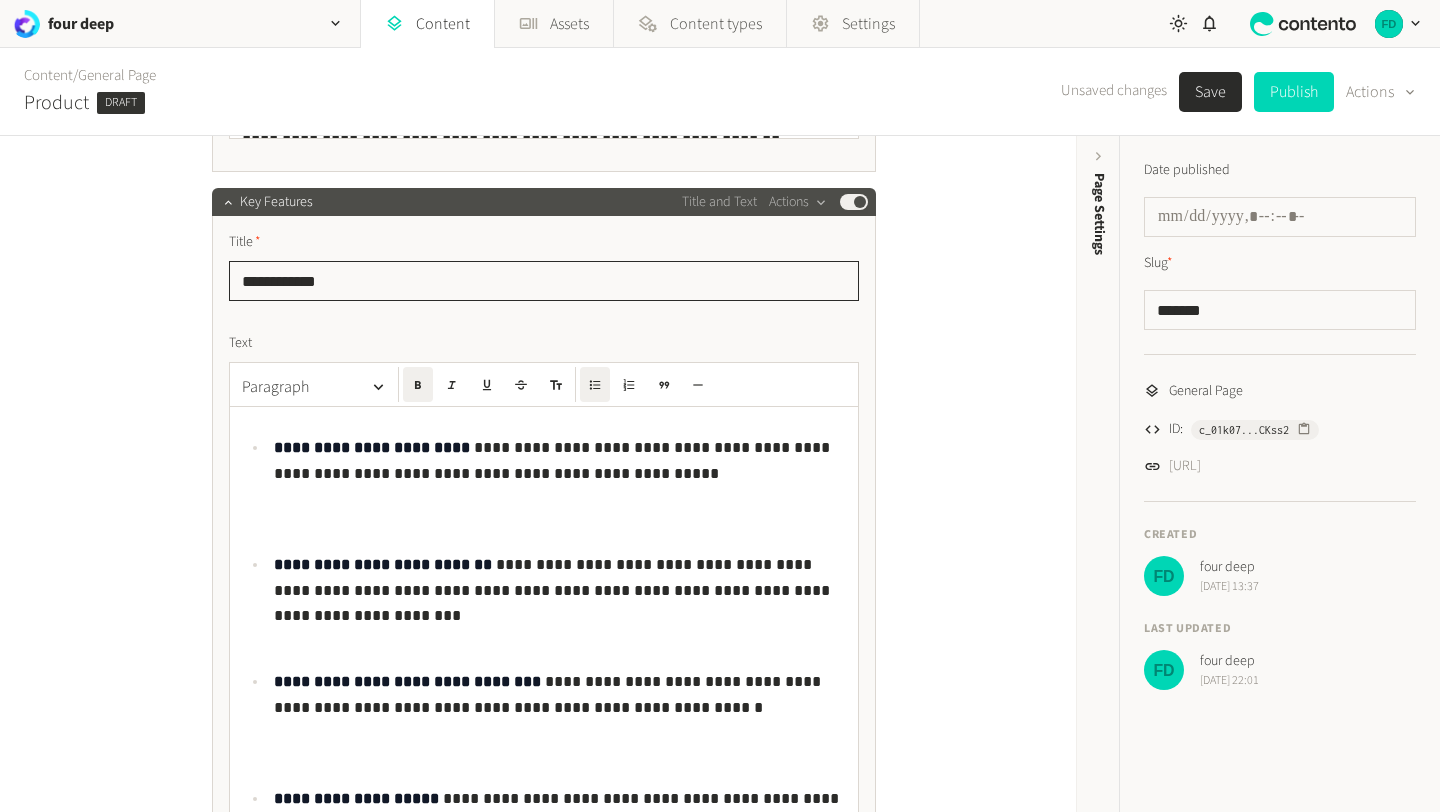 drag, startPoint x: 381, startPoint y: 286, endPoint x: 235, endPoint y: 284, distance: 146.0137 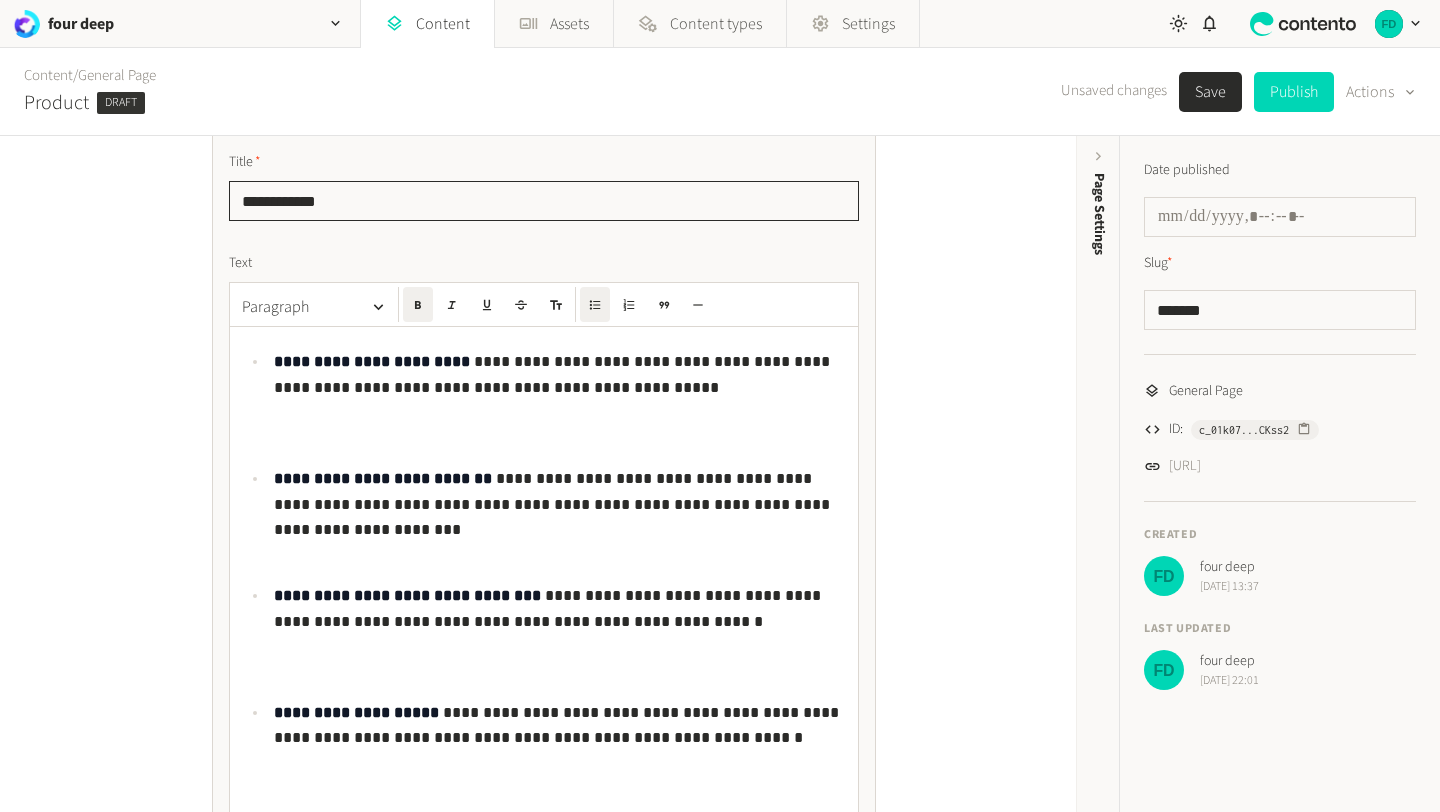 scroll, scrollTop: 1315, scrollLeft: 0, axis: vertical 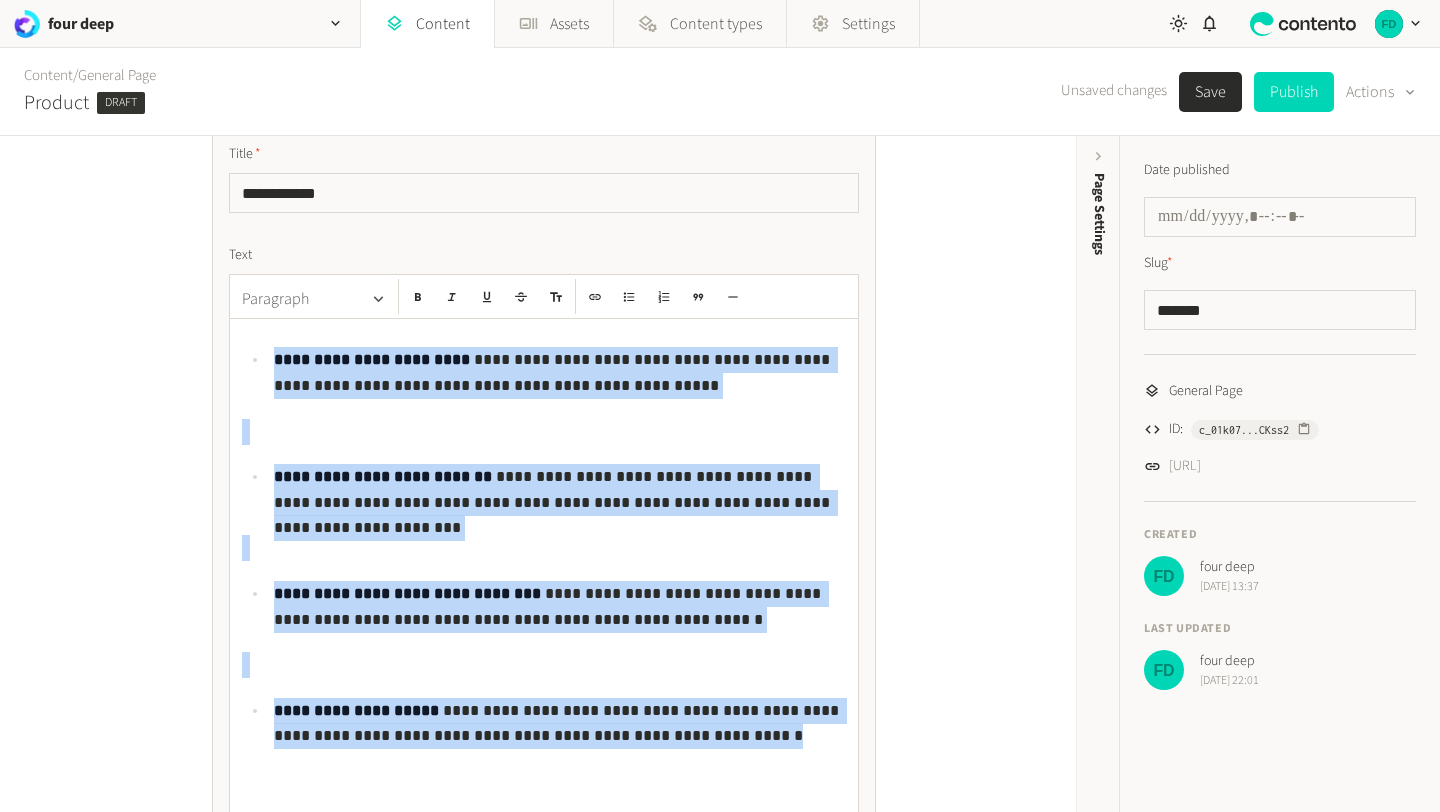 drag, startPoint x: 682, startPoint y: 726, endPoint x: 235, endPoint y: 313, distance: 608.5869 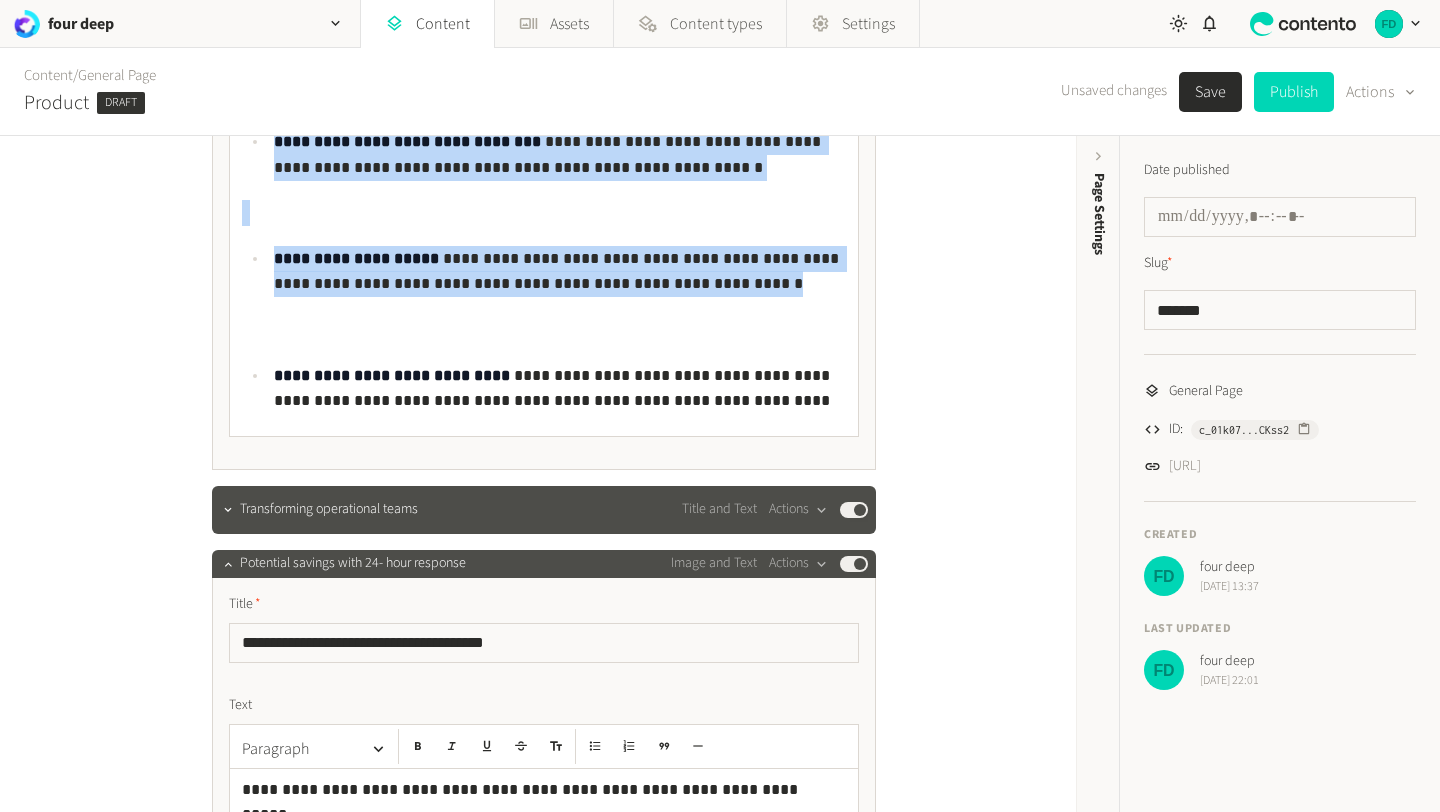 scroll, scrollTop: 1886, scrollLeft: 0, axis: vertical 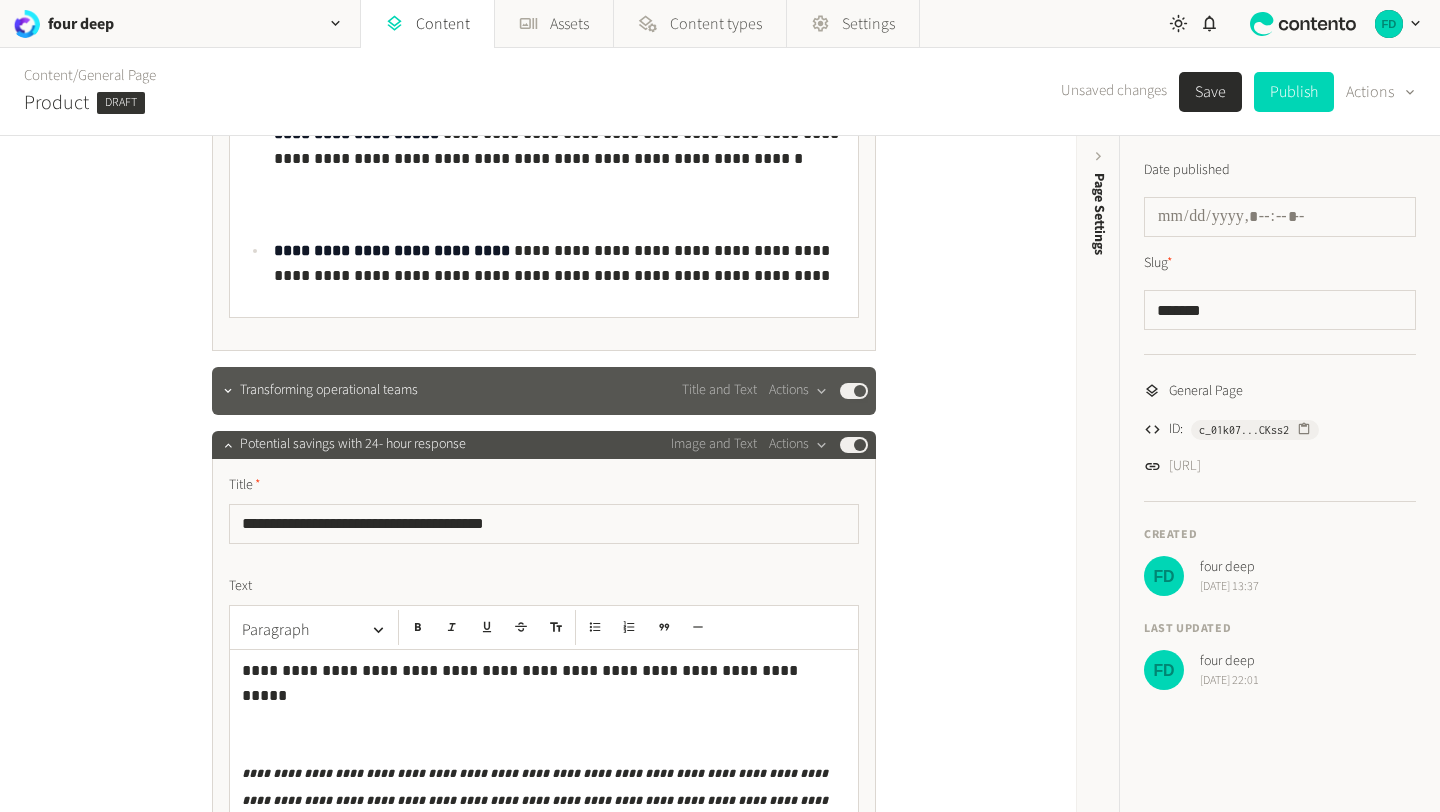 click on "Transforming operational teams Title and Text  Actions  Published" 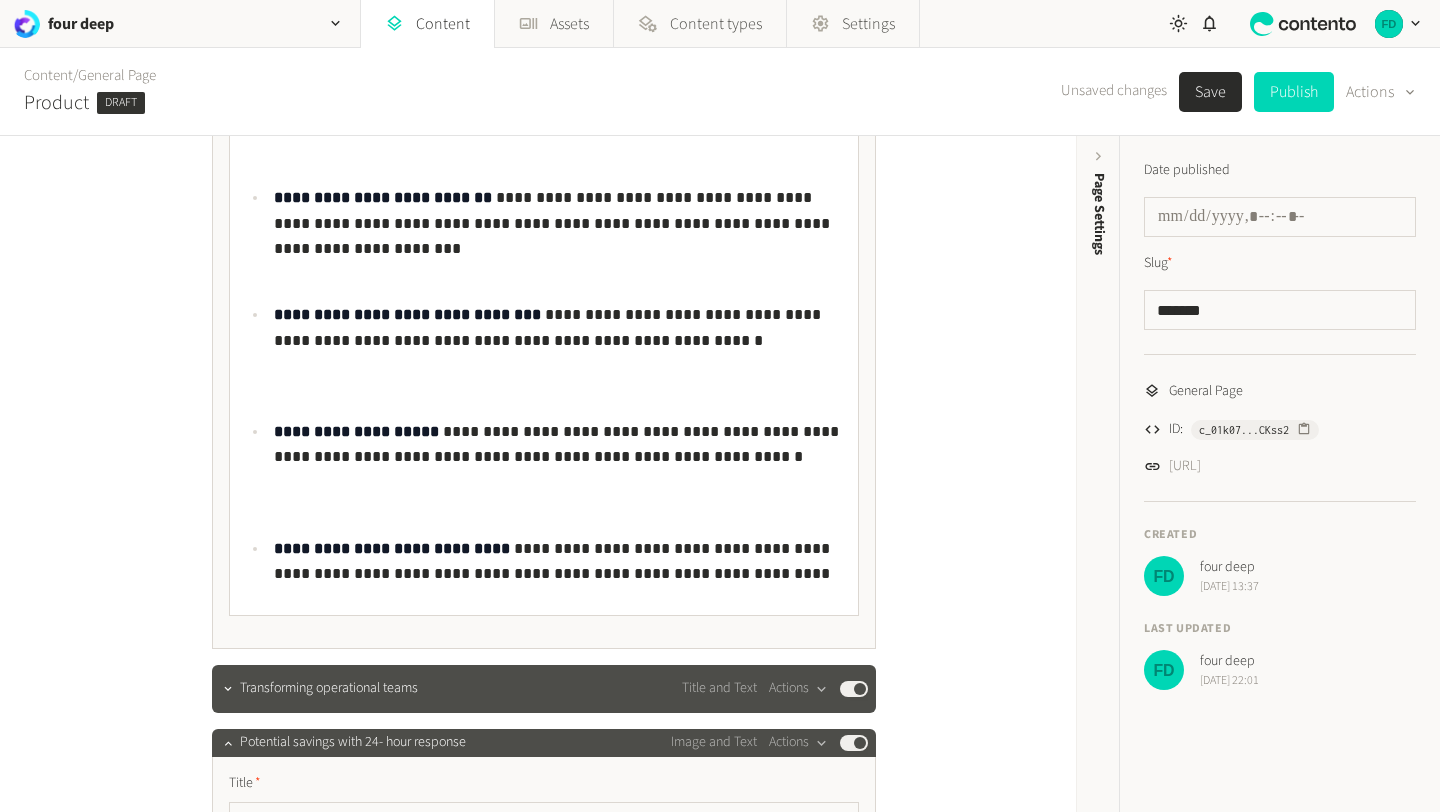 scroll, scrollTop: 1351, scrollLeft: 0, axis: vertical 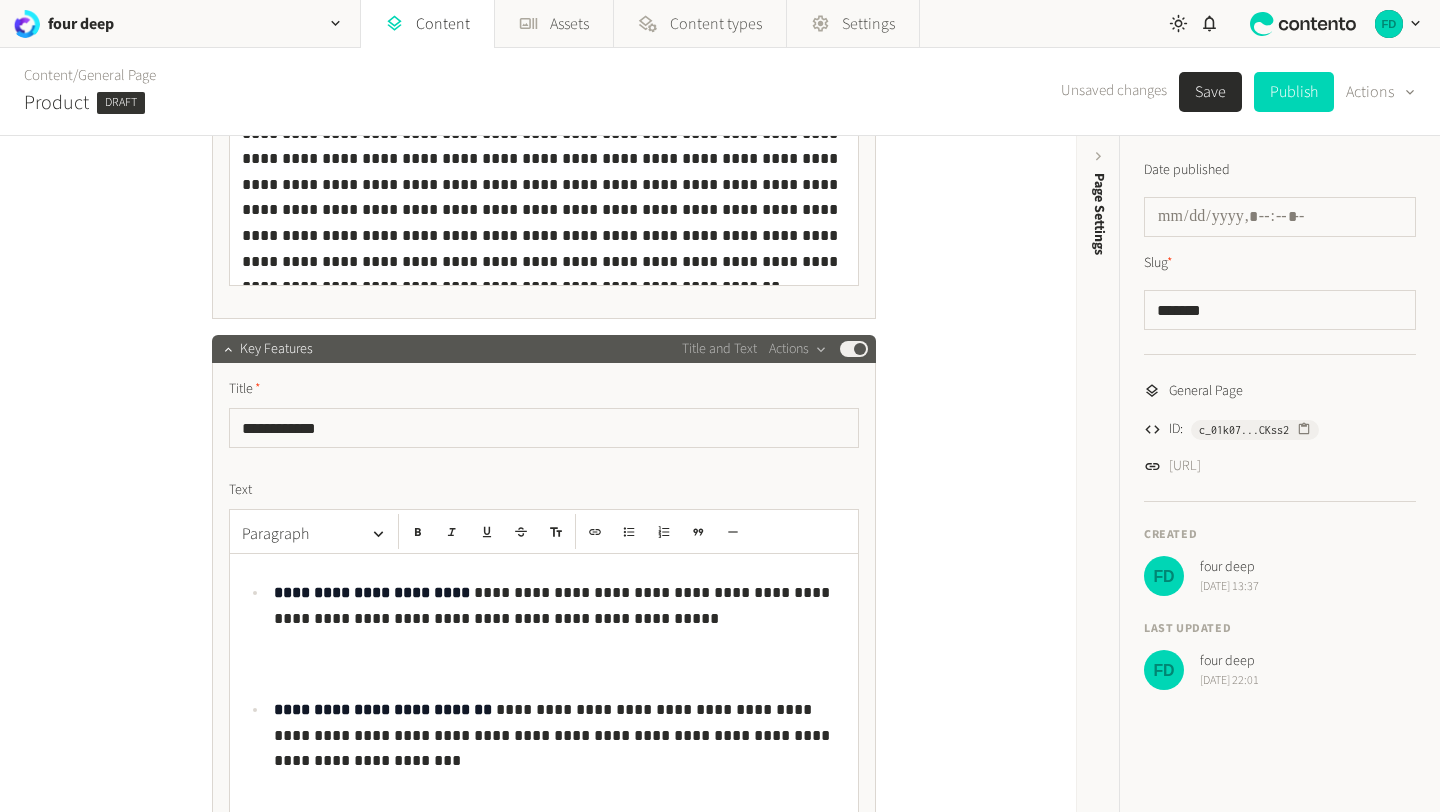 click on "Key Features" 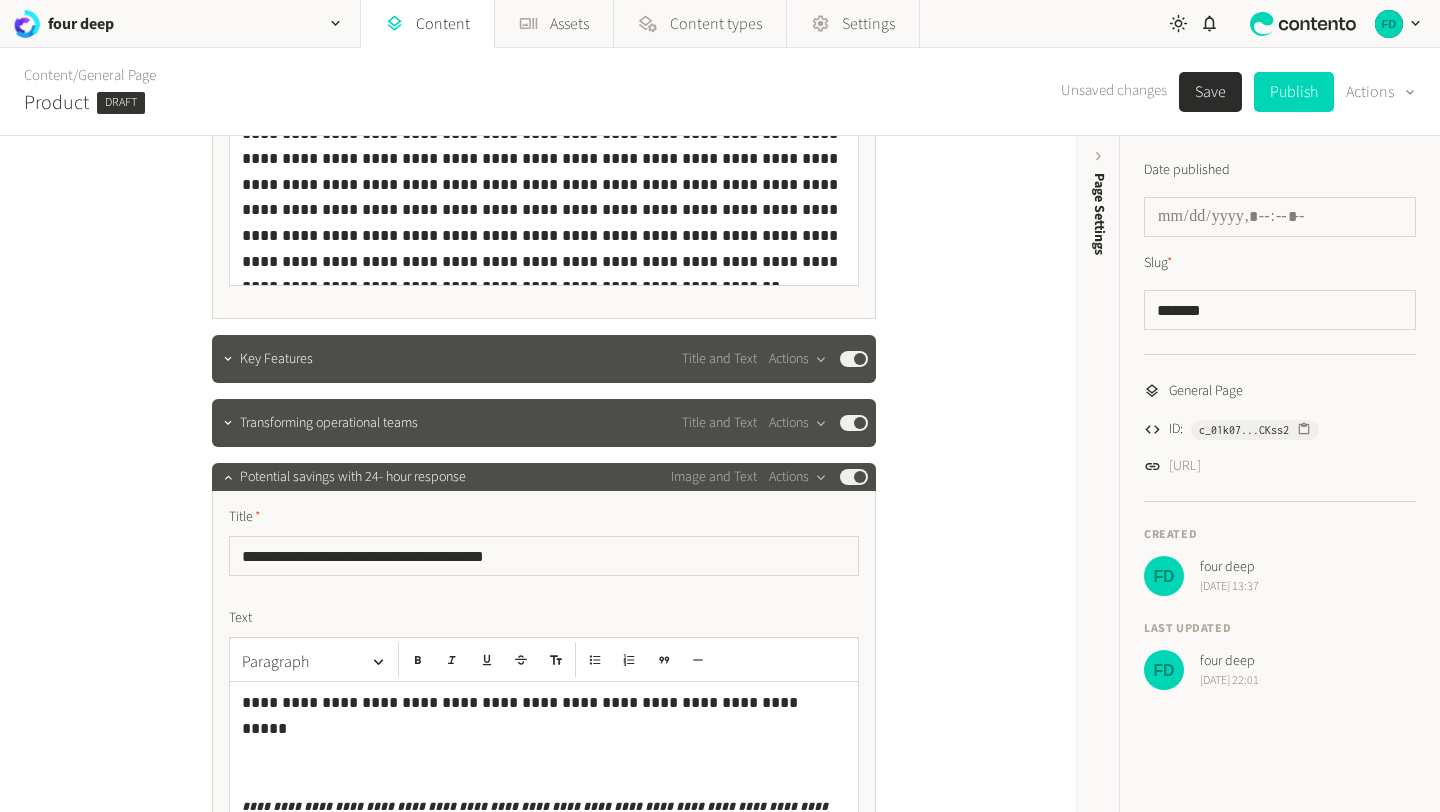 scroll, scrollTop: 1130, scrollLeft: 0, axis: vertical 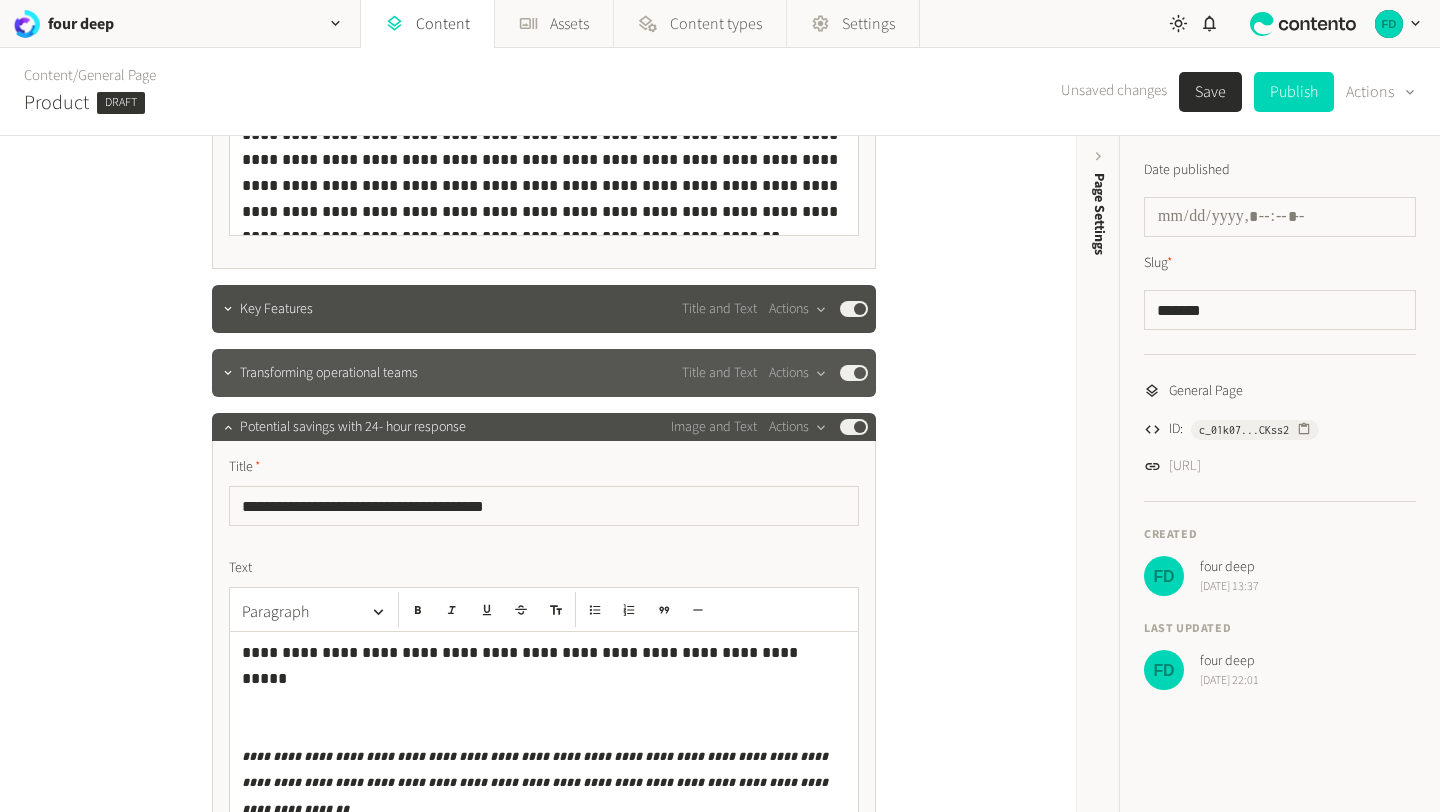 click on "Transforming operational teams" 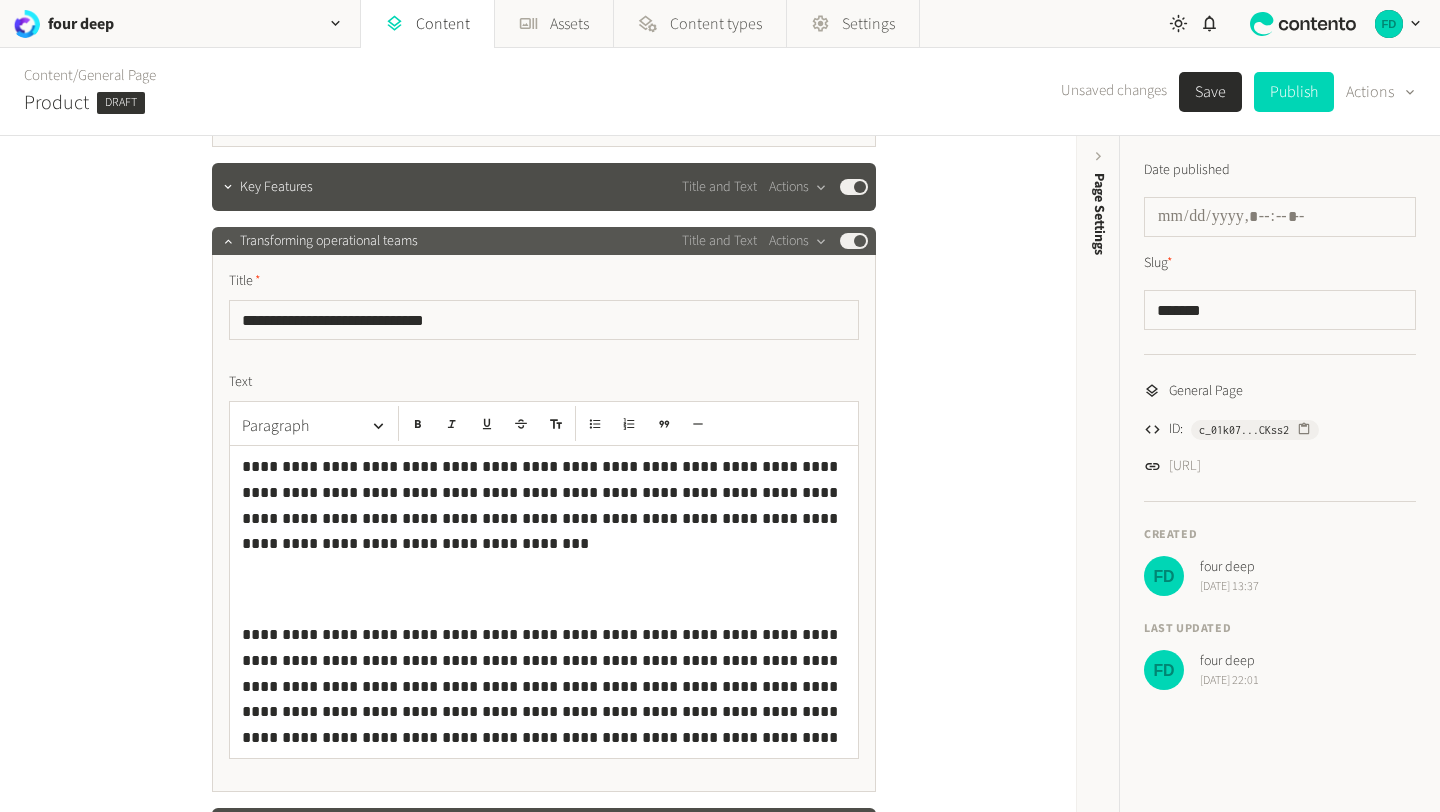 scroll, scrollTop: 1255, scrollLeft: 0, axis: vertical 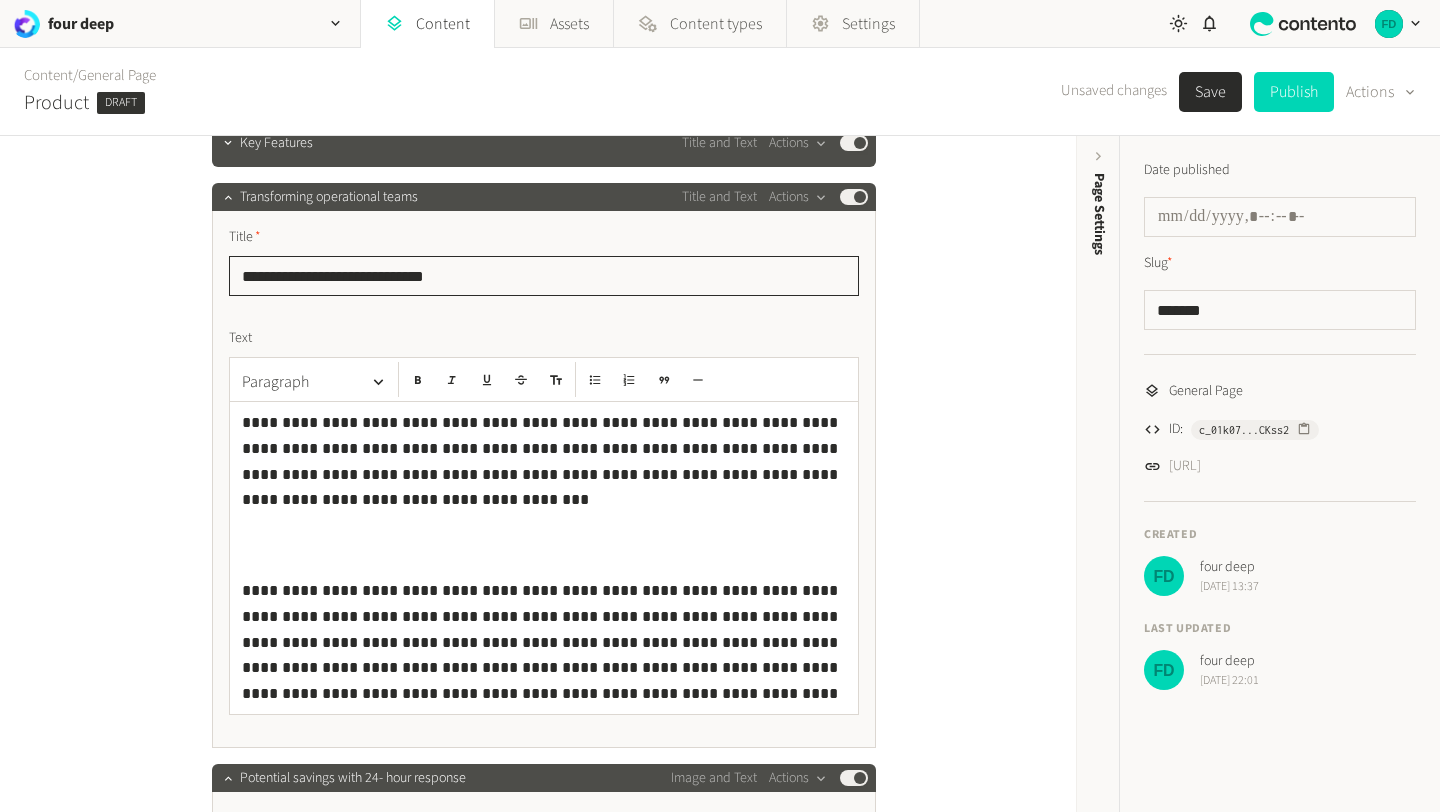 drag, startPoint x: 498, startPoint y: 267, endPoint x: 190, endPoint y: 263, distance: 308.02597 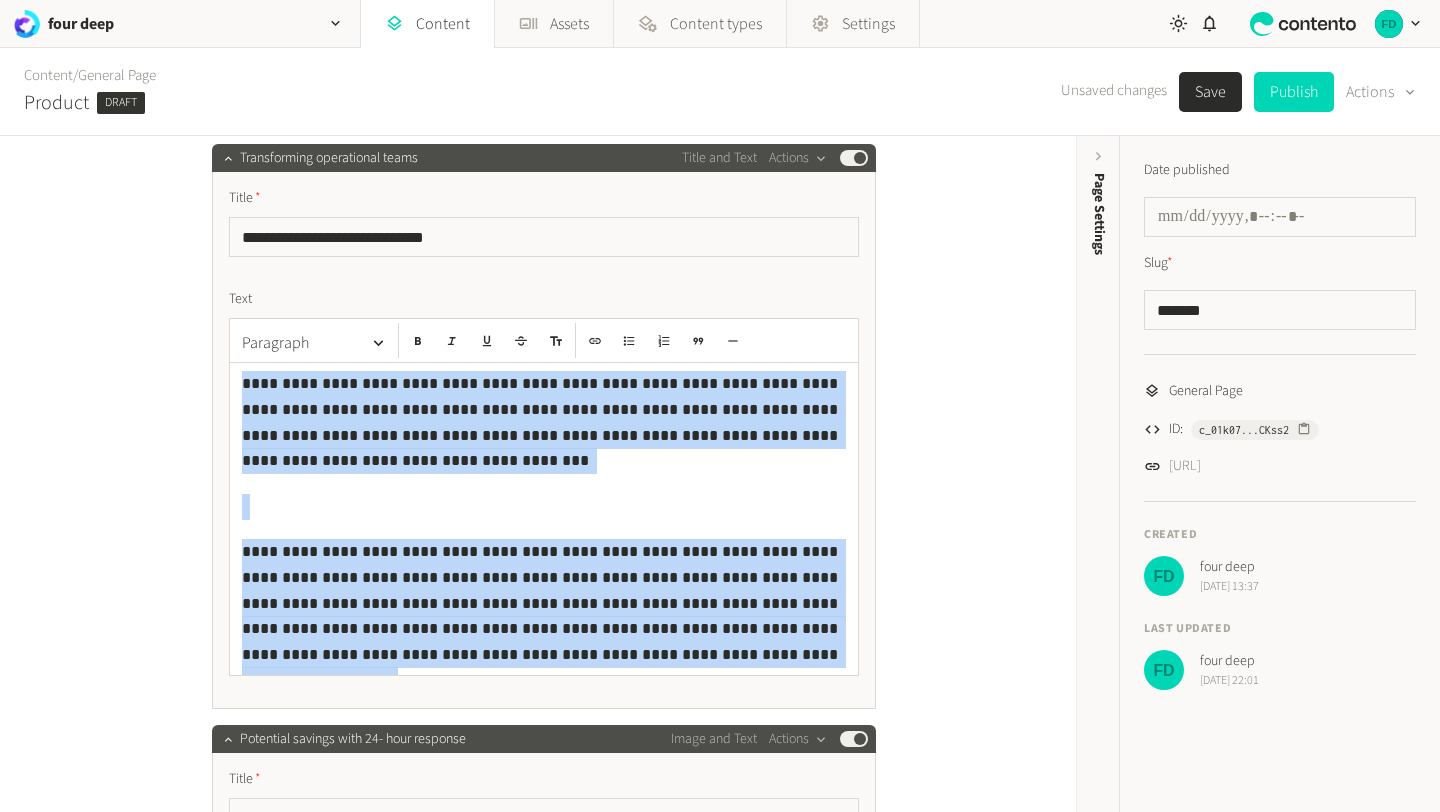 drag, startPoint x: 525, startPoint y: 653, endPoint x: 239, endPoint y: 382, distance: 394.00128 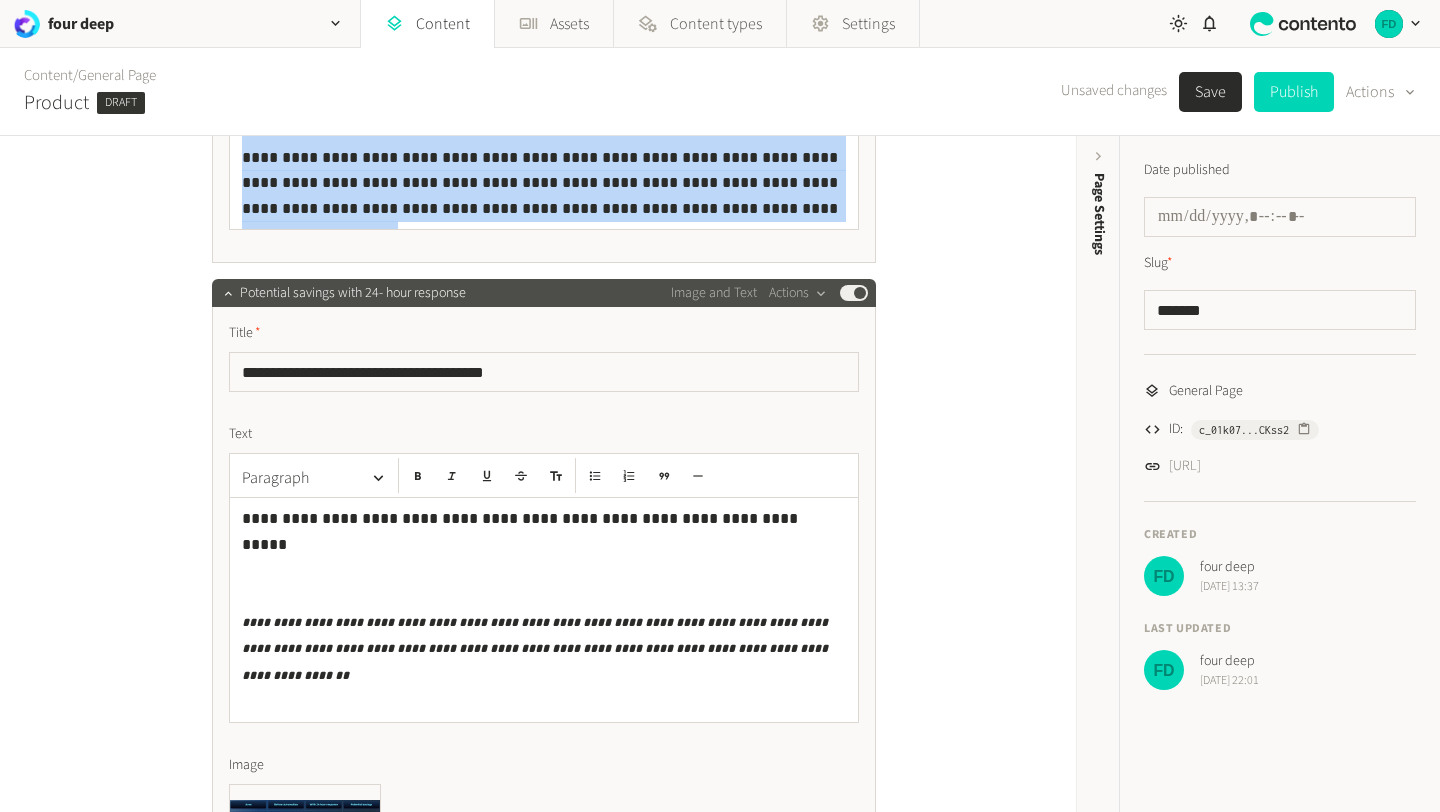 scroll, scrollTop: 1830, scrollLeft: 0, axis: vertical 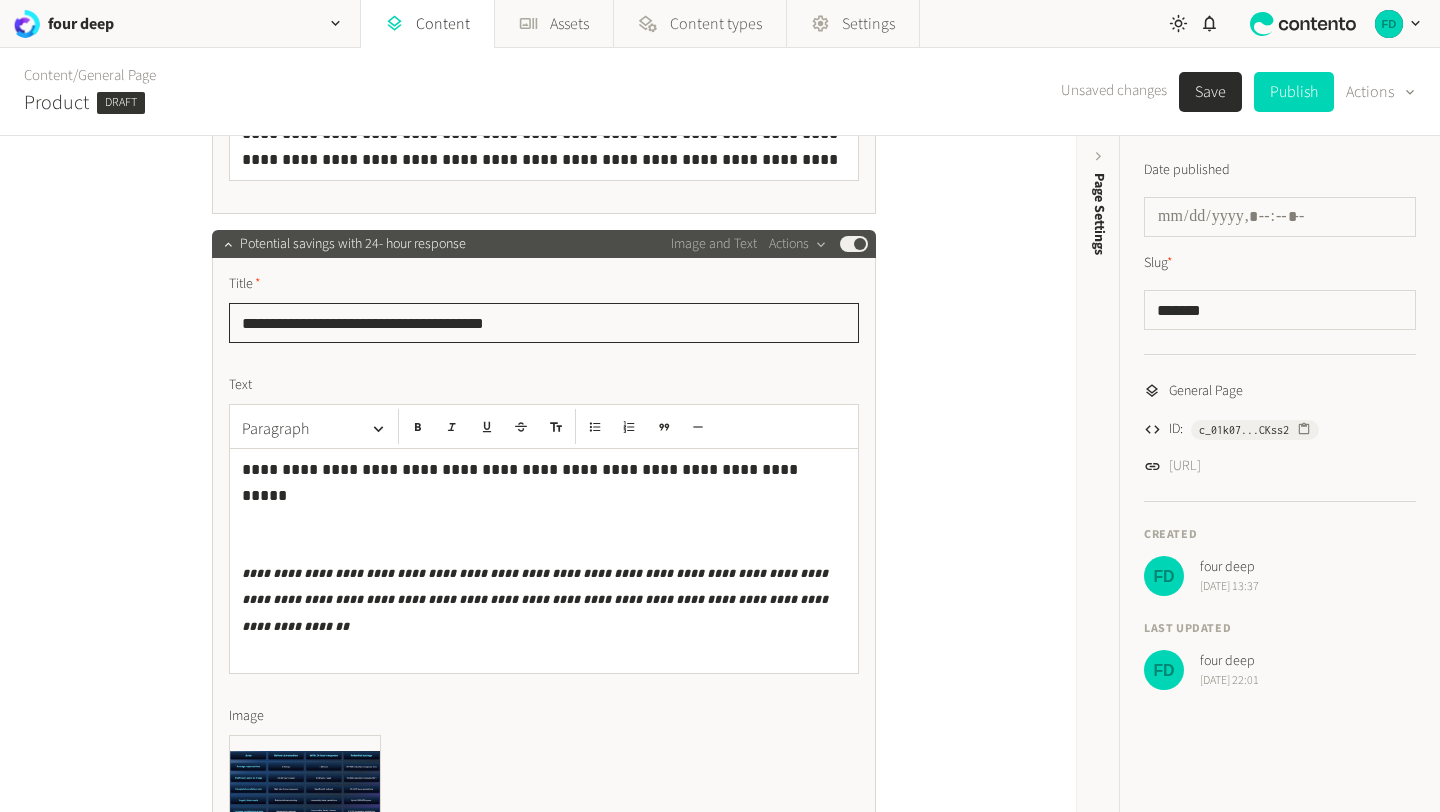 drag, startPoint x: 538, startPoint y: 325, endPoint x: 236, endPoint y: 322, distance: 302.0149 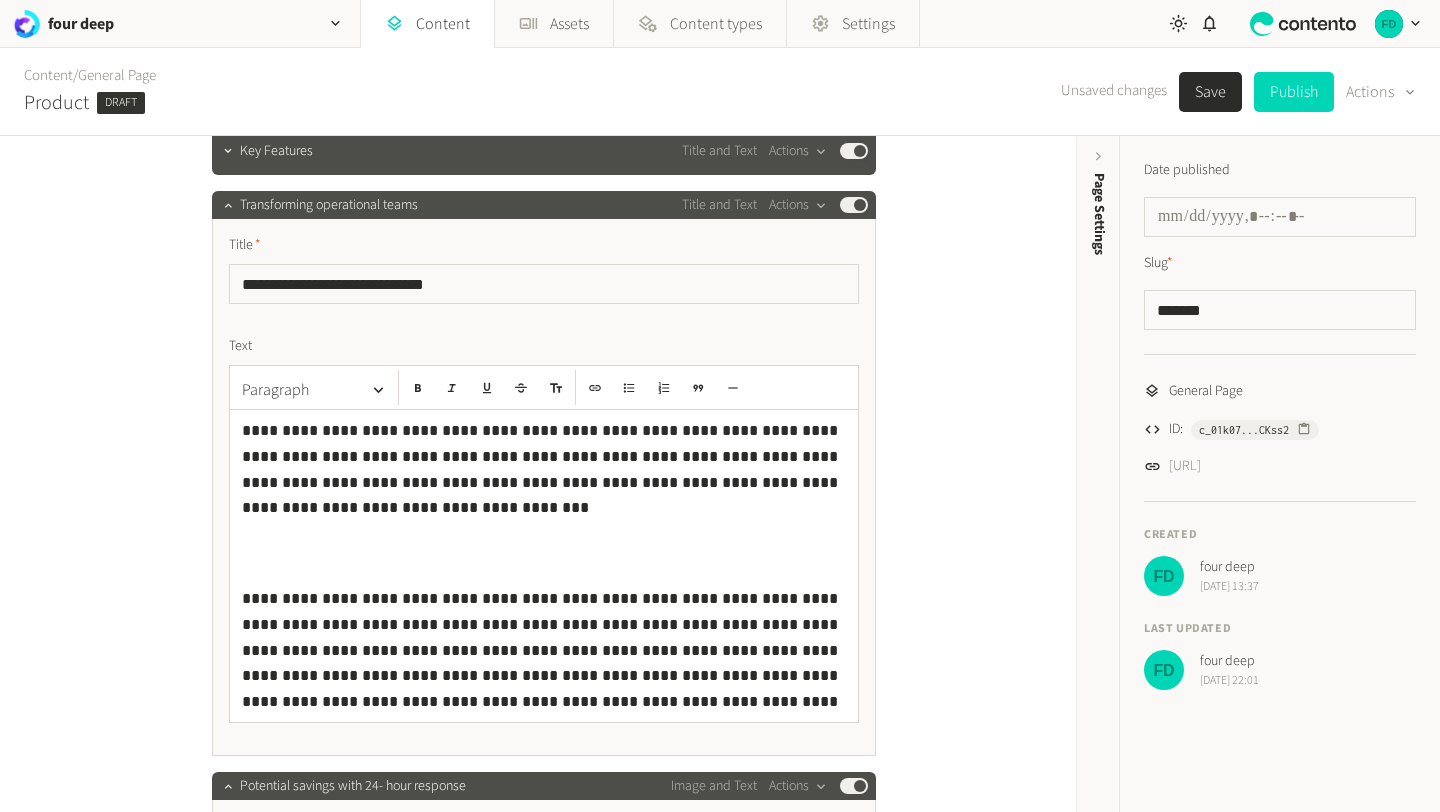 scroll, scrollTop: 1200, scrollLeft: 0, axis: vertical 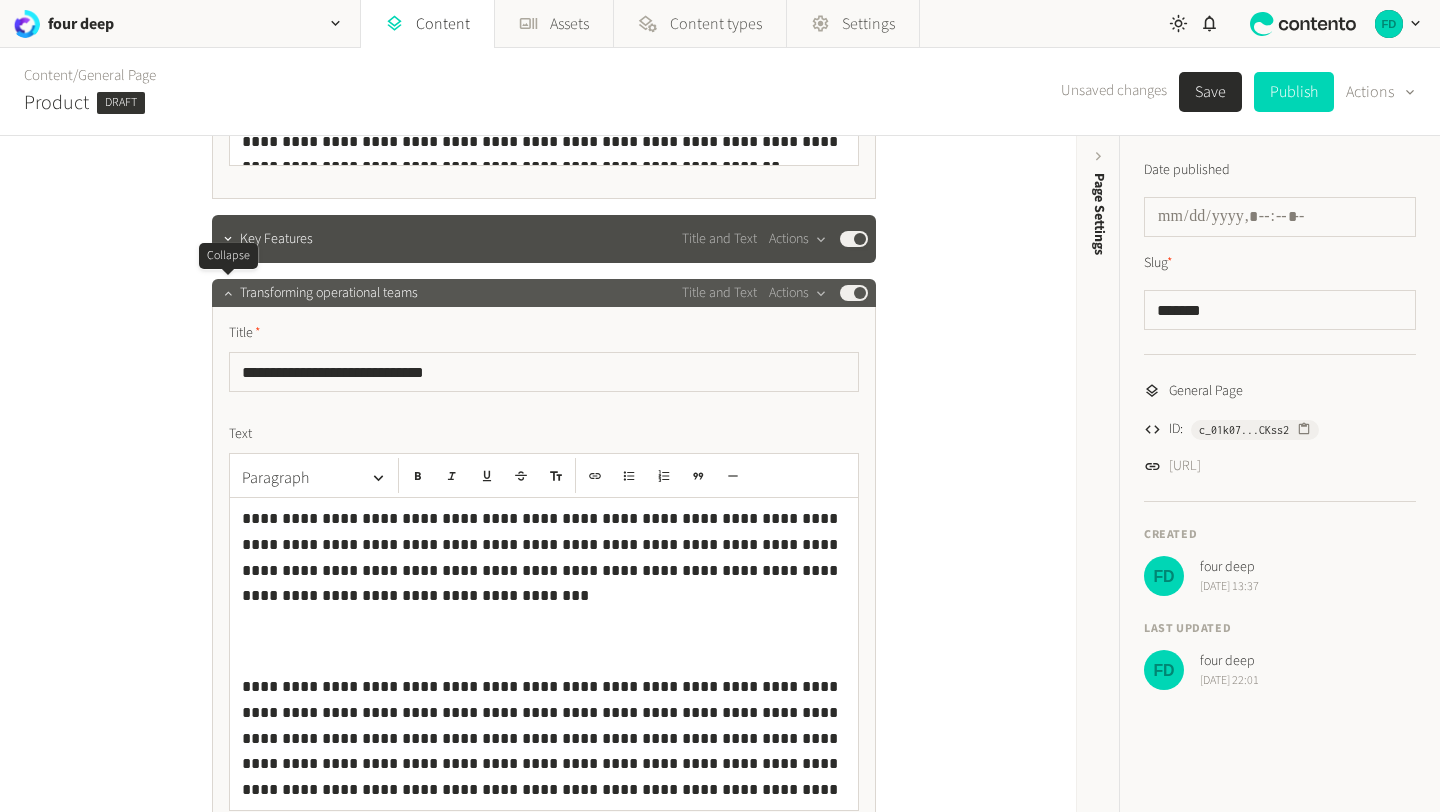 click 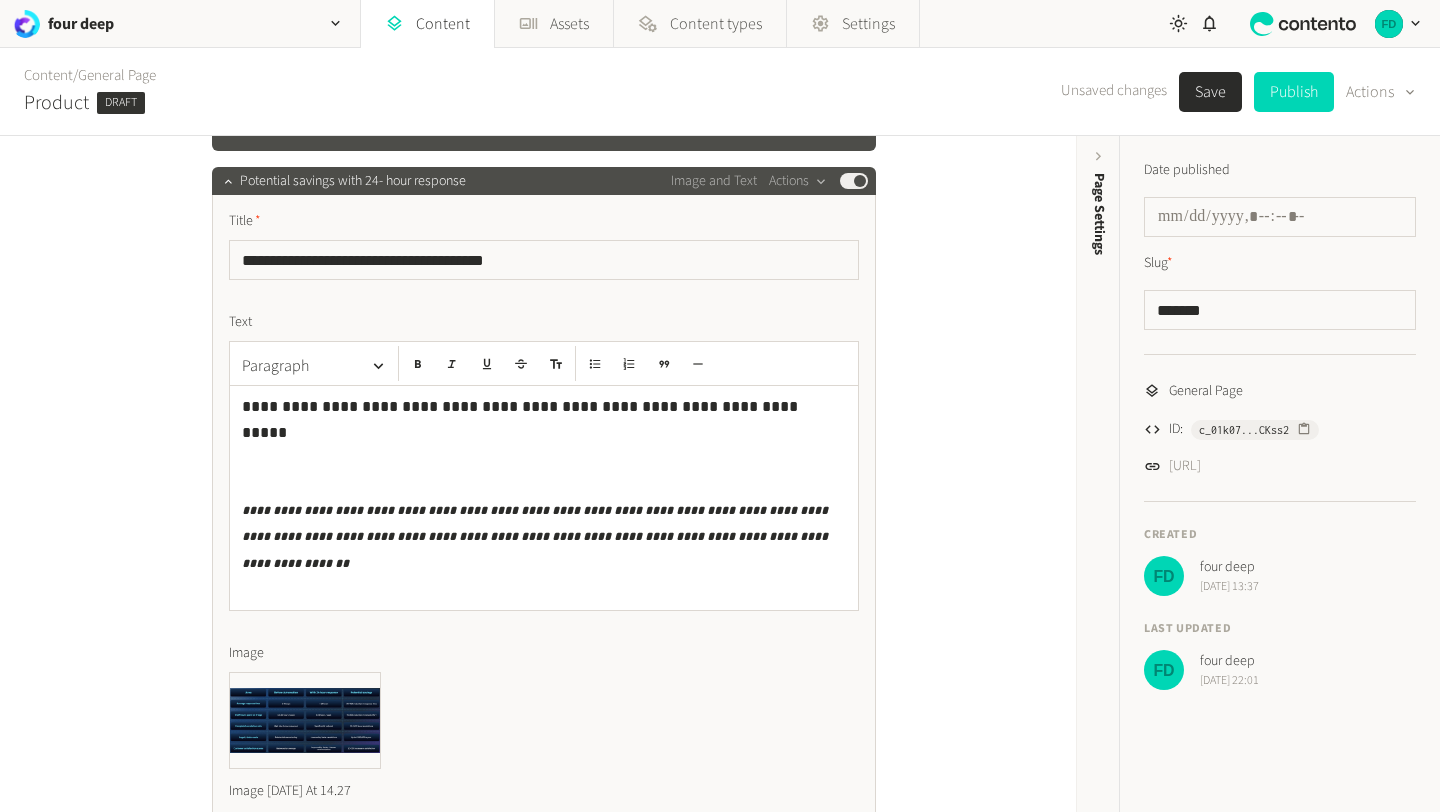scroll, scrollTop: 1378, scrollLeft: 0, axis: vertical 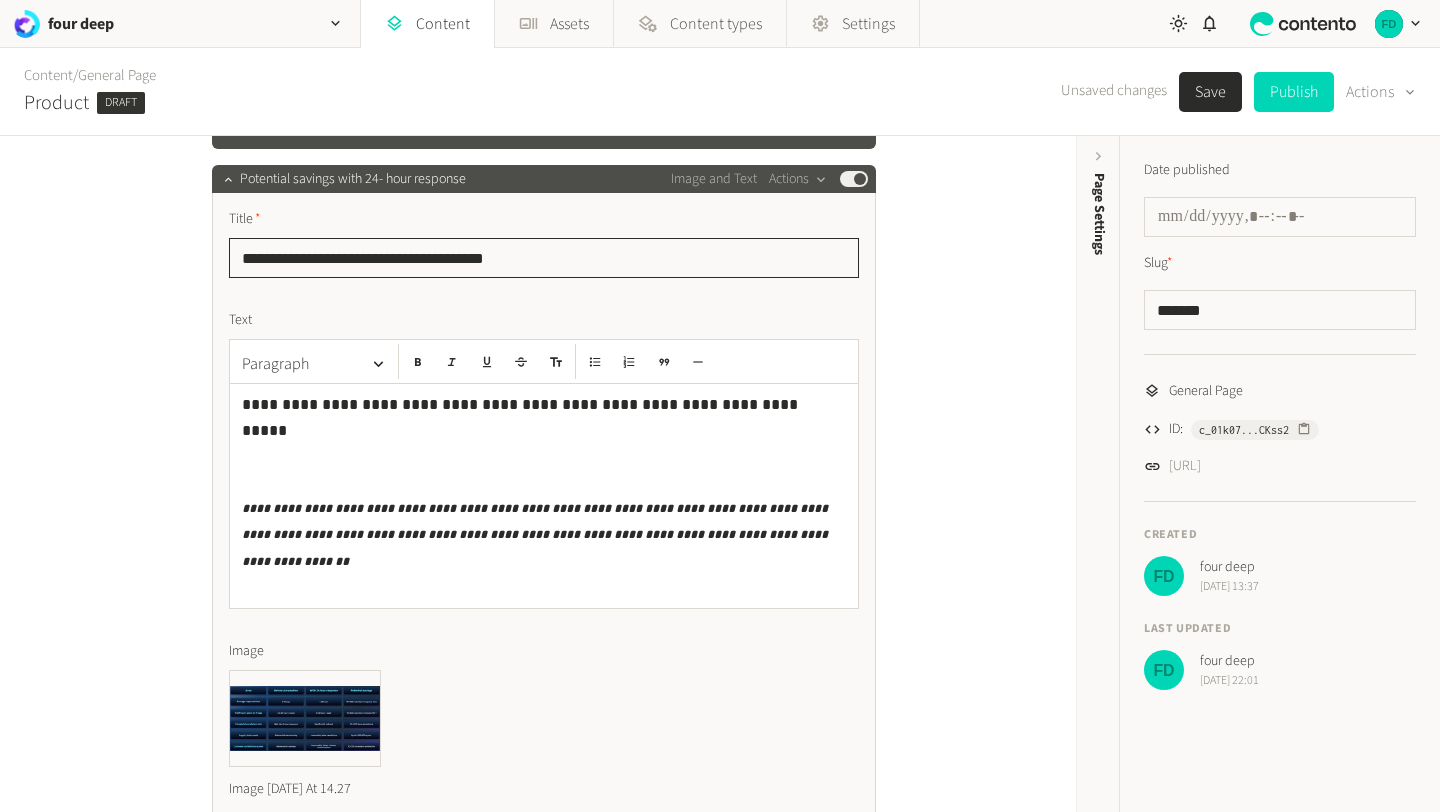drag, startPoint x: 519, startPoint y: 258, endPoint x: 184, endPoint y: 248, distance: 335.14923 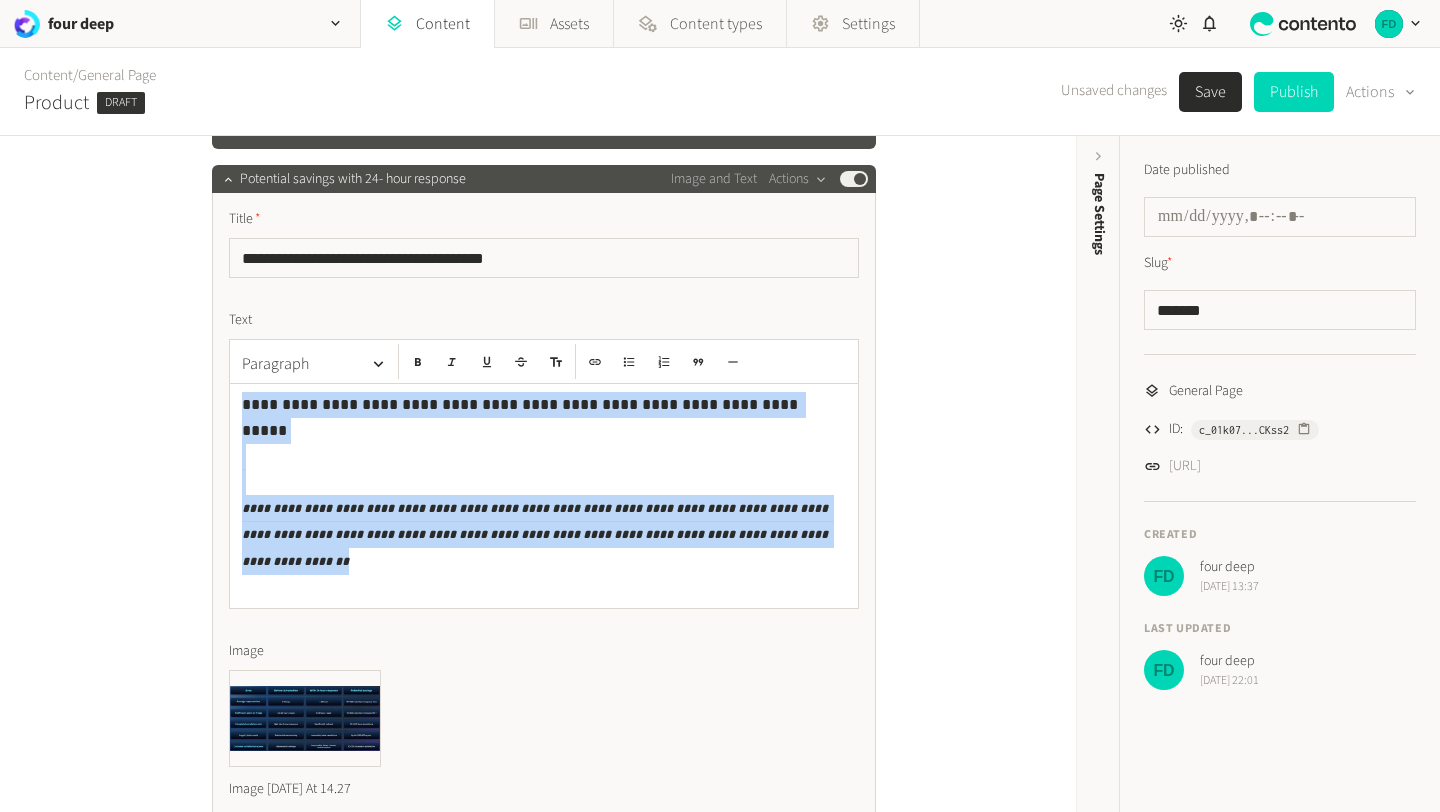 drag, startPoint x: 738, startPoint y: 515, endPoint x: 171, endPoint y: 392, distance: 580.1879 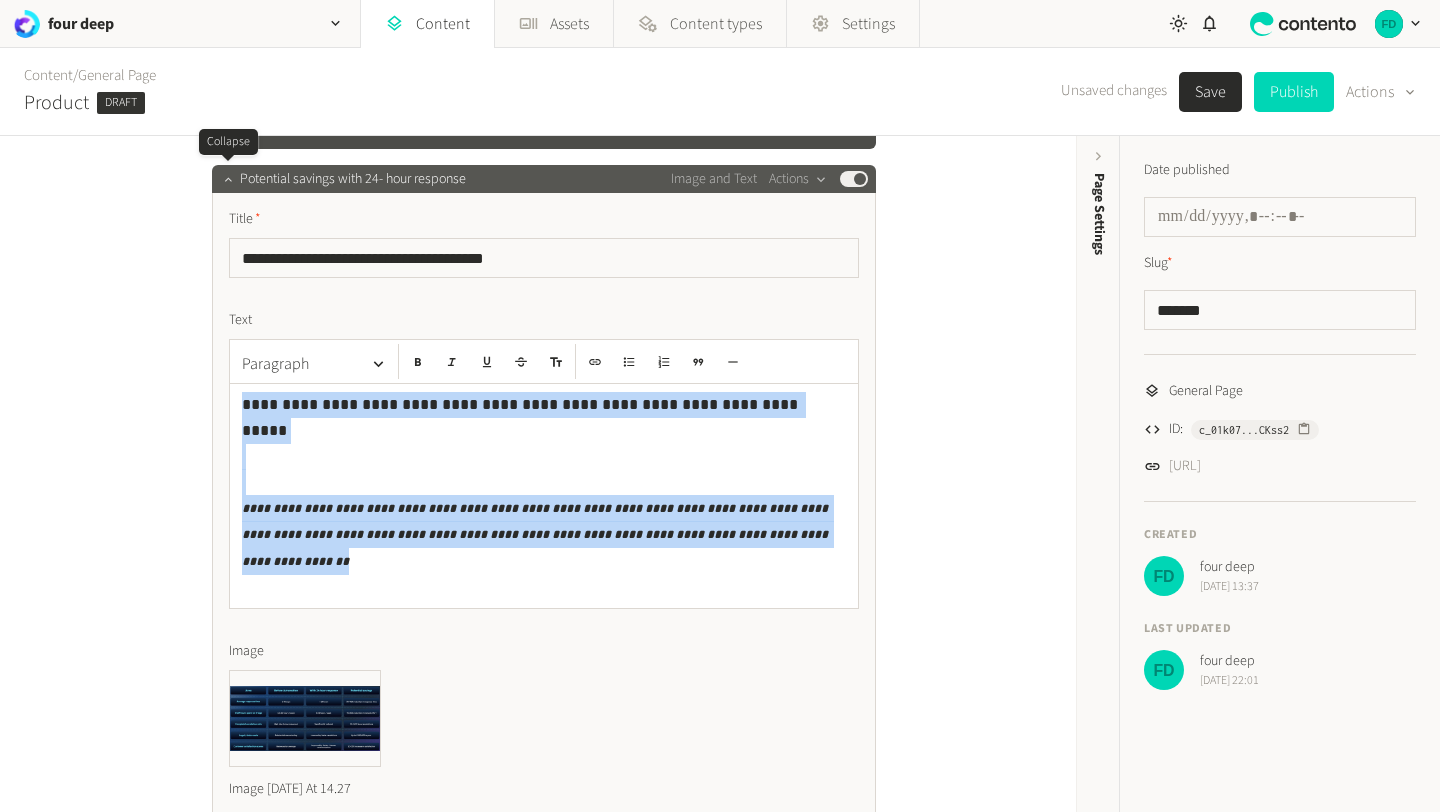 click 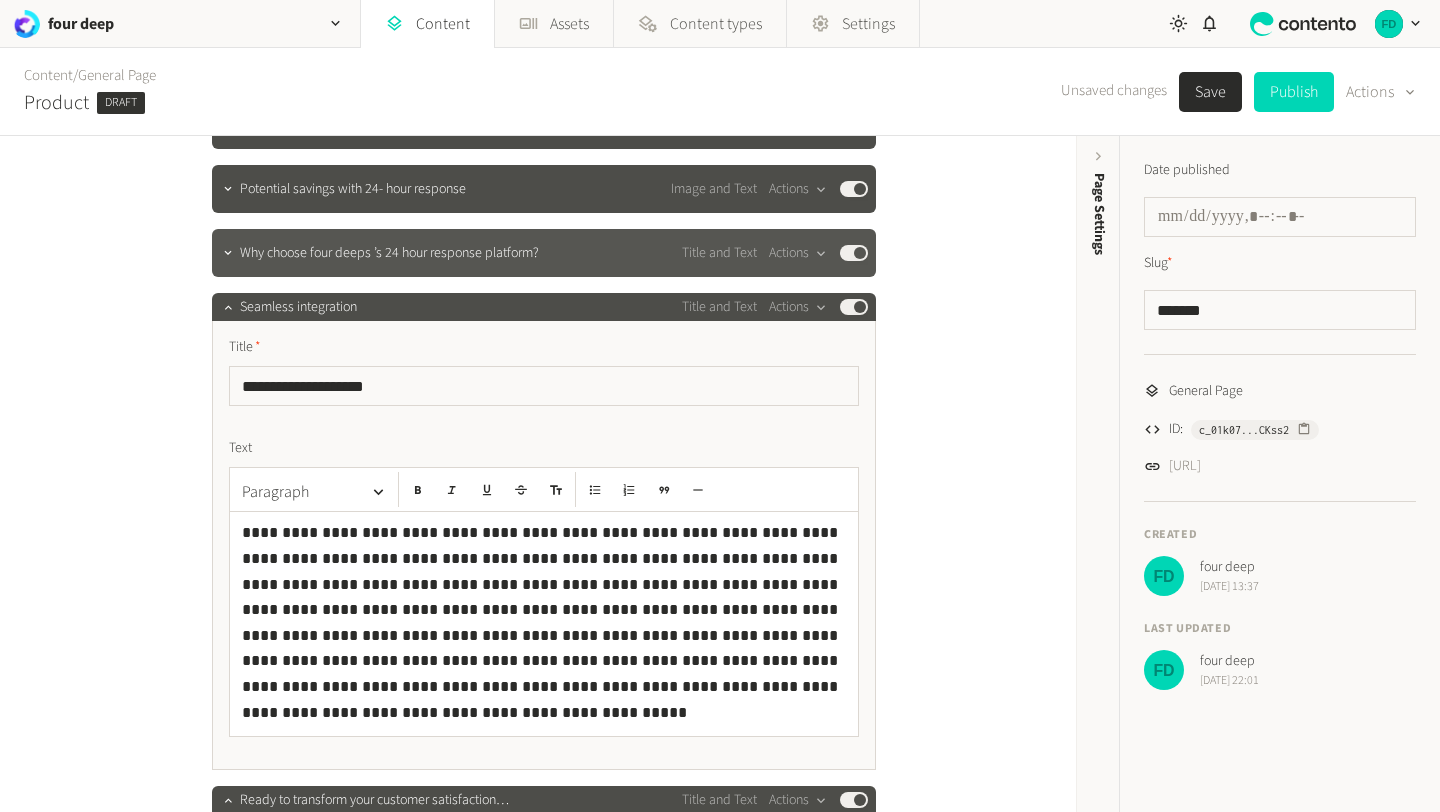 click on "Why choose four deeps ’s 24 hour response platform?" 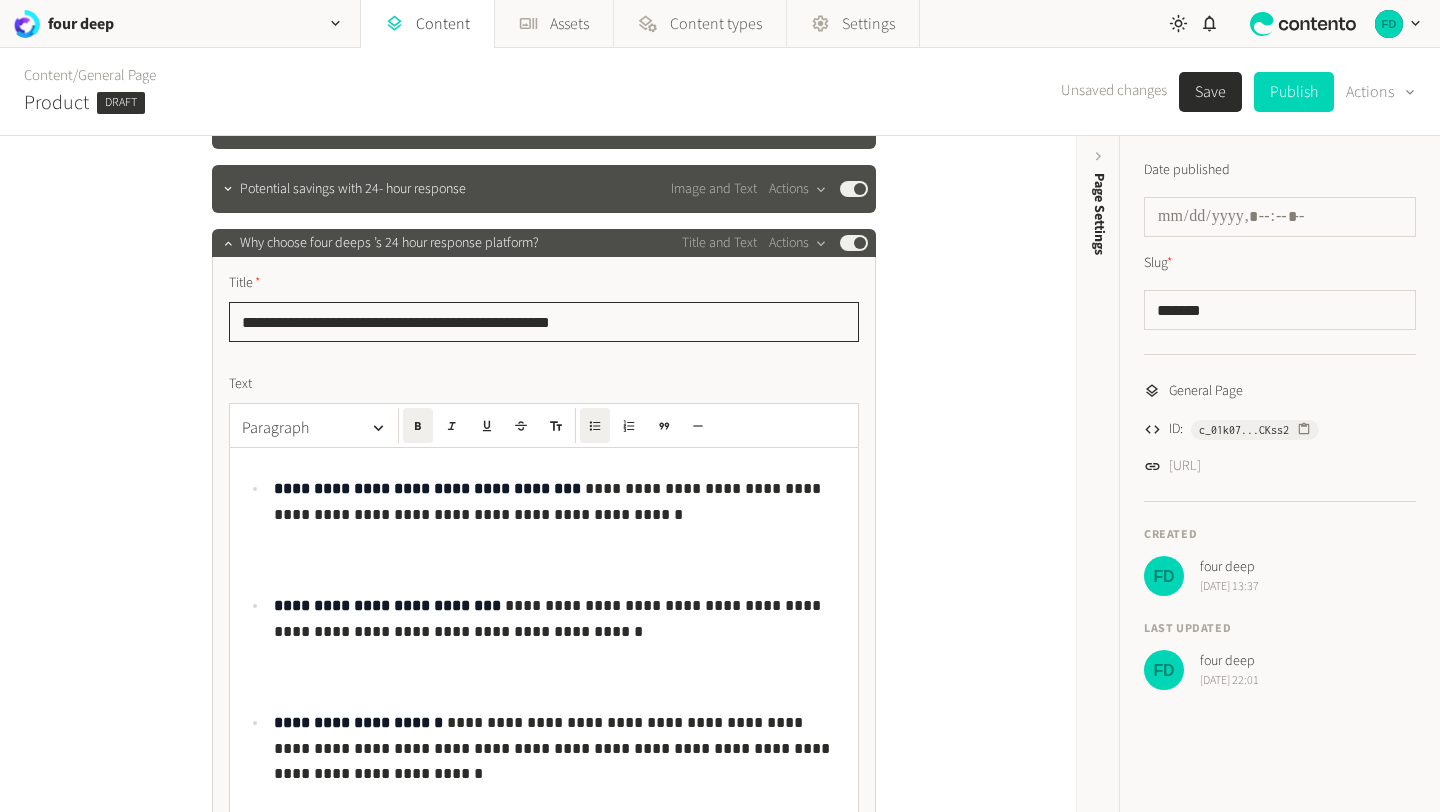 drag, startPoint x: 611, startPoint y: 319, endPoint x: 224, endPoint y: 316, distance: 387.01163 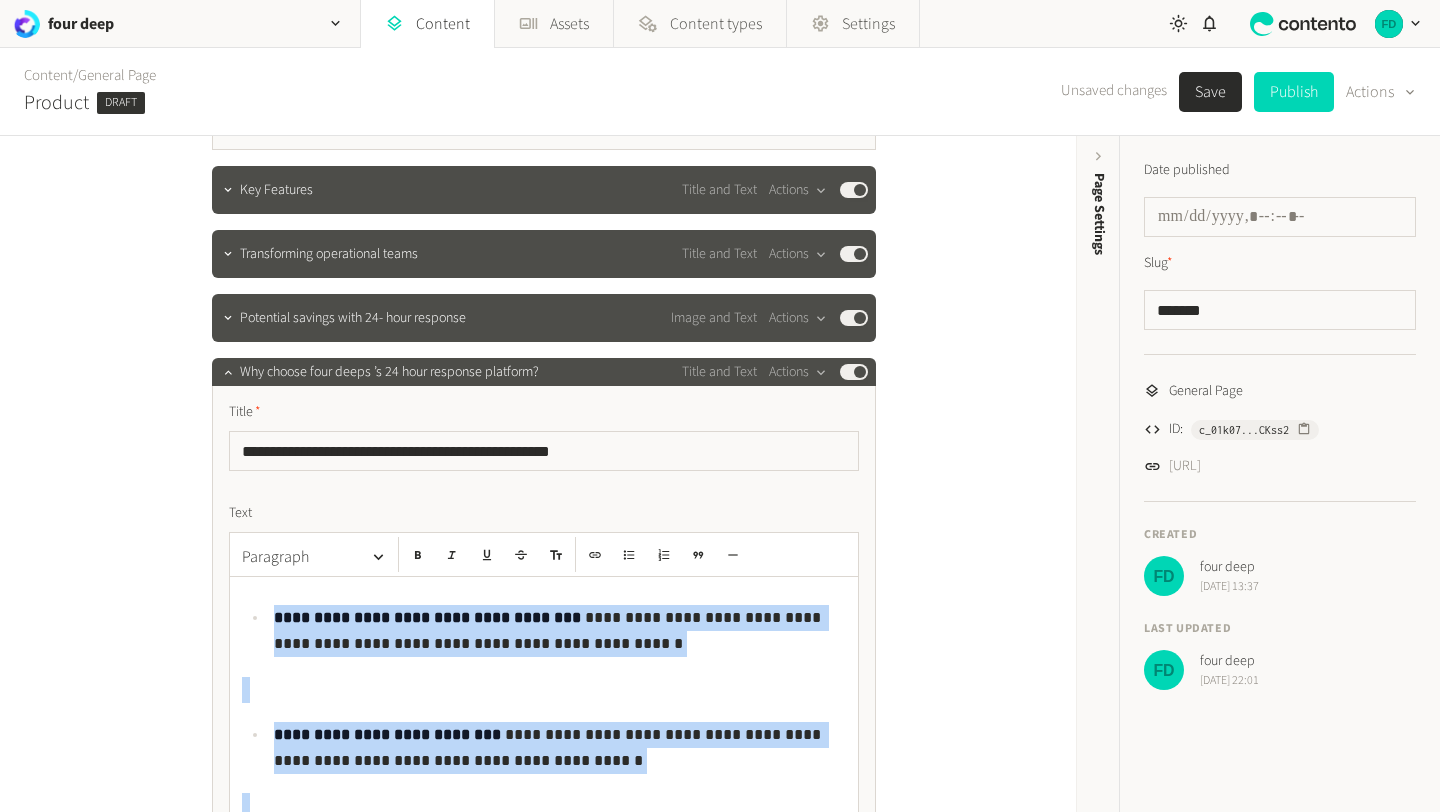 scroll, scrollTop: 1062, scrollLeft: 0, axis: vertical 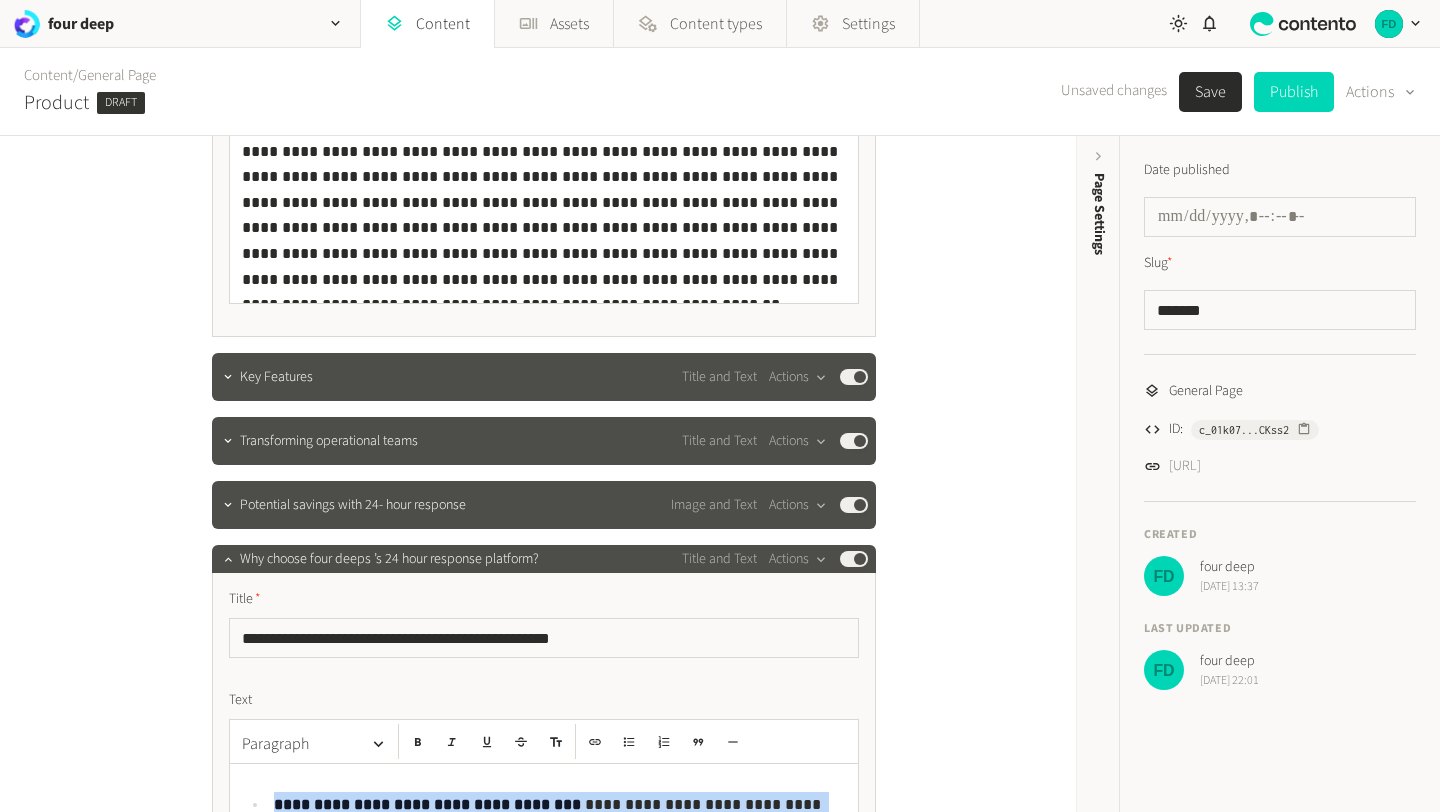 drag, startPoint x: 416, startPoint y: 537, endPoint x: 180, endPoint y: 650, distance: 261.65817 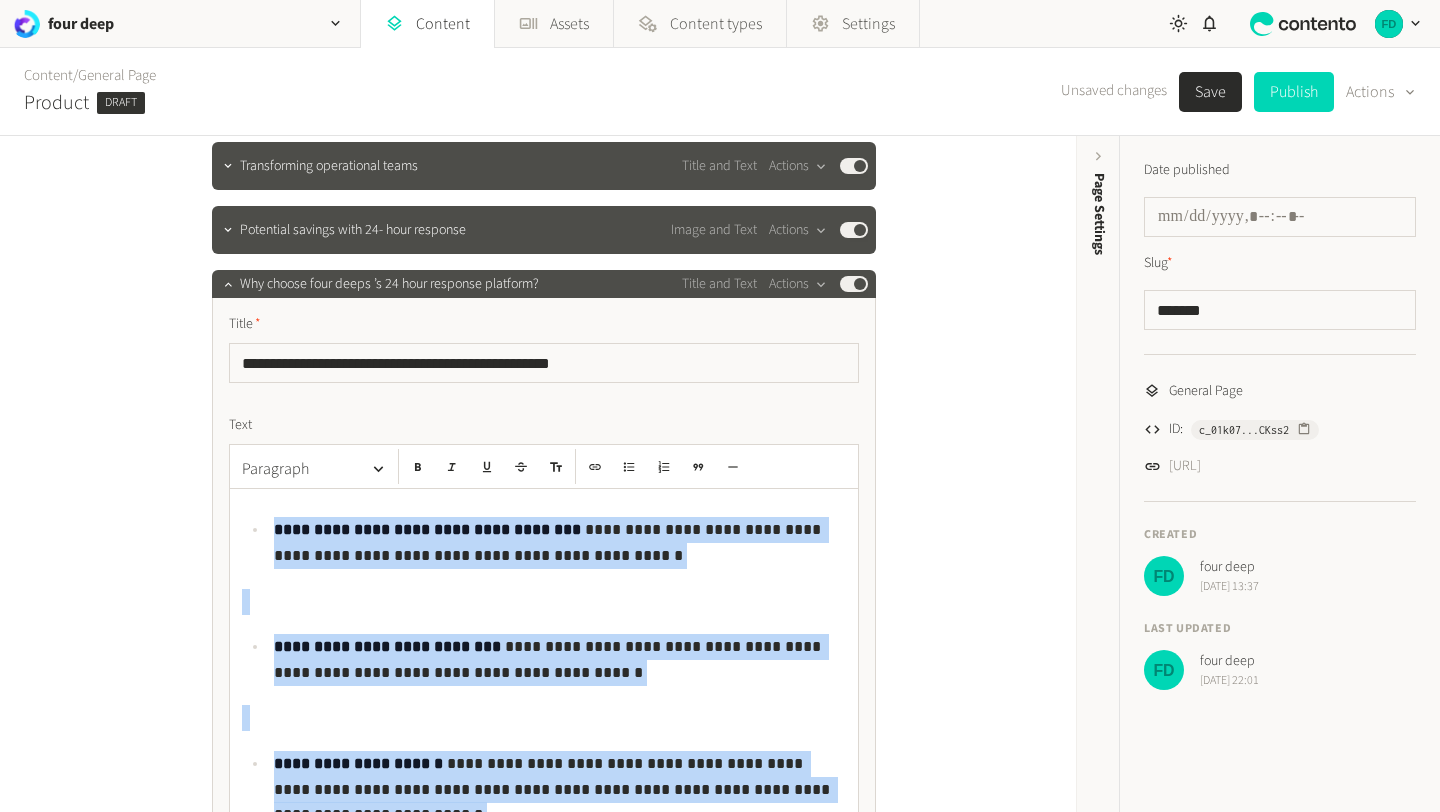 scroll, scrollTop: 1352, scrollLeft: 0, axis: vertical 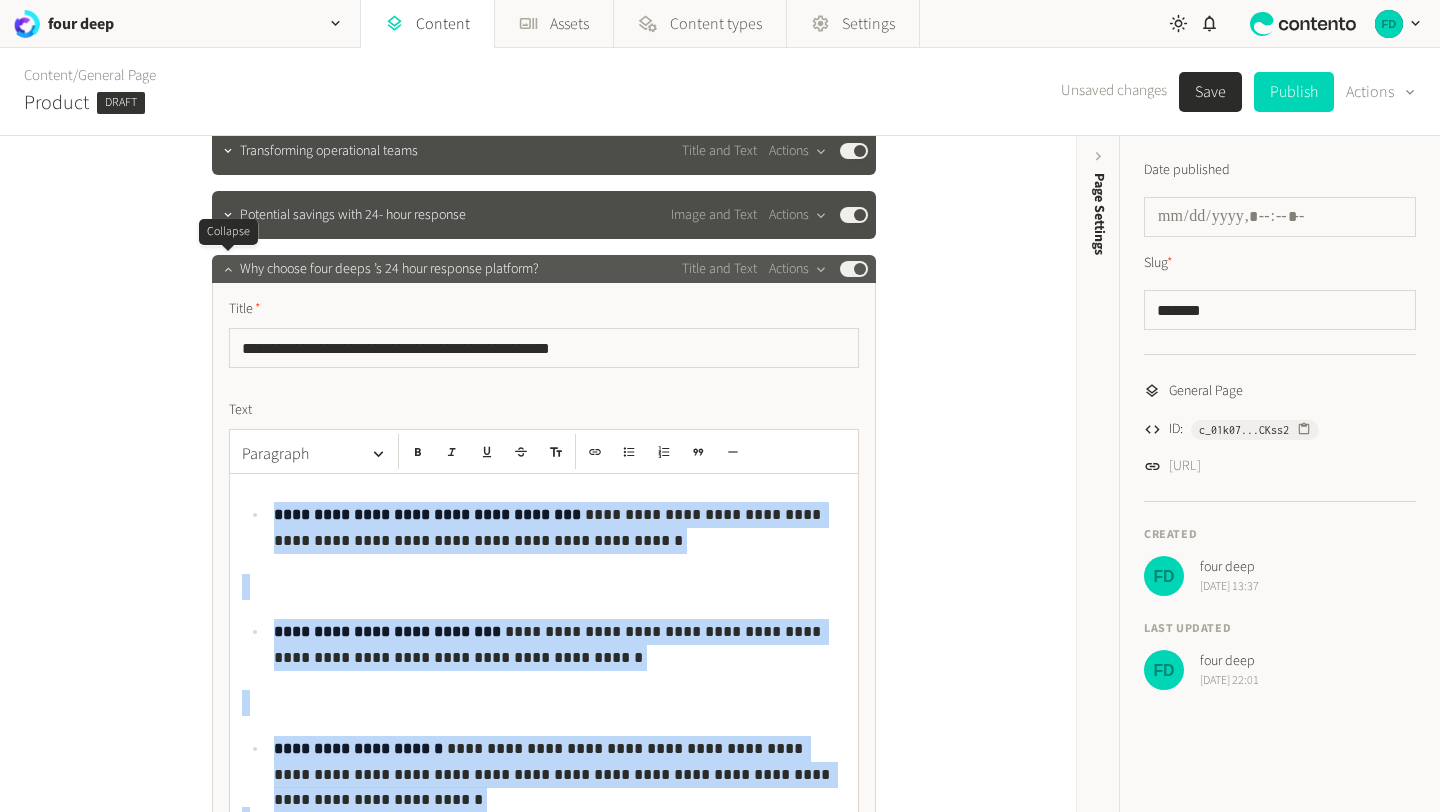click 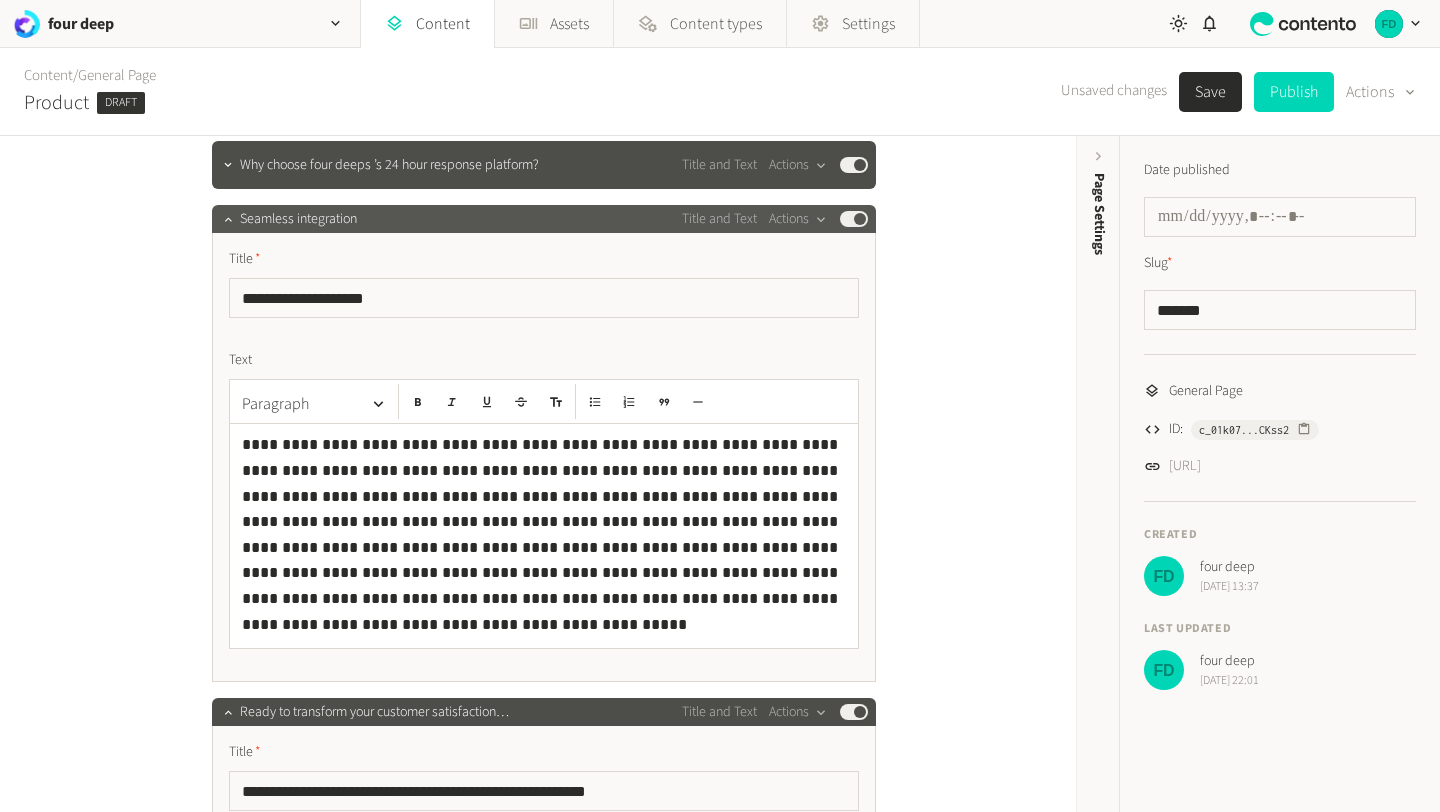 scroll, scrollTop: 1468, scrollLeft: 0, axis: vertical 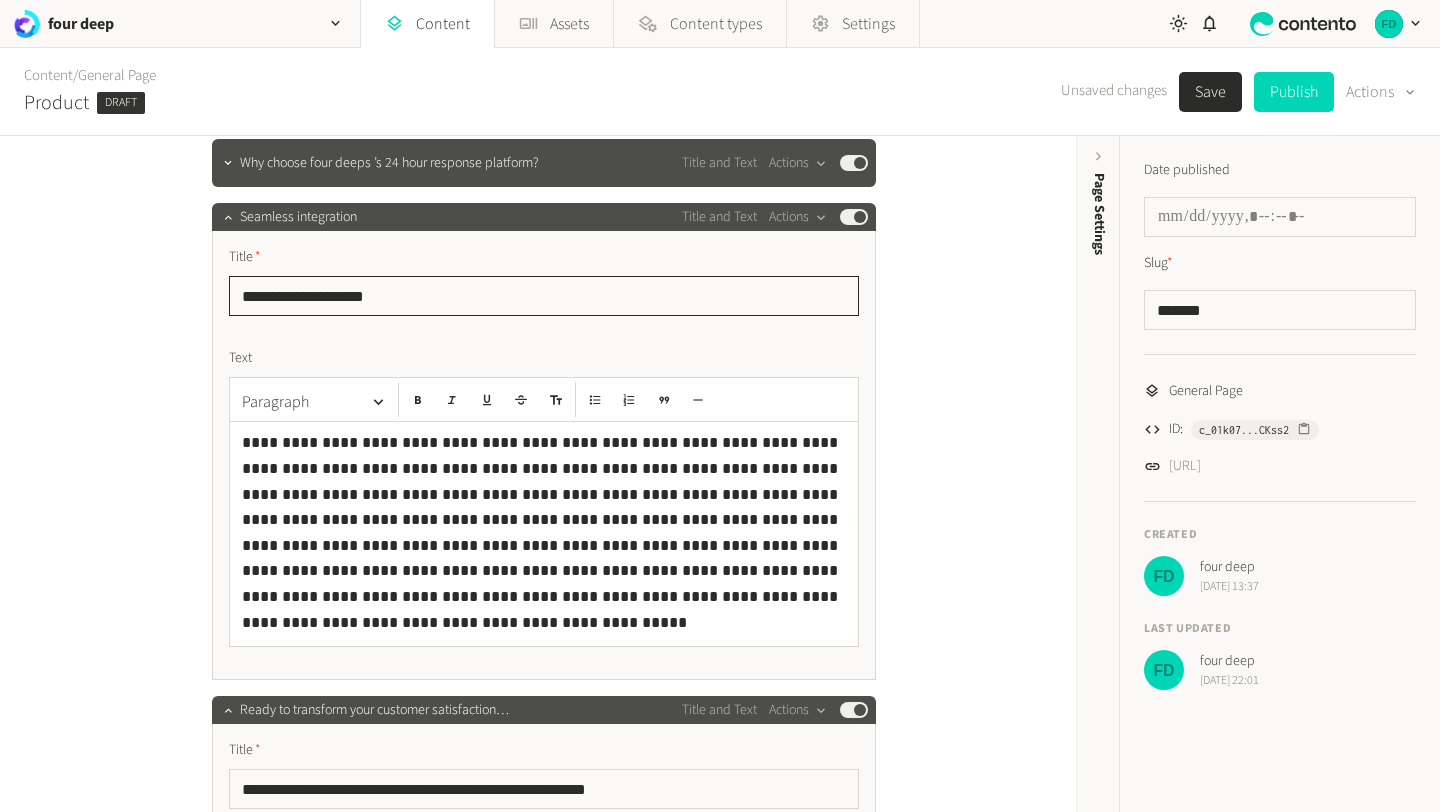 drag, startPoint x: 436, startPoint y: 300, endPoint x: 164, endPoint y: 300, distance: 272 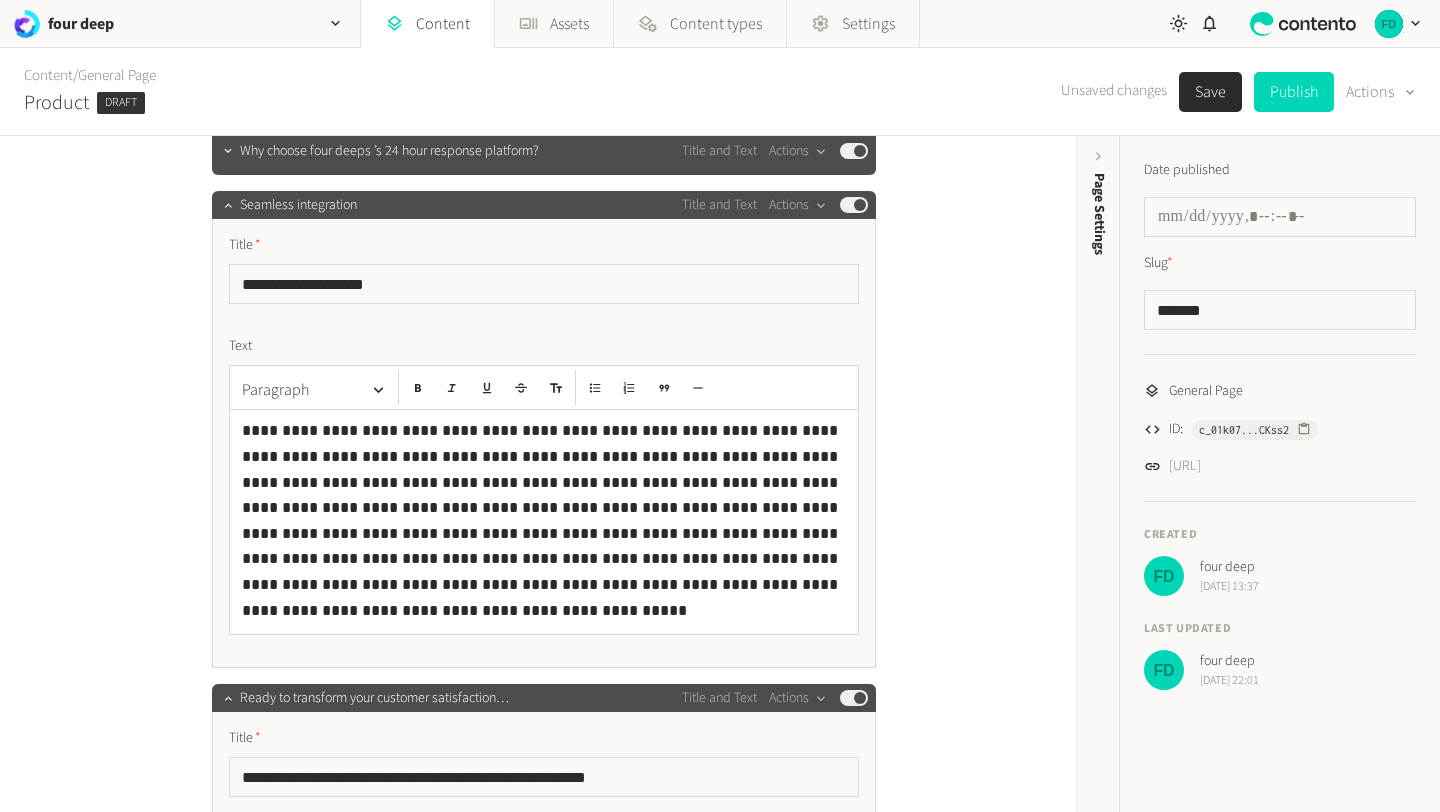 scroll, scrollTop: 1481, scrollLeft: 0, axis: vertical 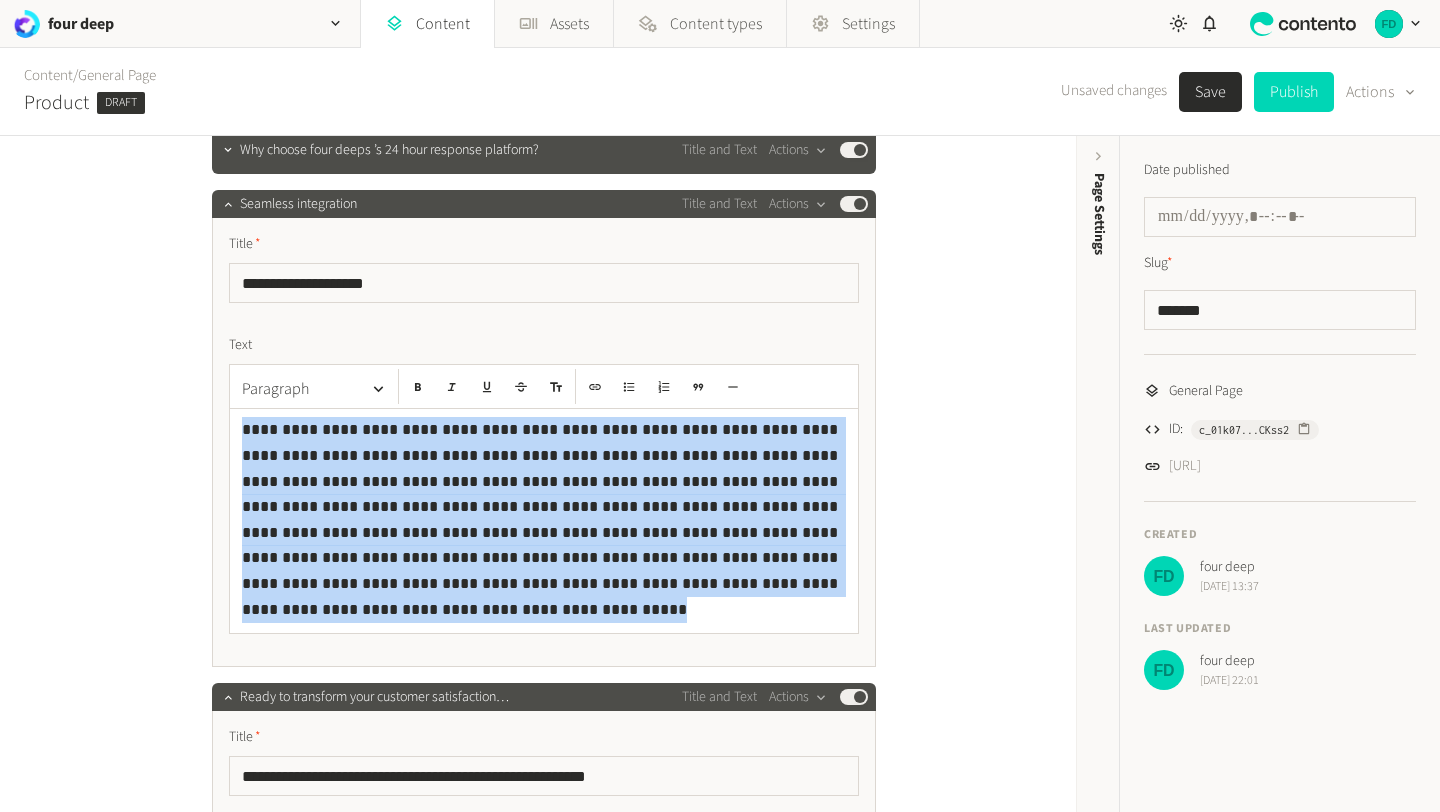 drag, startPoint x: 629, startPoint y: 595, endPoint x: 229, endPoint y: 413, distance: 439.45877 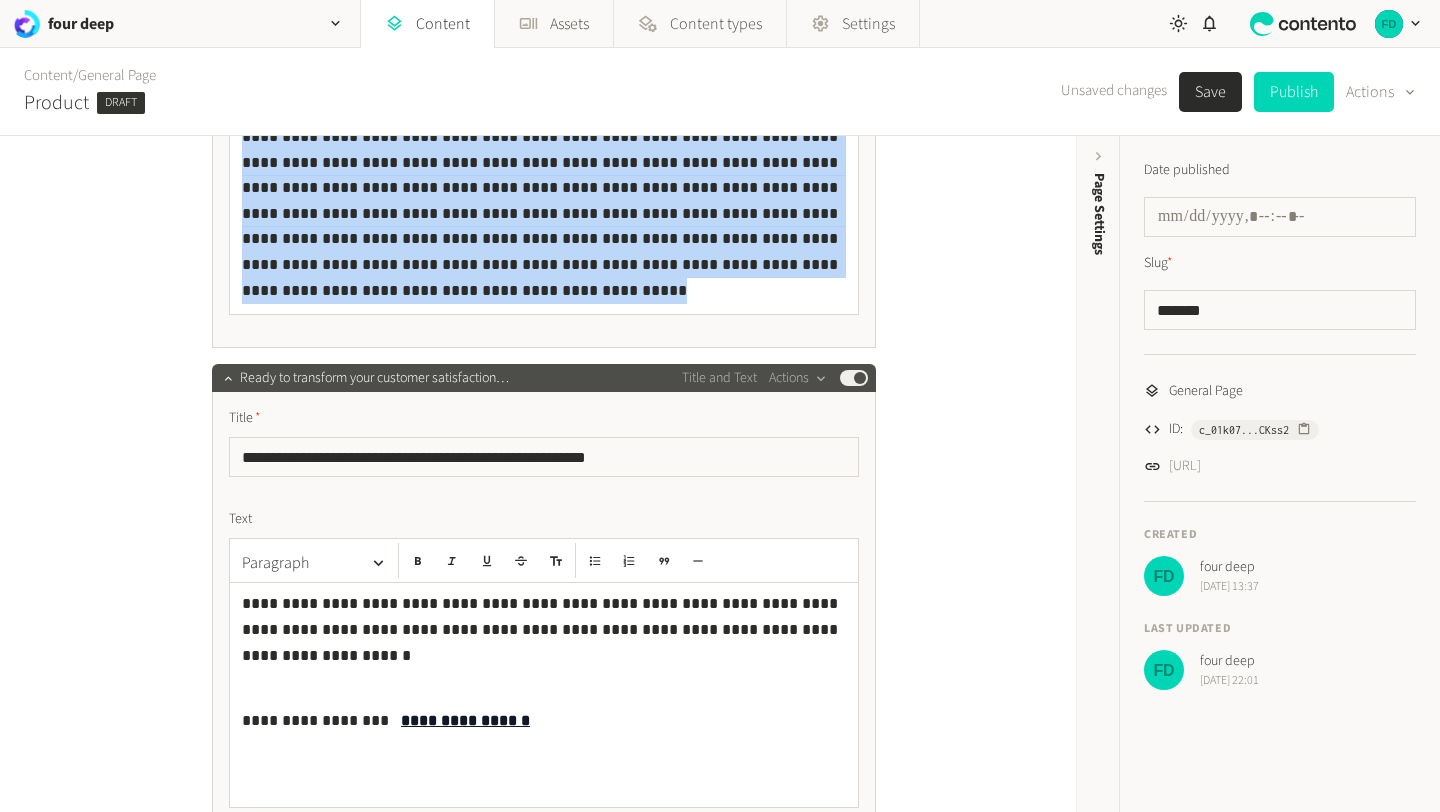 scroll, scrollTop: 1835, scrollLeft: 0, axis: vertical 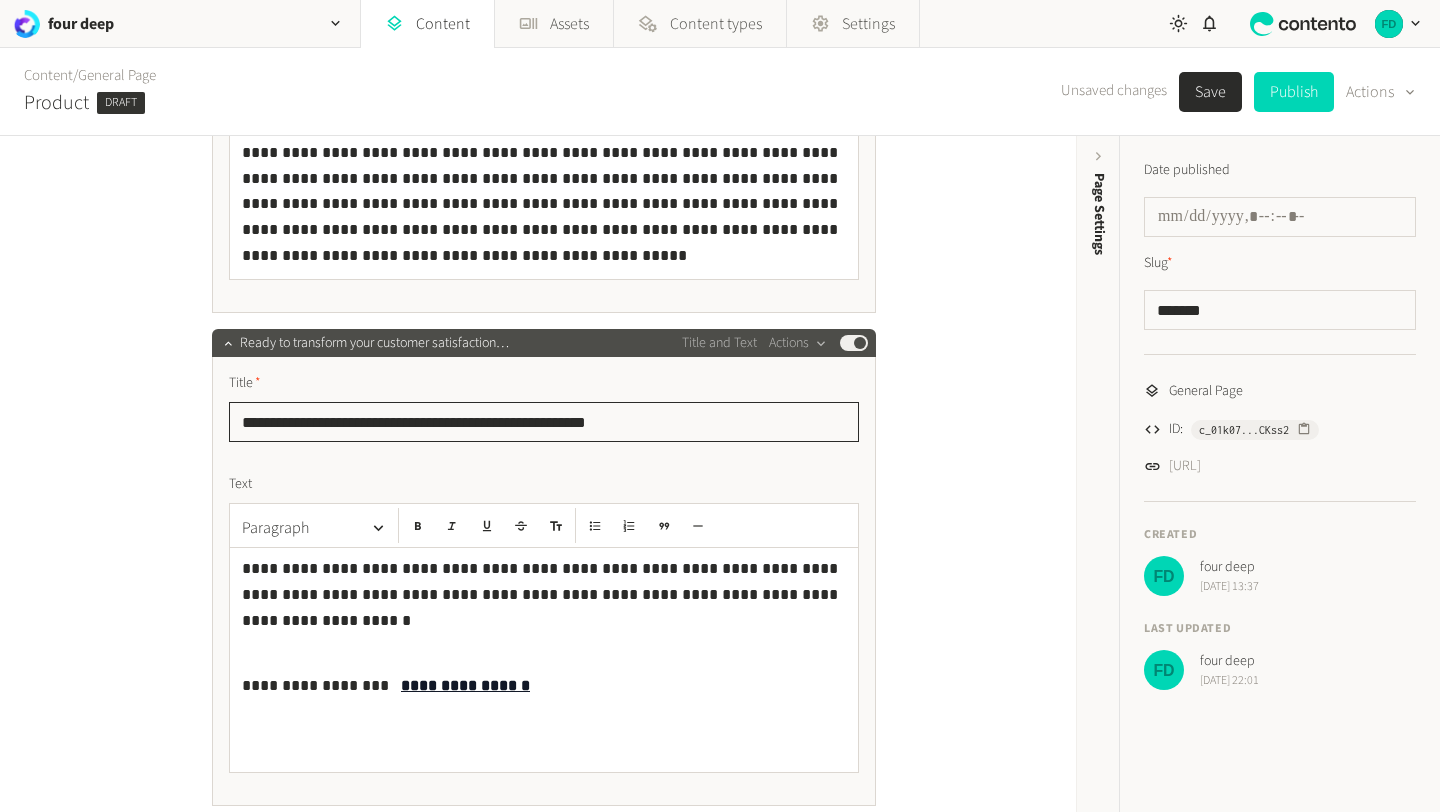 drag, startPoint x: 661, startPoint y: 423, endPoint x: 238, endPoint y: 416, distance: 423.05792 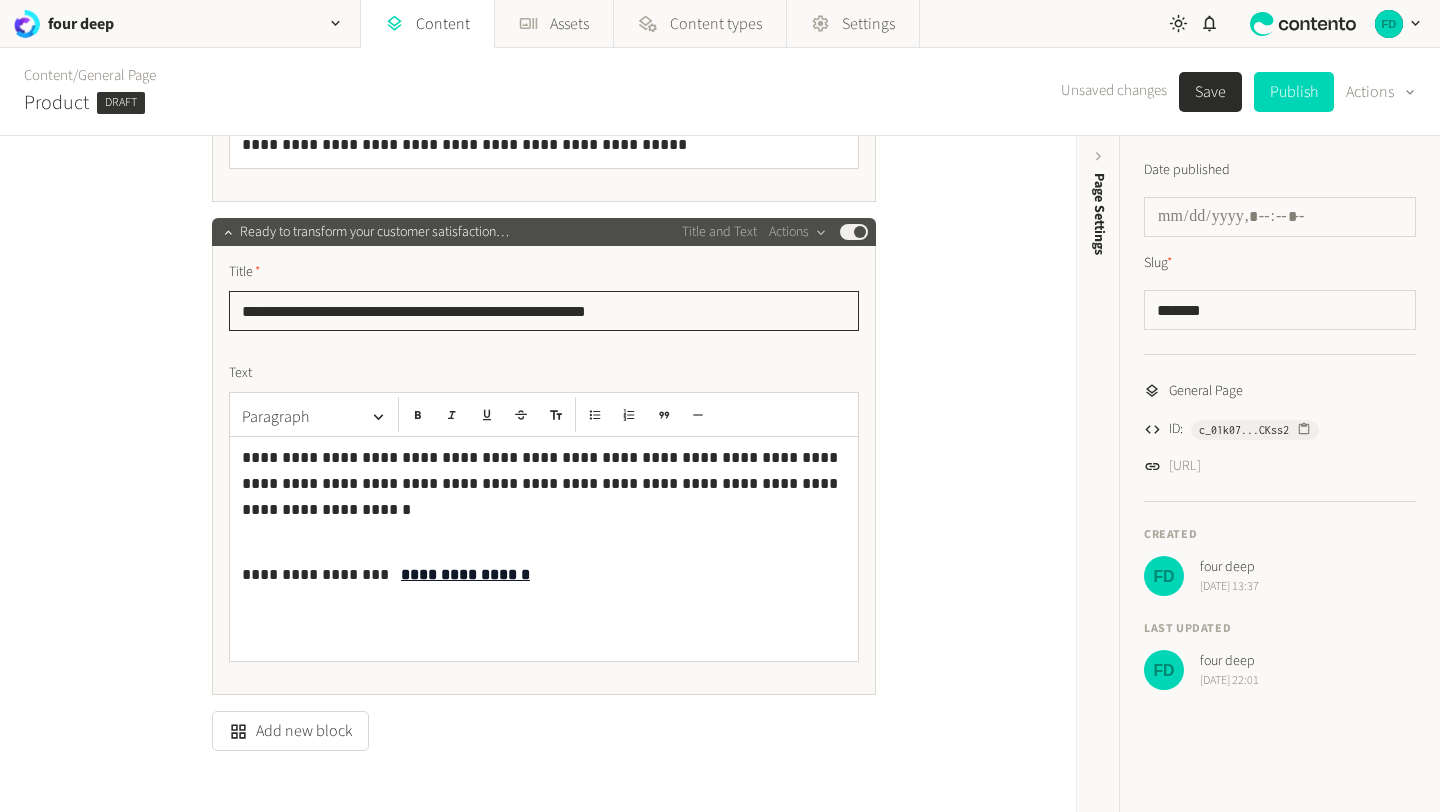scroll, scrollTop: 1978, scrollLeft: 0, axis: vertical 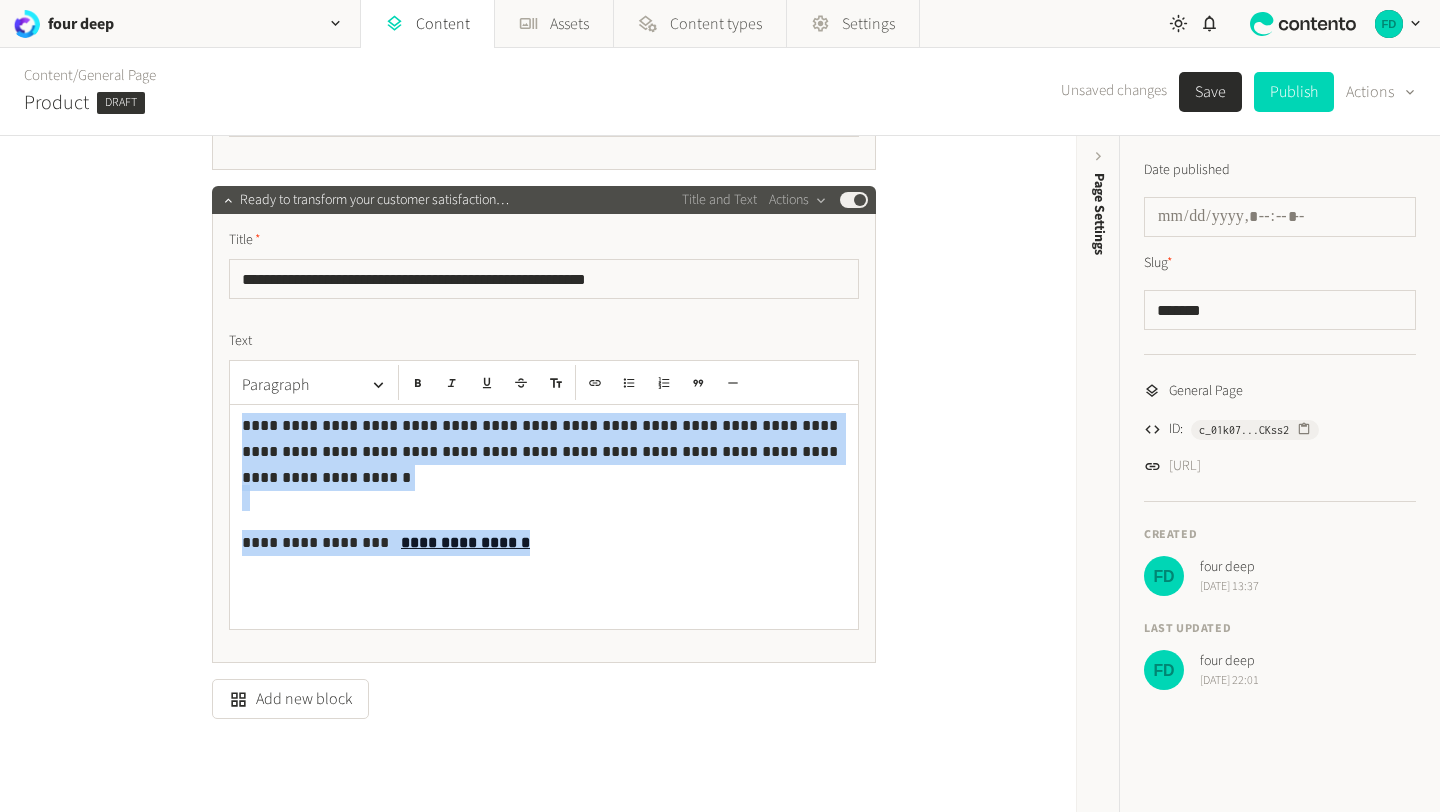 drag, startPoint x: 502, startPoint y: 536, endPoint x: 202, endPoint y: 380, distance: 338.13608 